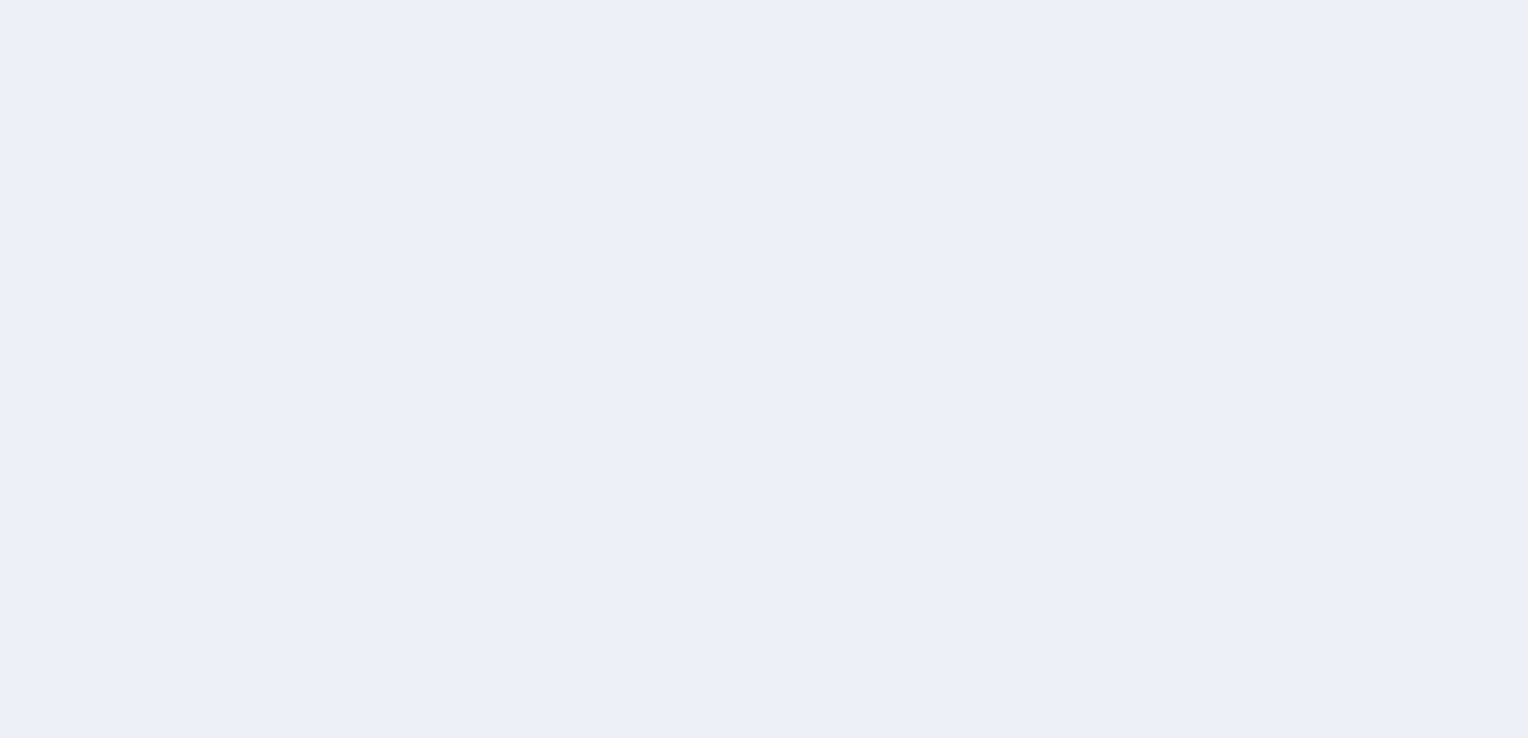 scroll, scrollTop: 0, scrollLeft: 0, axis: both 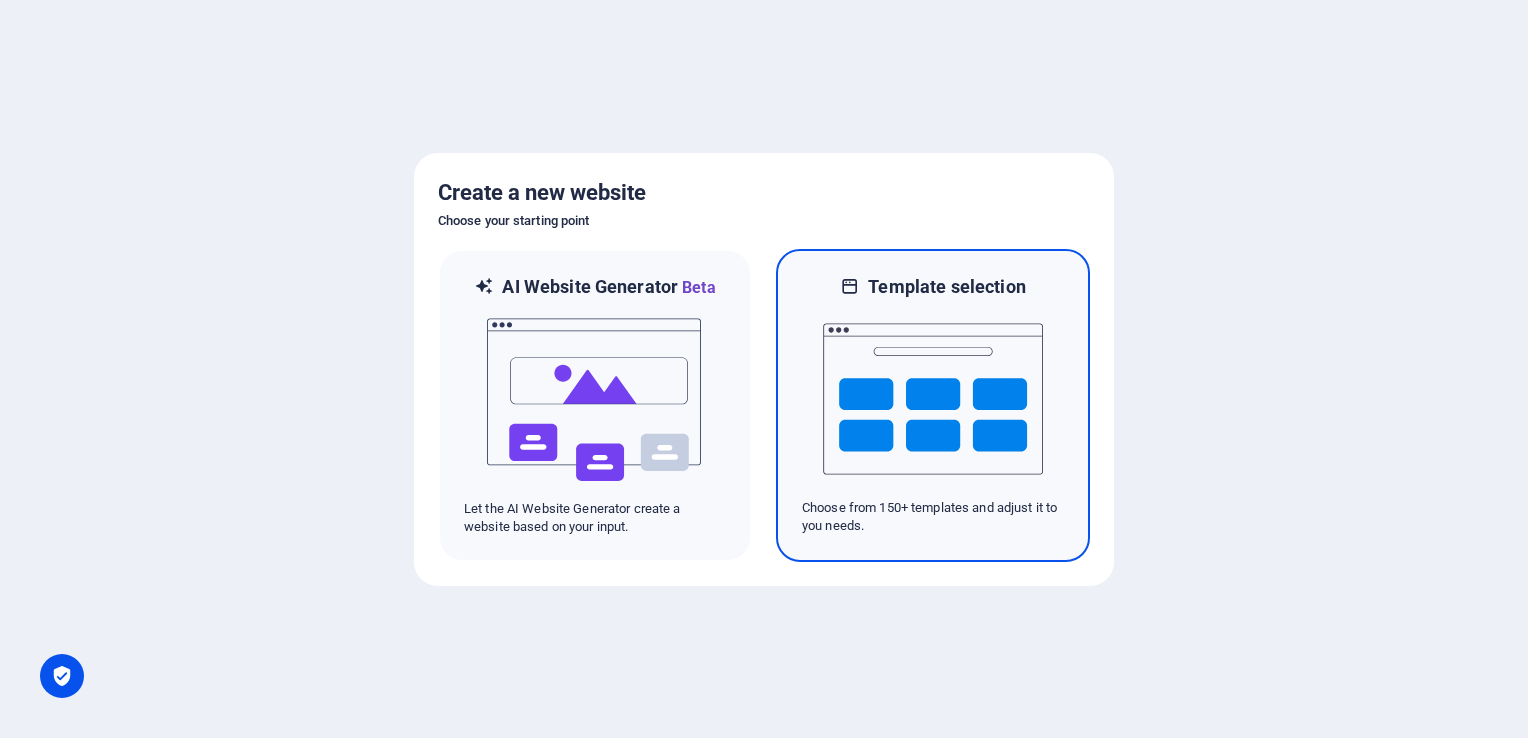 click at bounding box center (933, 399) 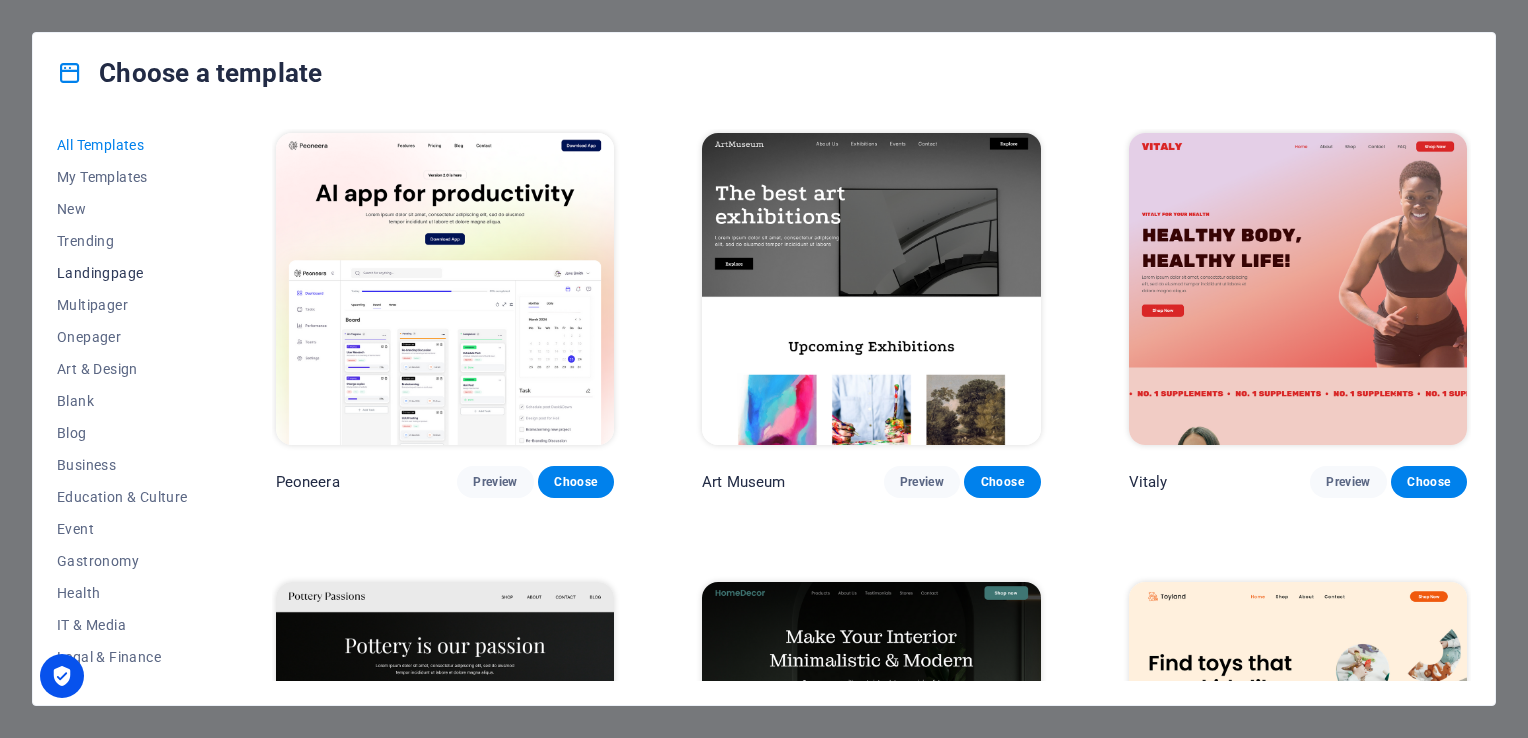 click on "Landingpage" at bounding box center (122, 273) 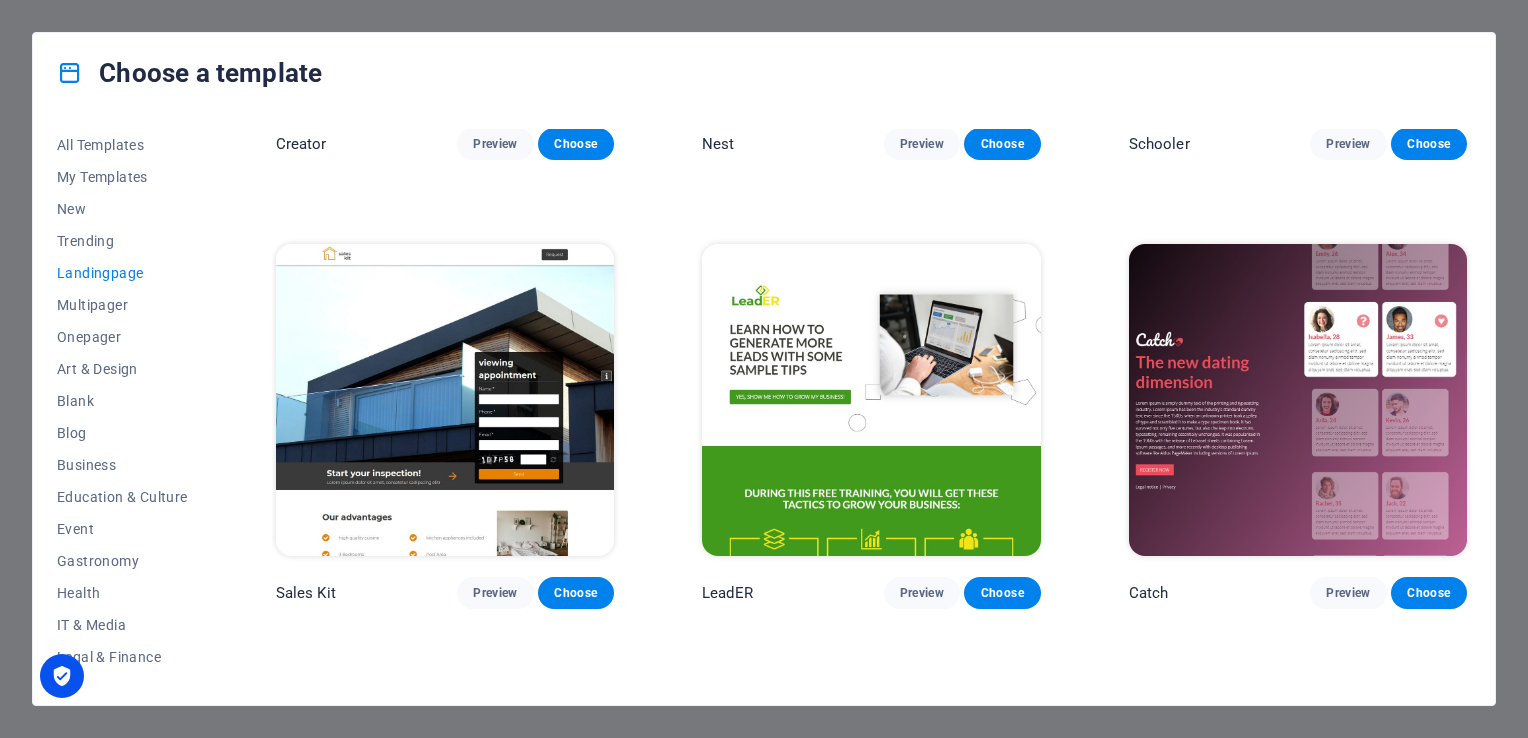 scroll, scrollTop: 2600, scrollLeft: 0, axis: vertical 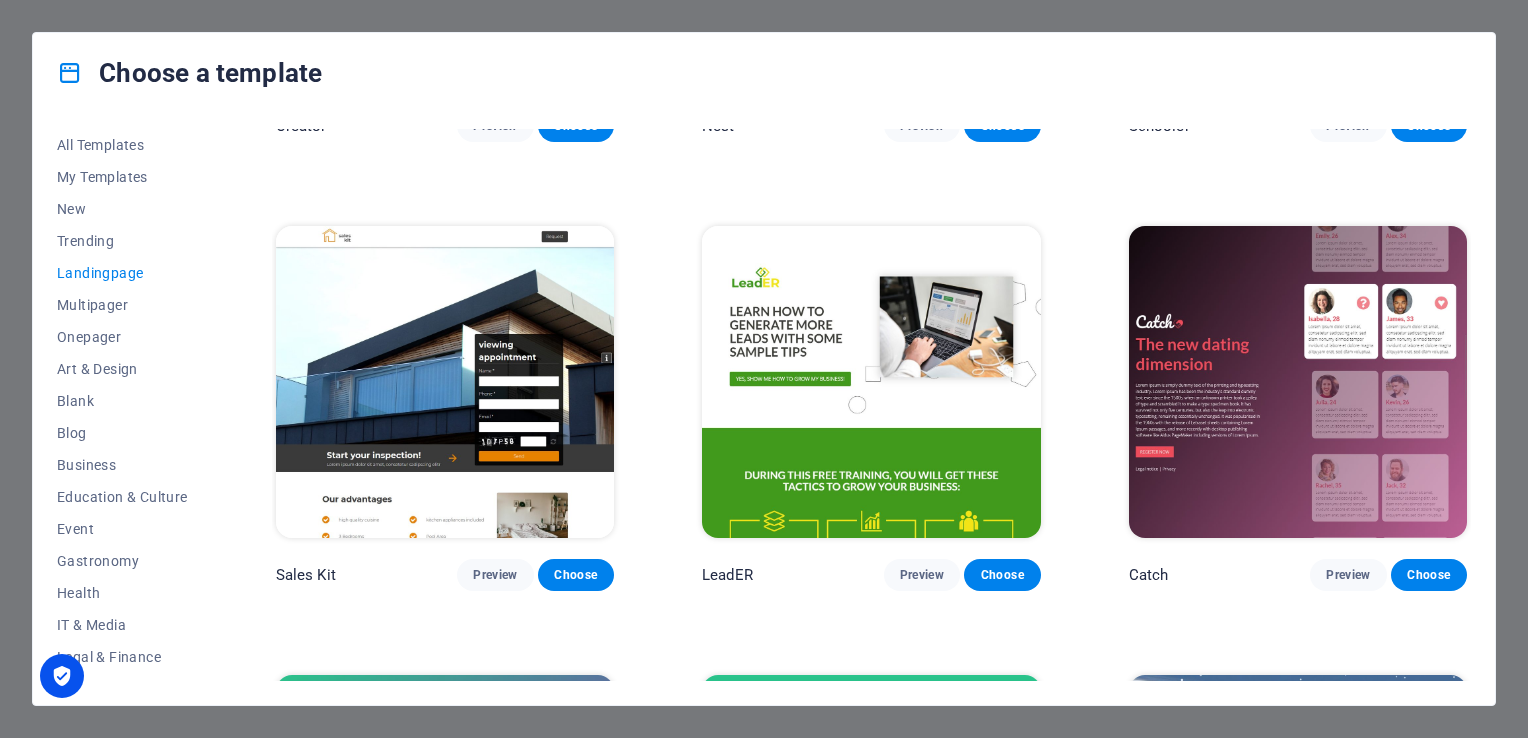 click at bounding box center [871, 382] 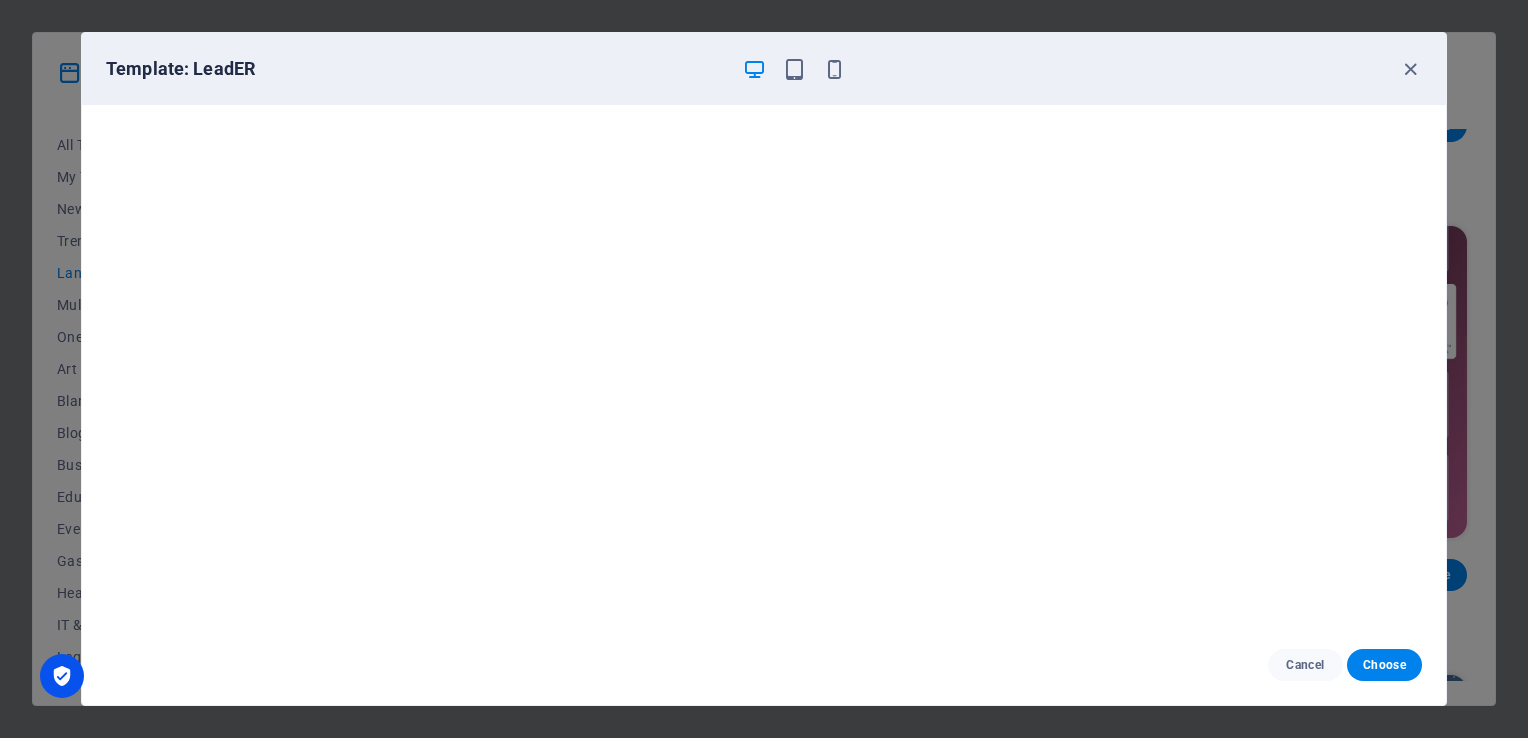 scroll, scrollTop: 5, scrollLeft: 0, axis: vertical 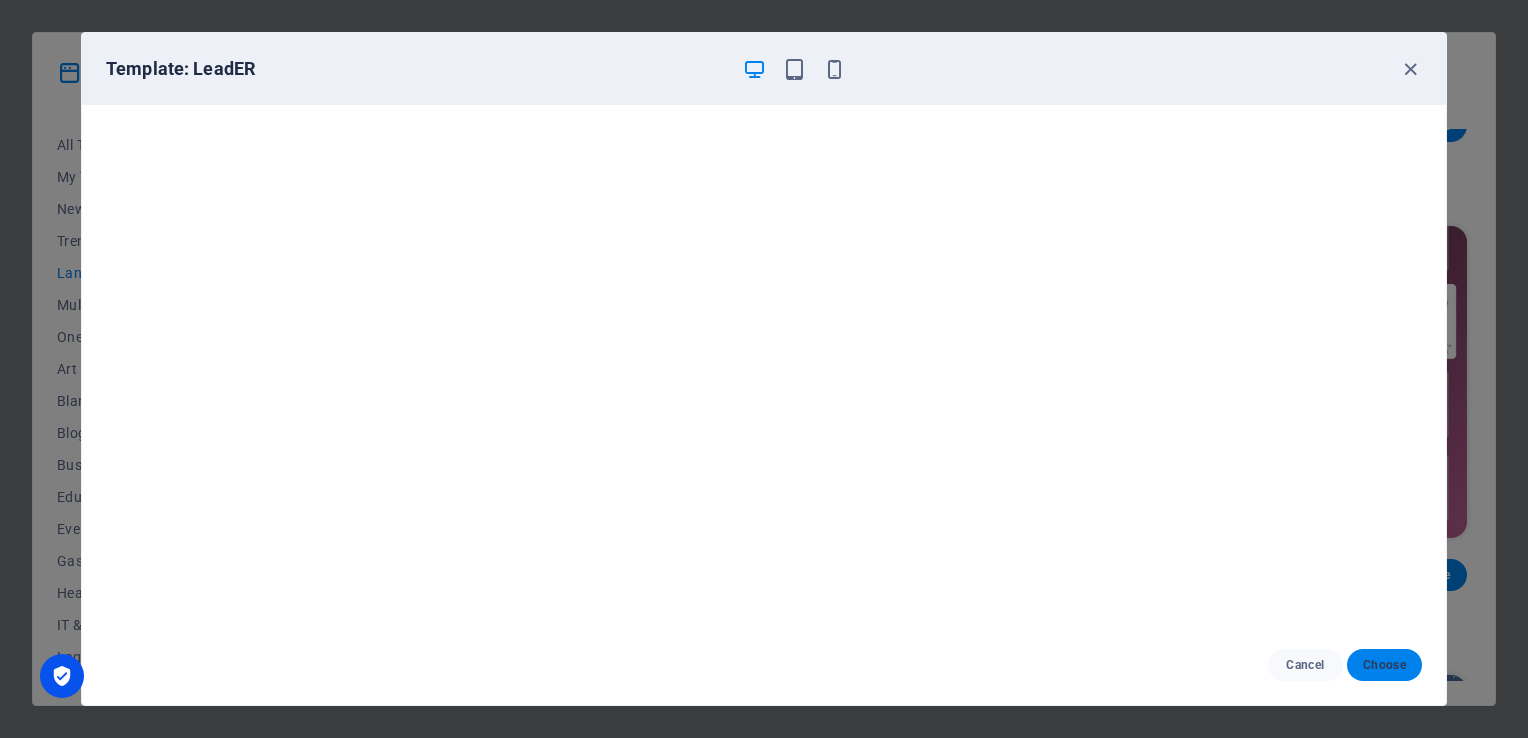 click on "Choose" at bounding box center [1384, 665] 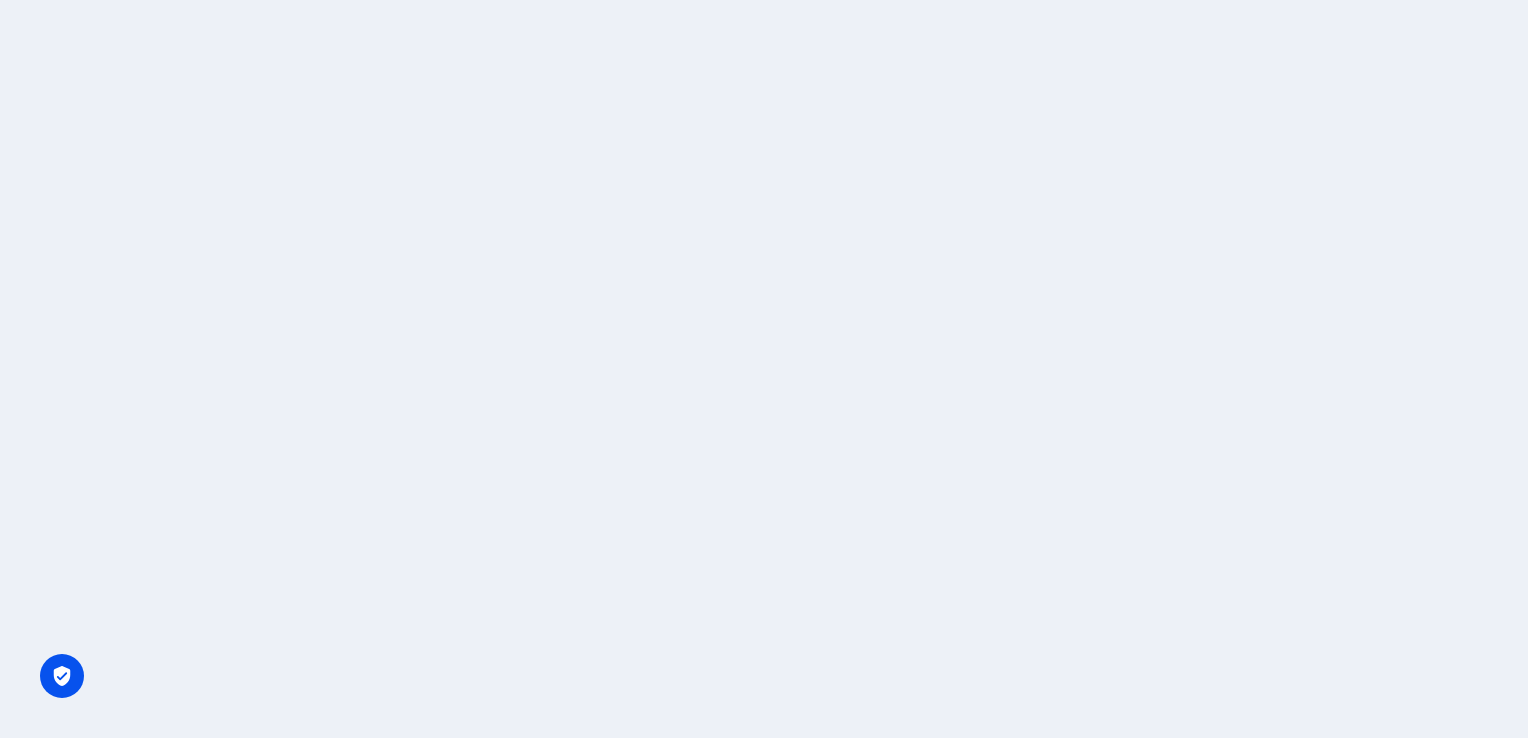 scroll, scrollTop: 0, scrollLeft: 0, axis: both 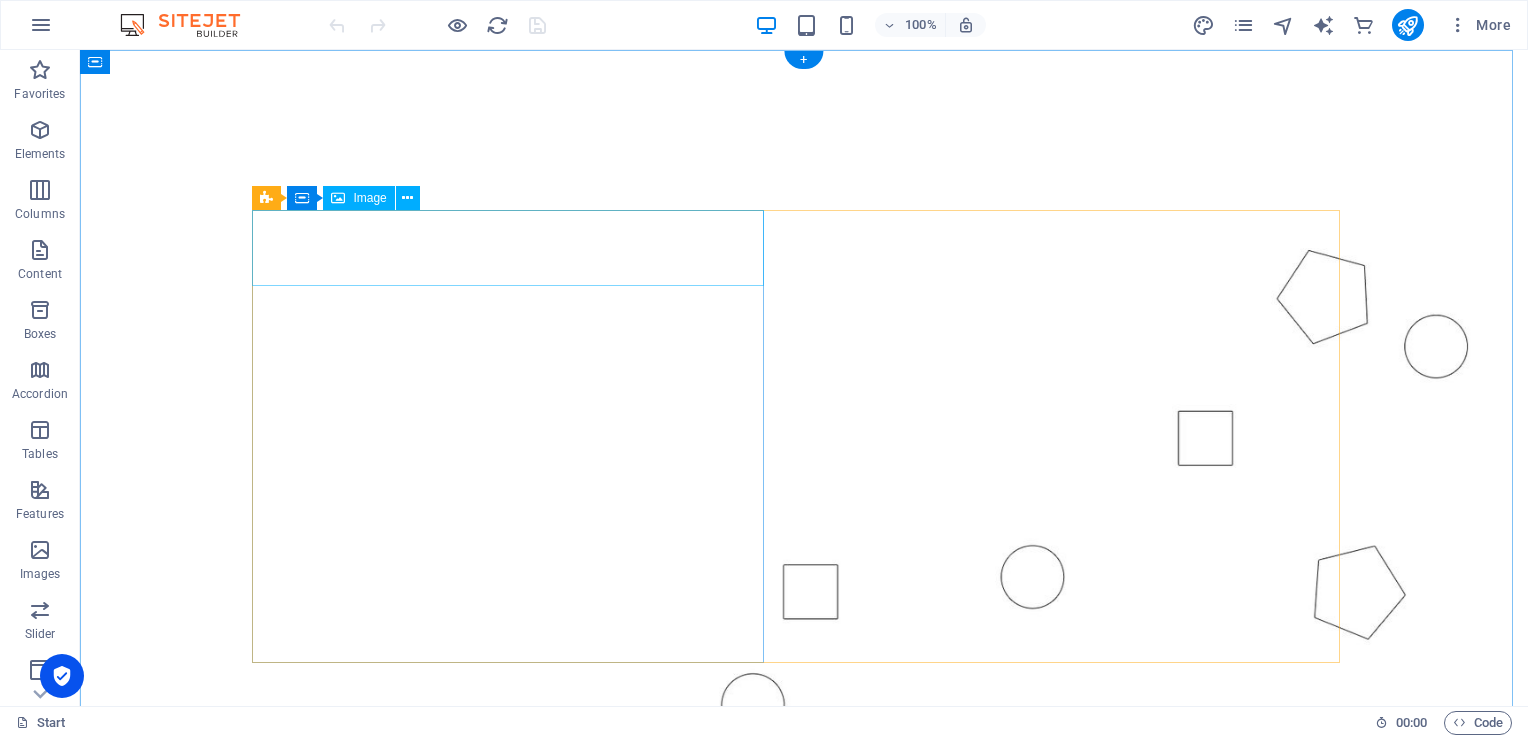 click at bounding box center [804, 987] 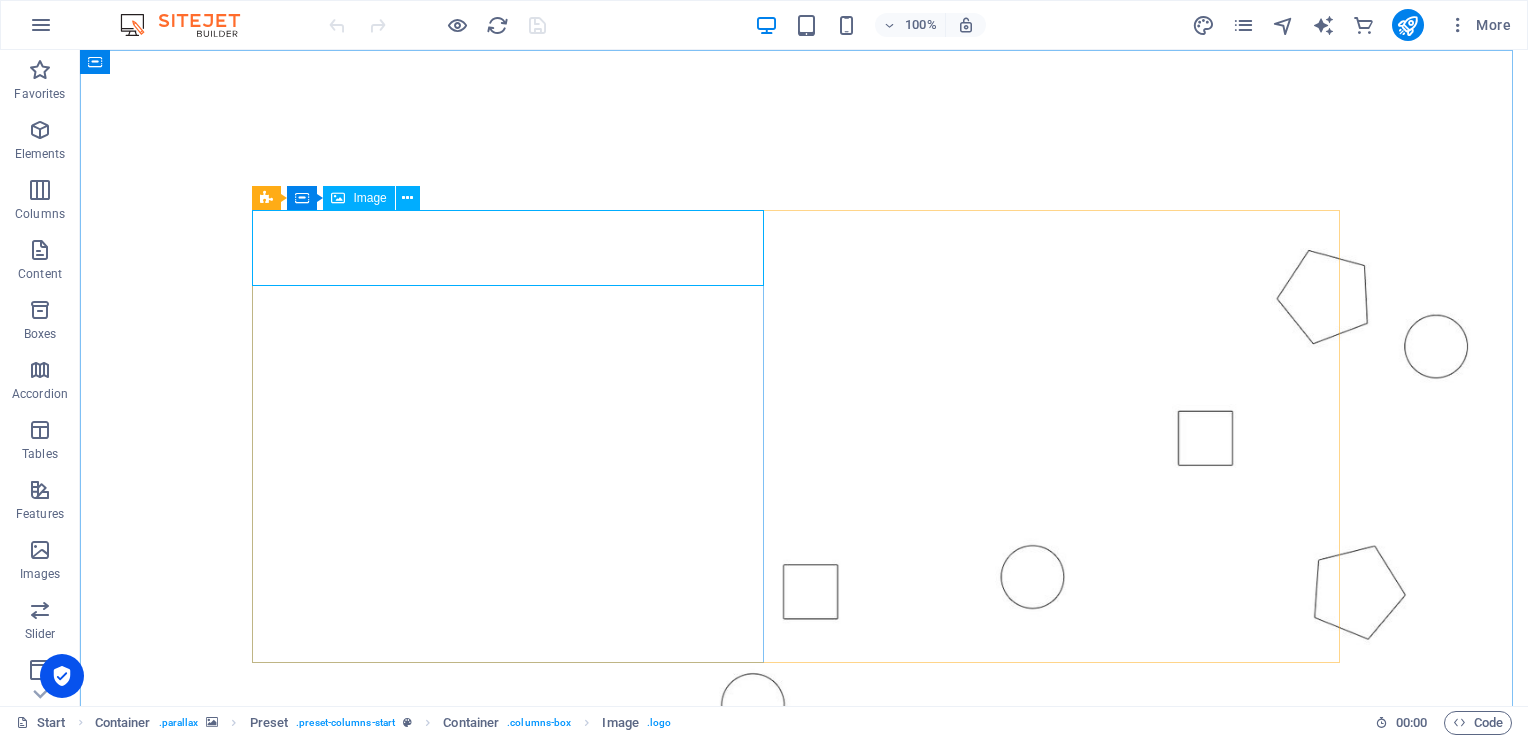 click on "Image" at bounding box center [358, 198] 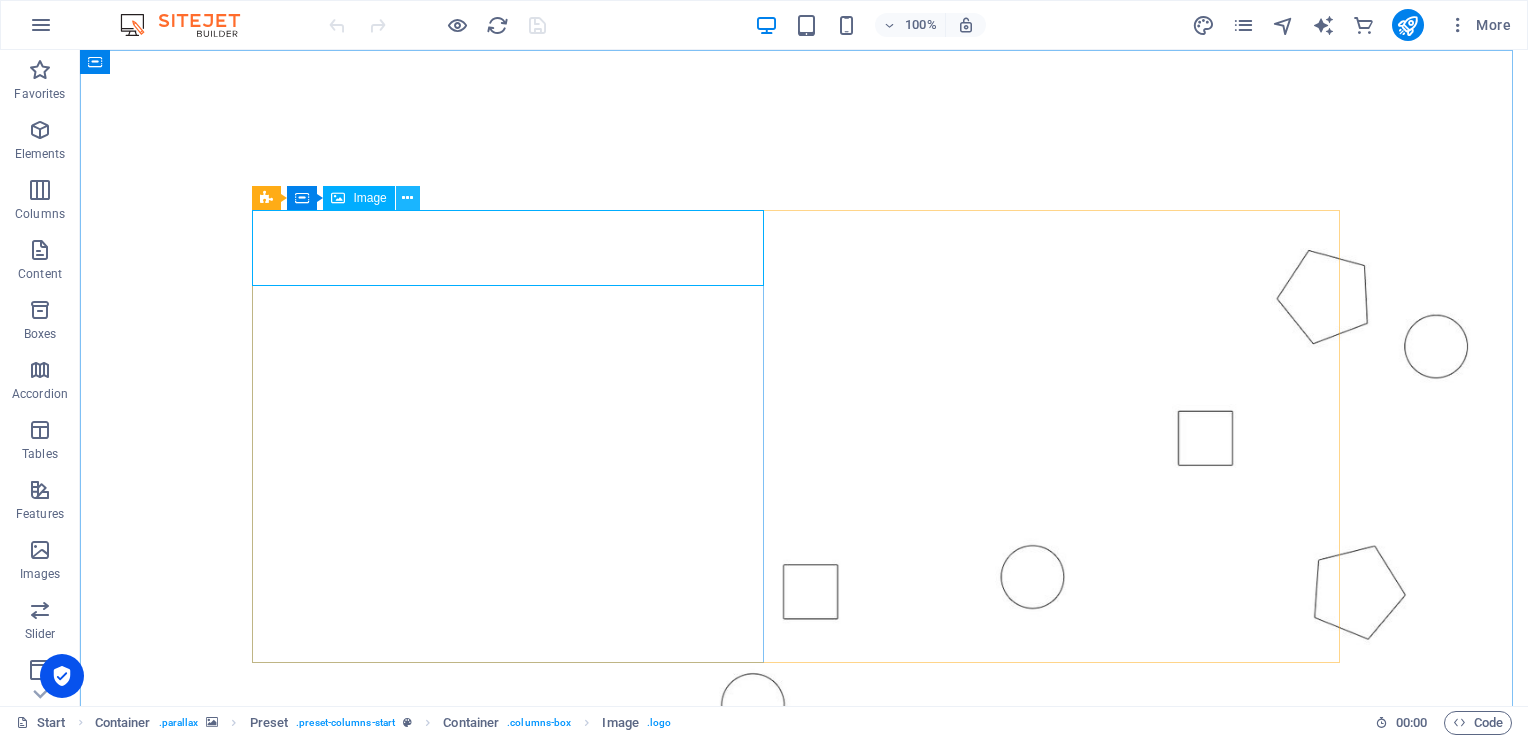 click at bounding box center [407, 198] 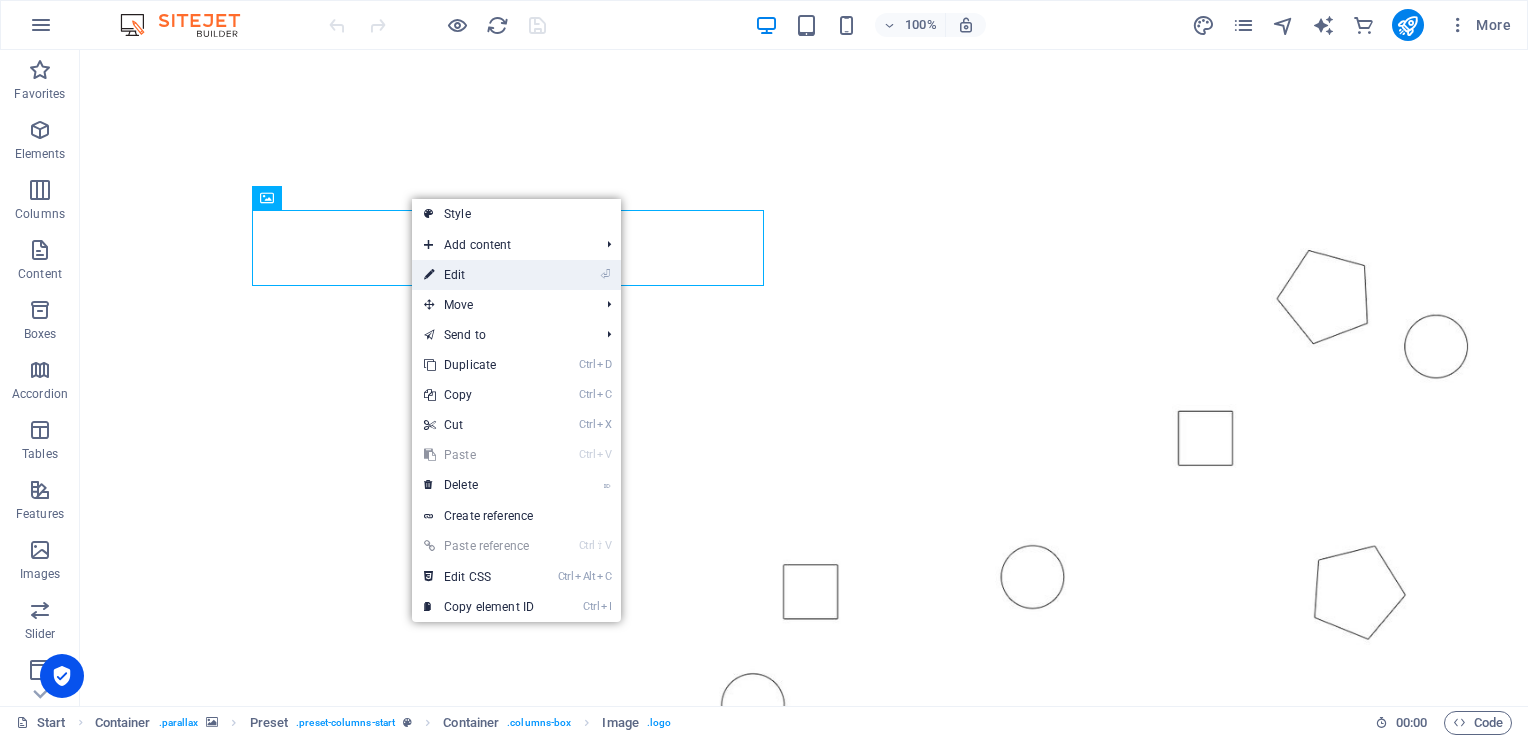 click on "⏎  Edit" at bounding box center (479, 275) 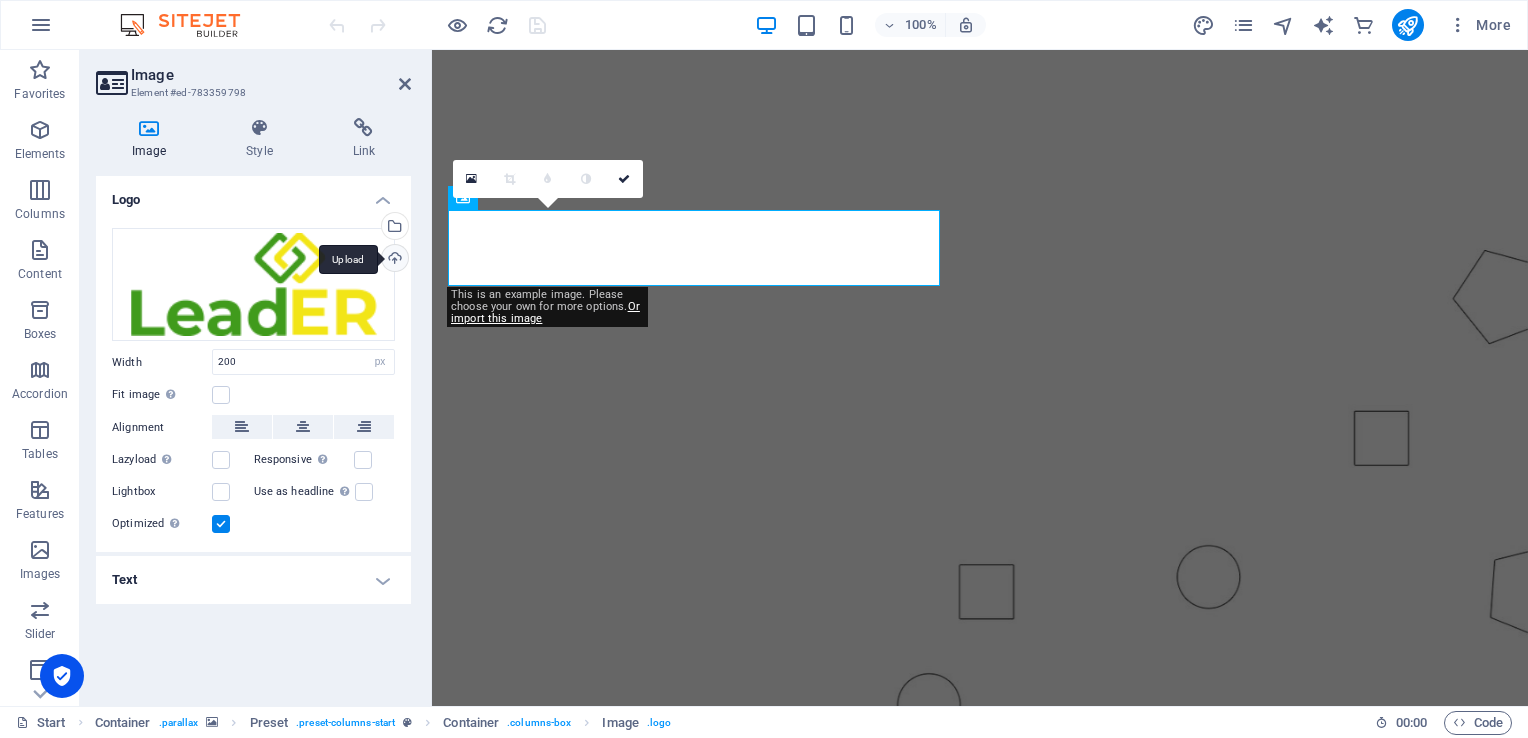 click on "Upload" at bounding box center [393, 260] 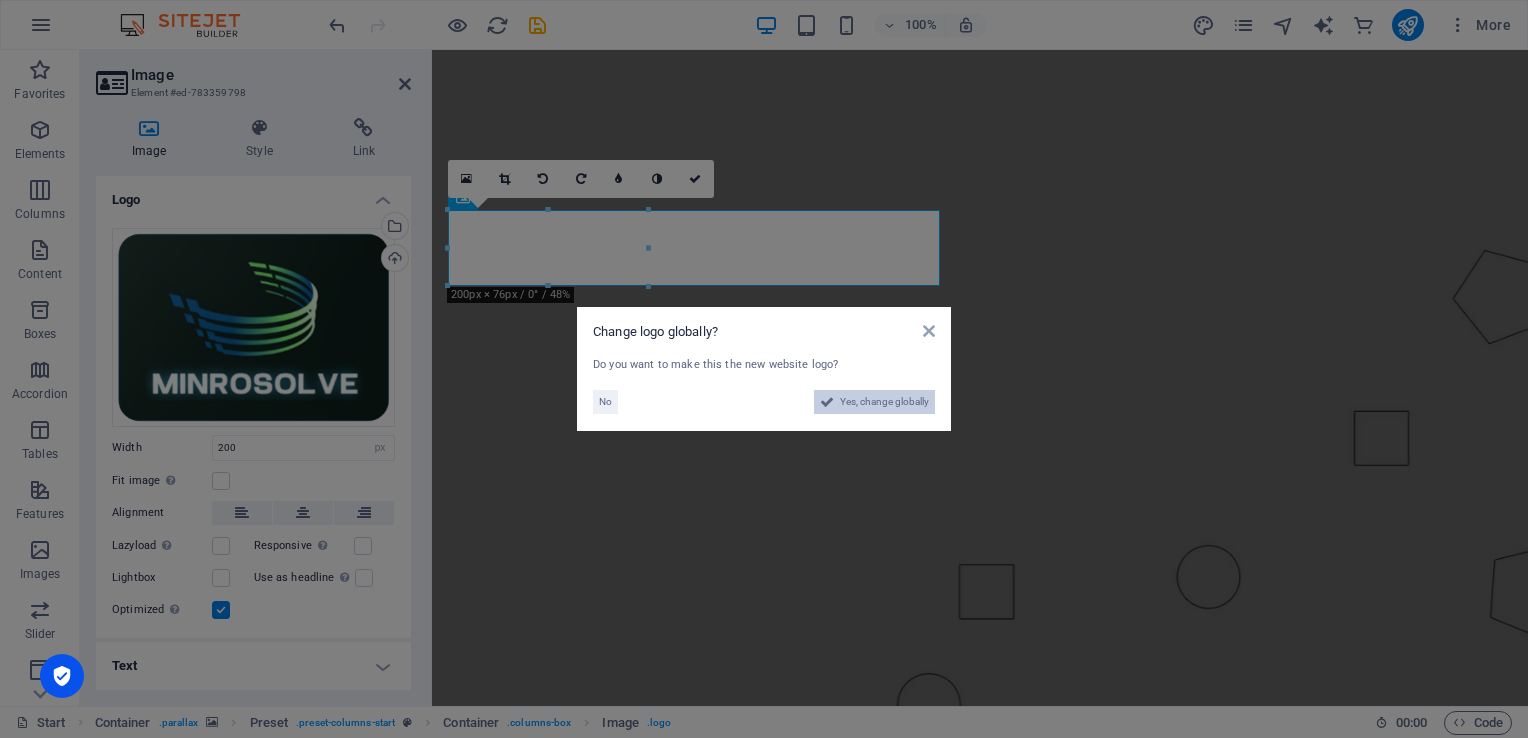 click on "Yes, change globally" at bounding box center [884, 402] 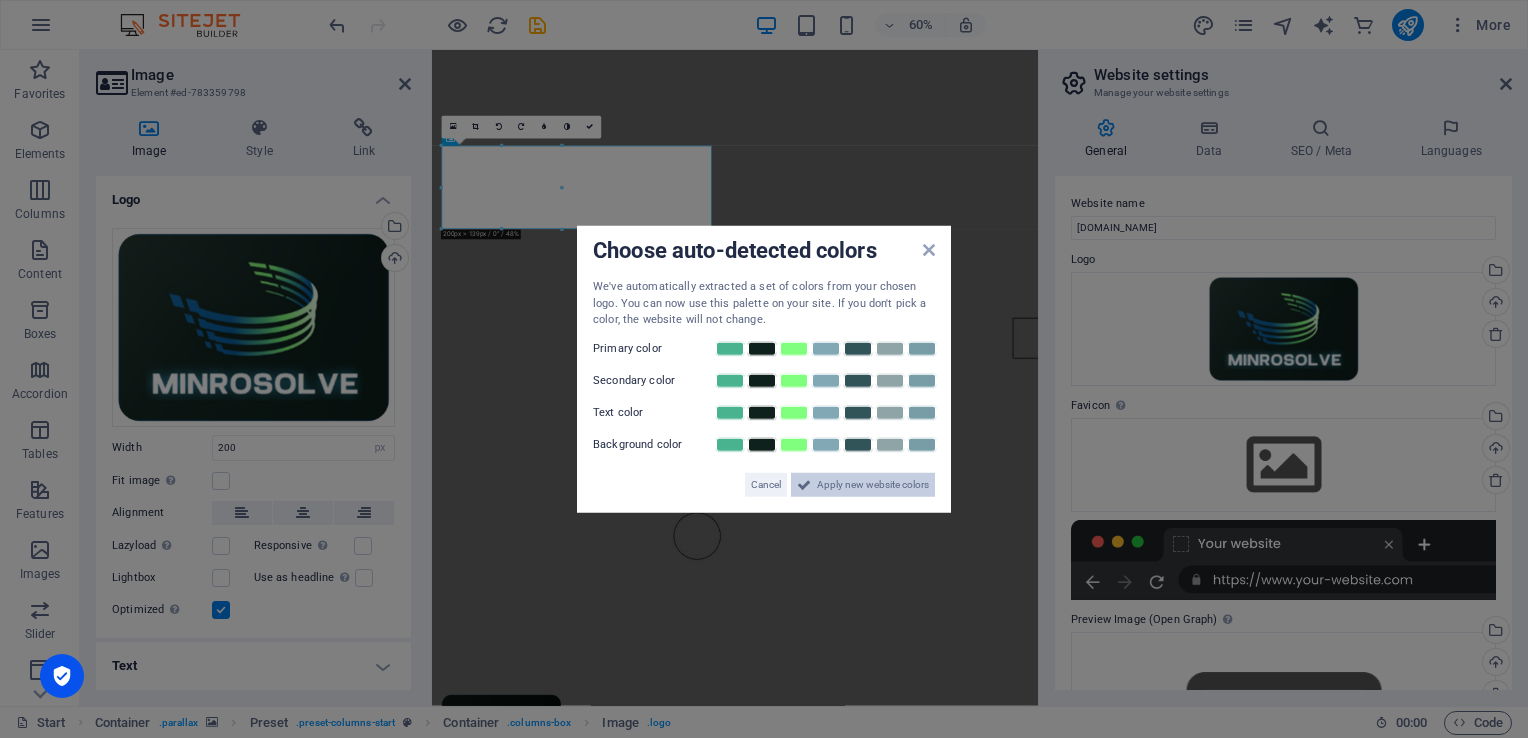 click on "Apply new website colors" at bounding box center [873, 484] 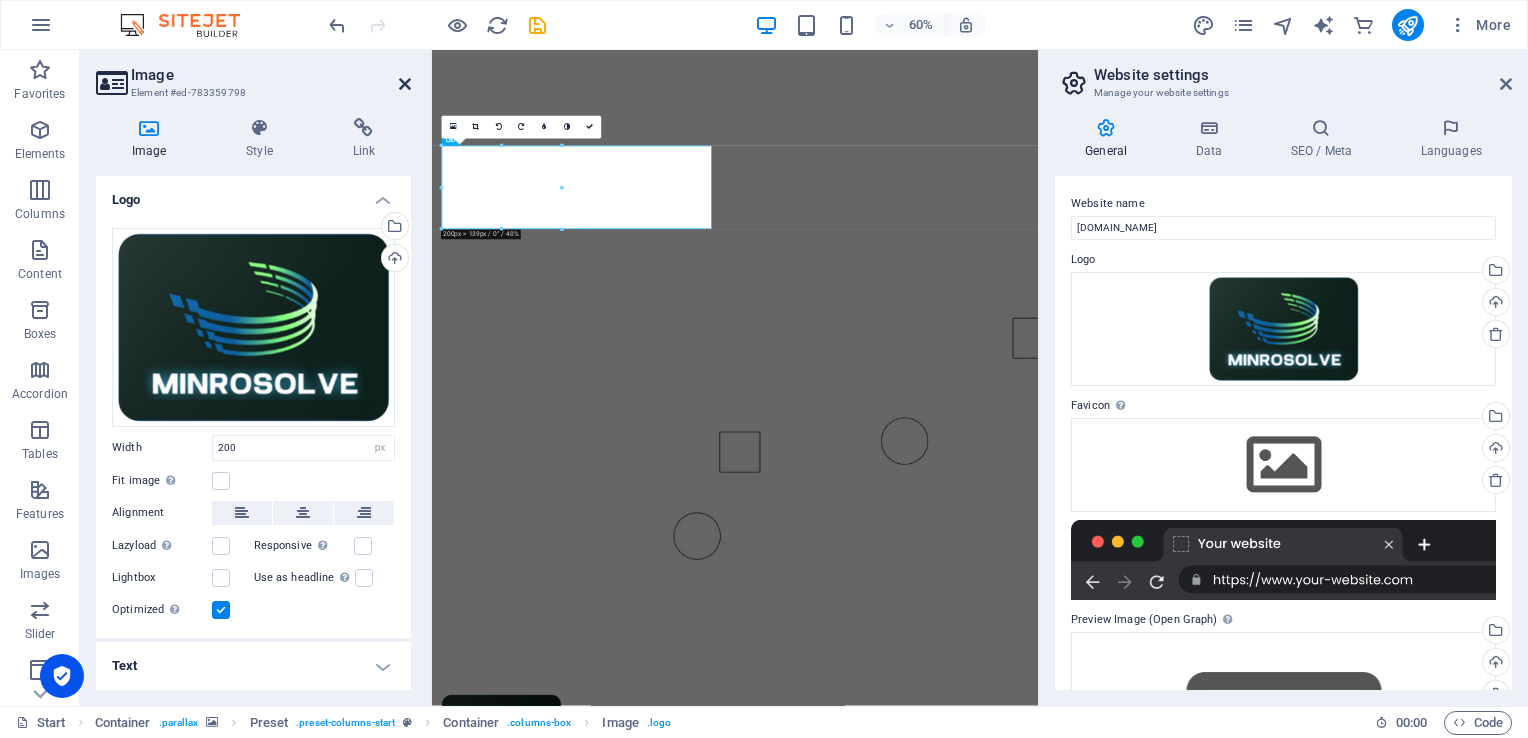 click at bounding box center (405, 84) 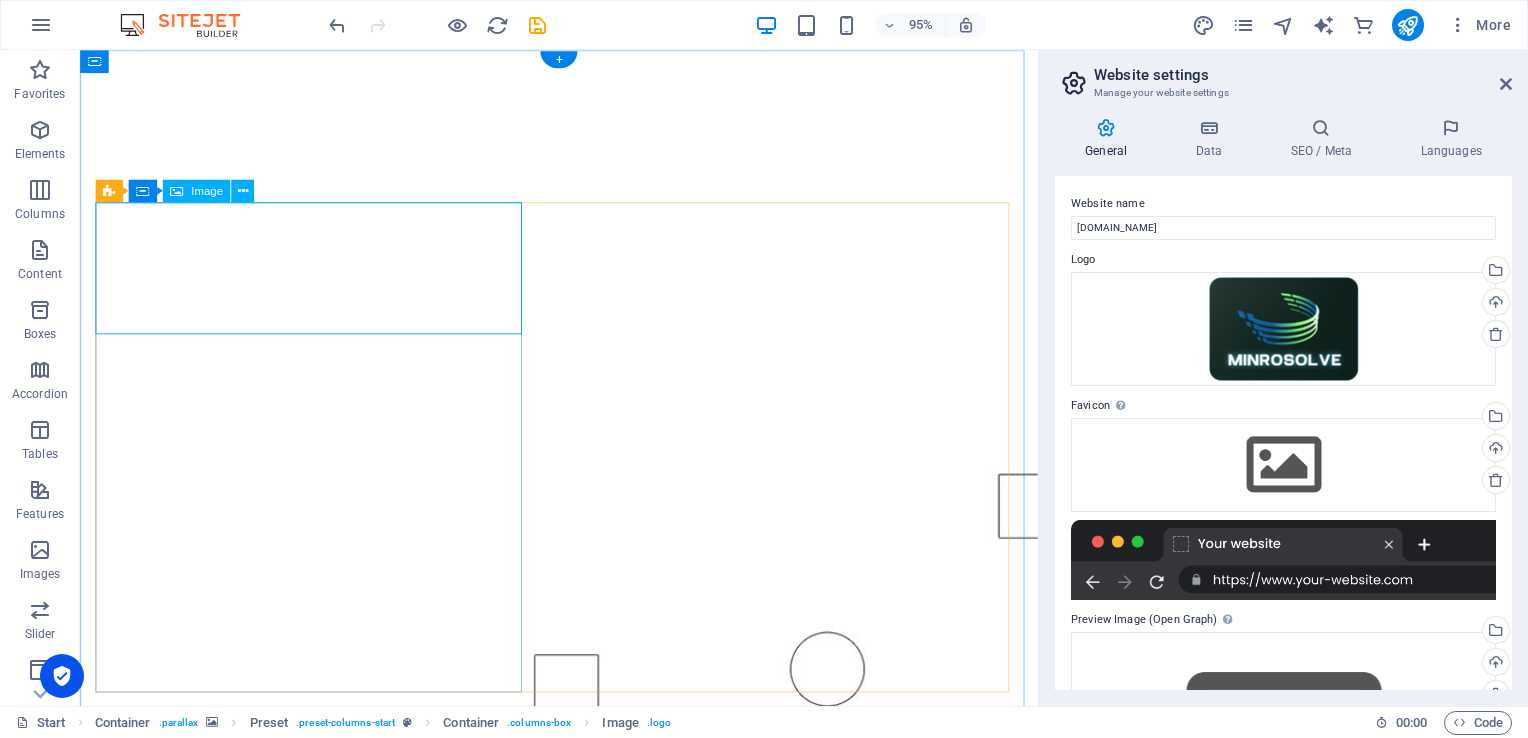click at bounding box center [584, 1288] 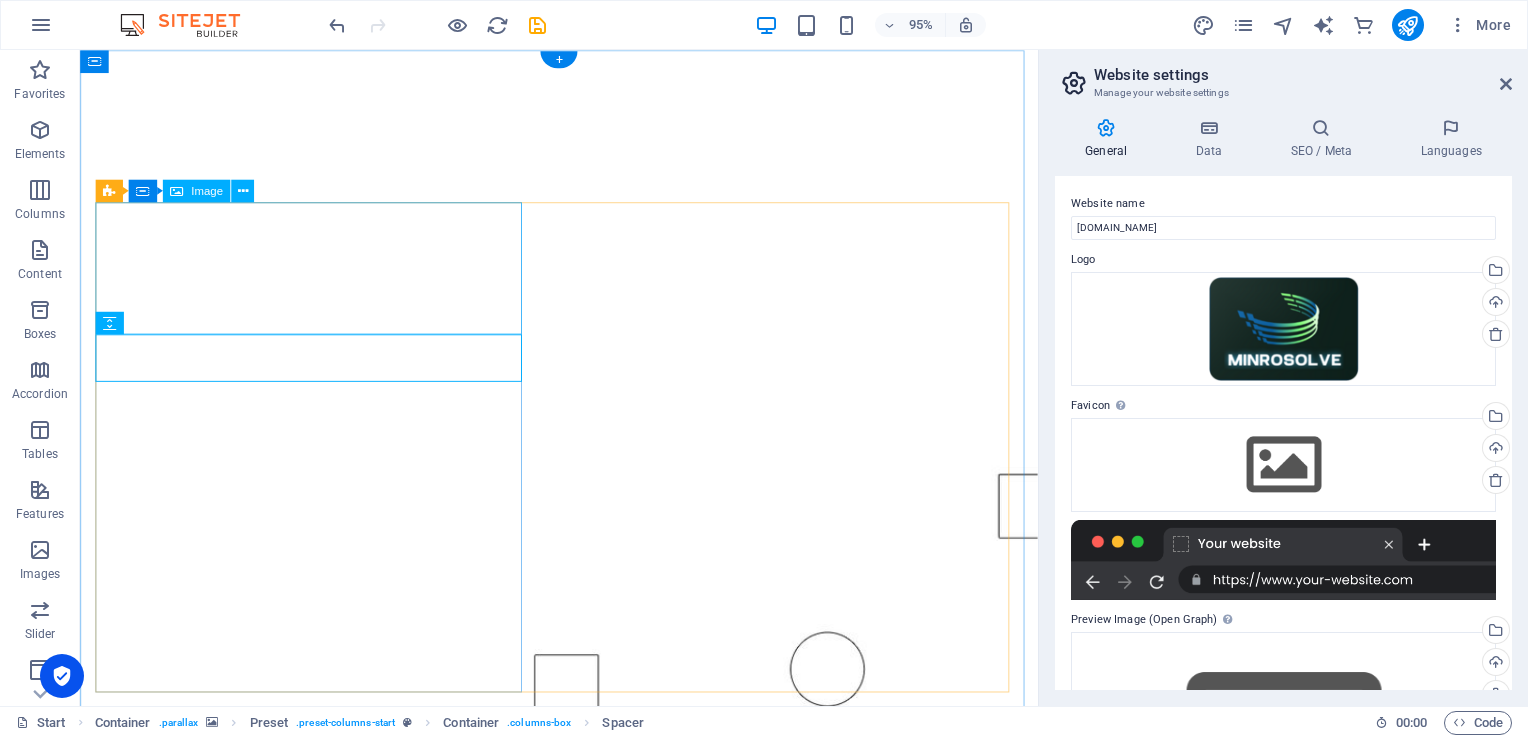 click at bounding box center [584, 1193] 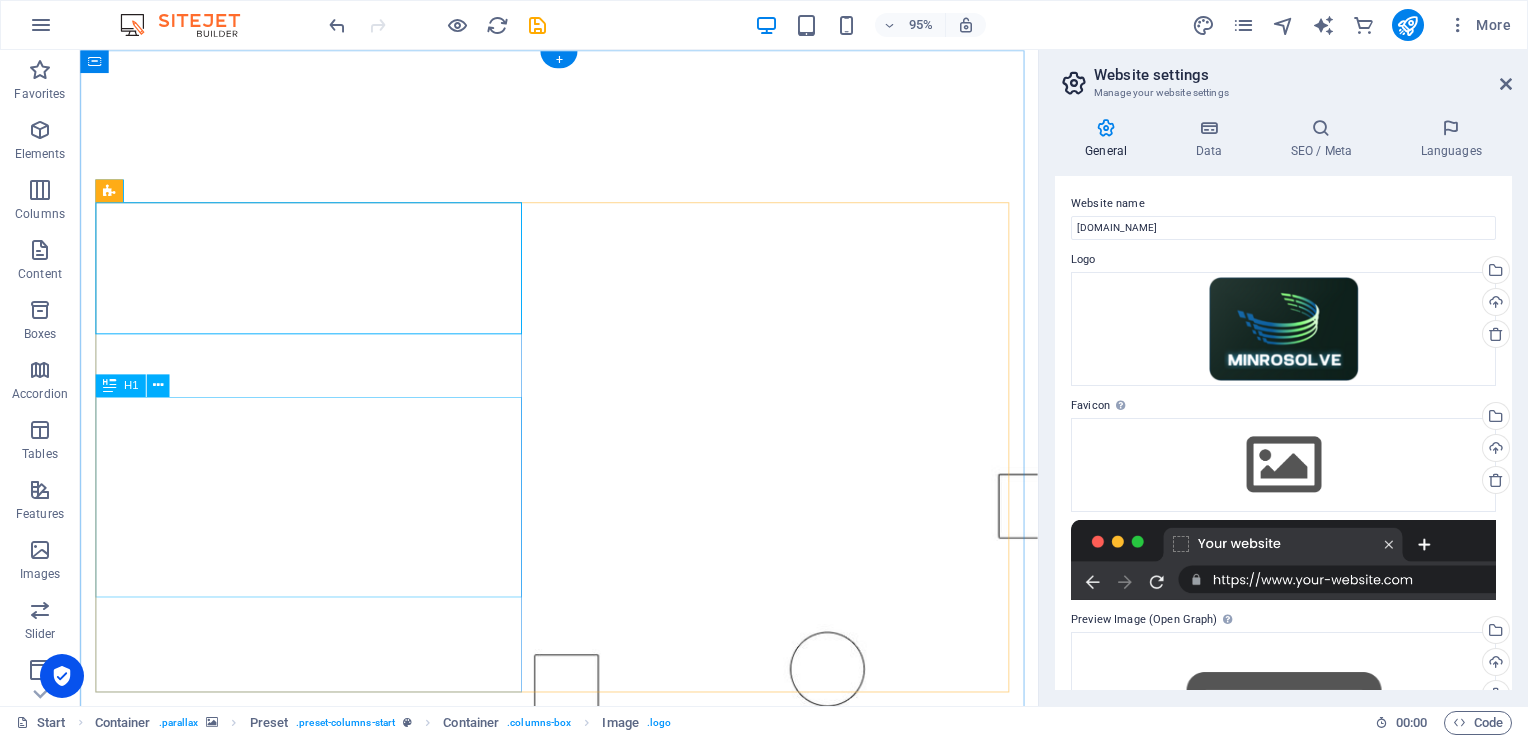 click on "Learn how to generate more leads with some simple Tips" at bounding box center [584, 1382] 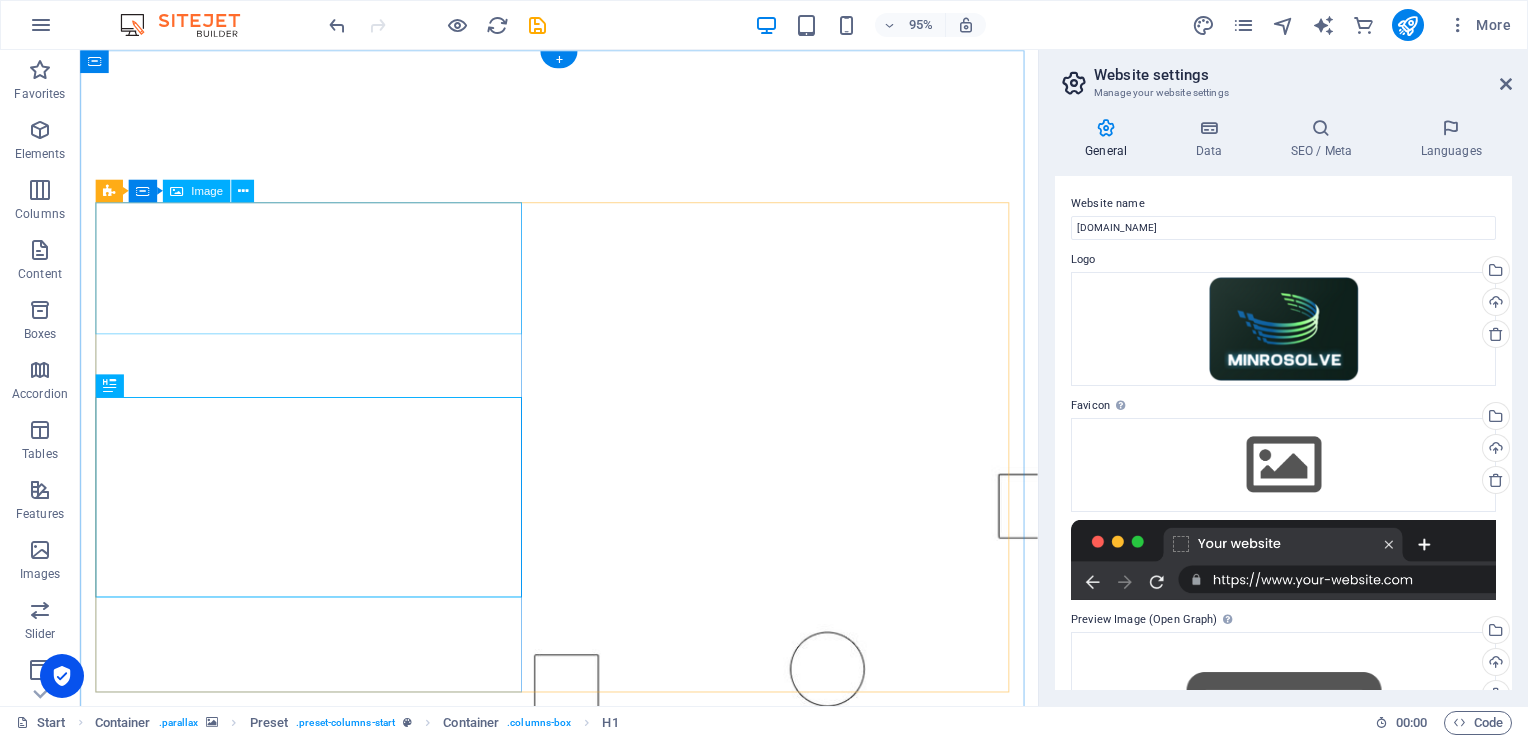 click at bounding box center (584, 1193) 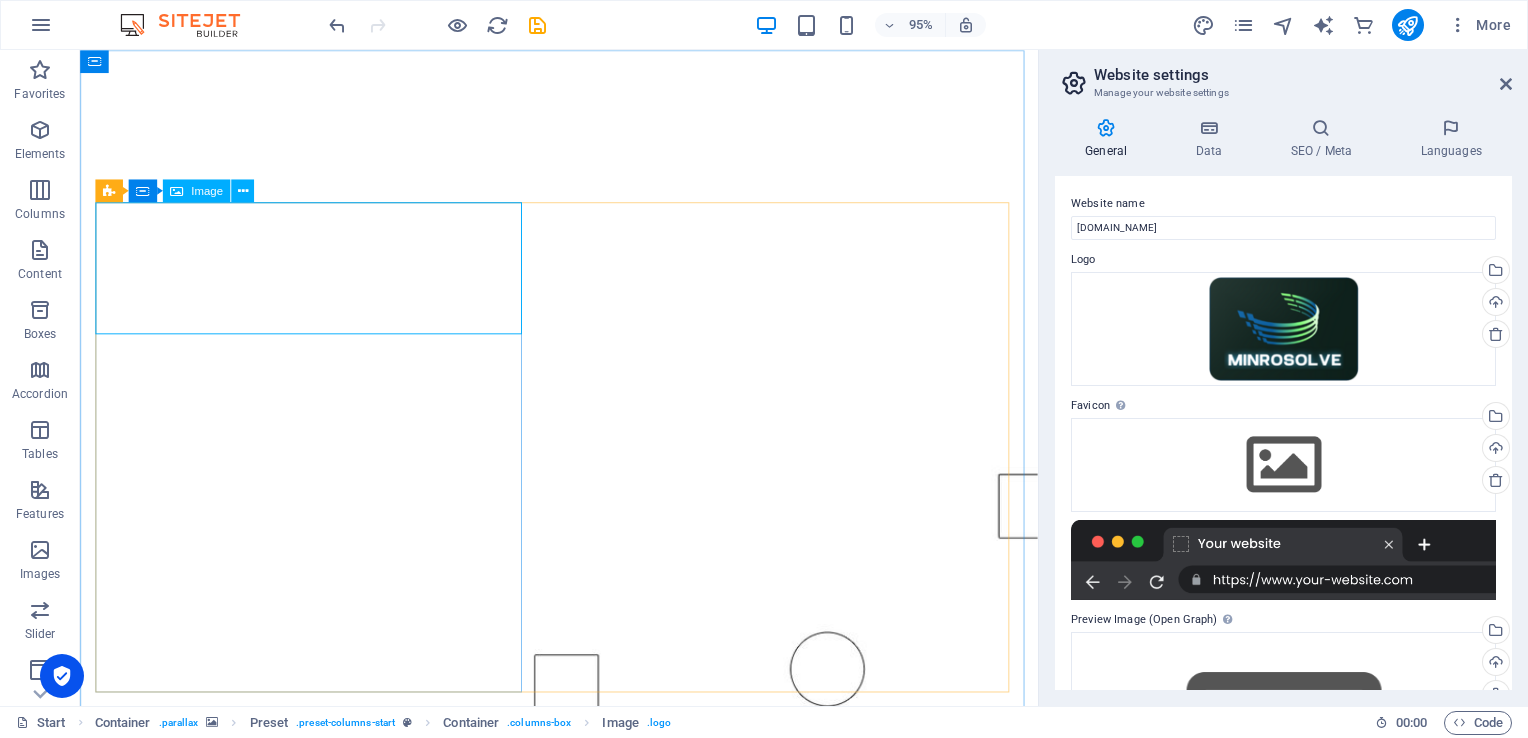 click on "Image" at bounding box center [197, 190] 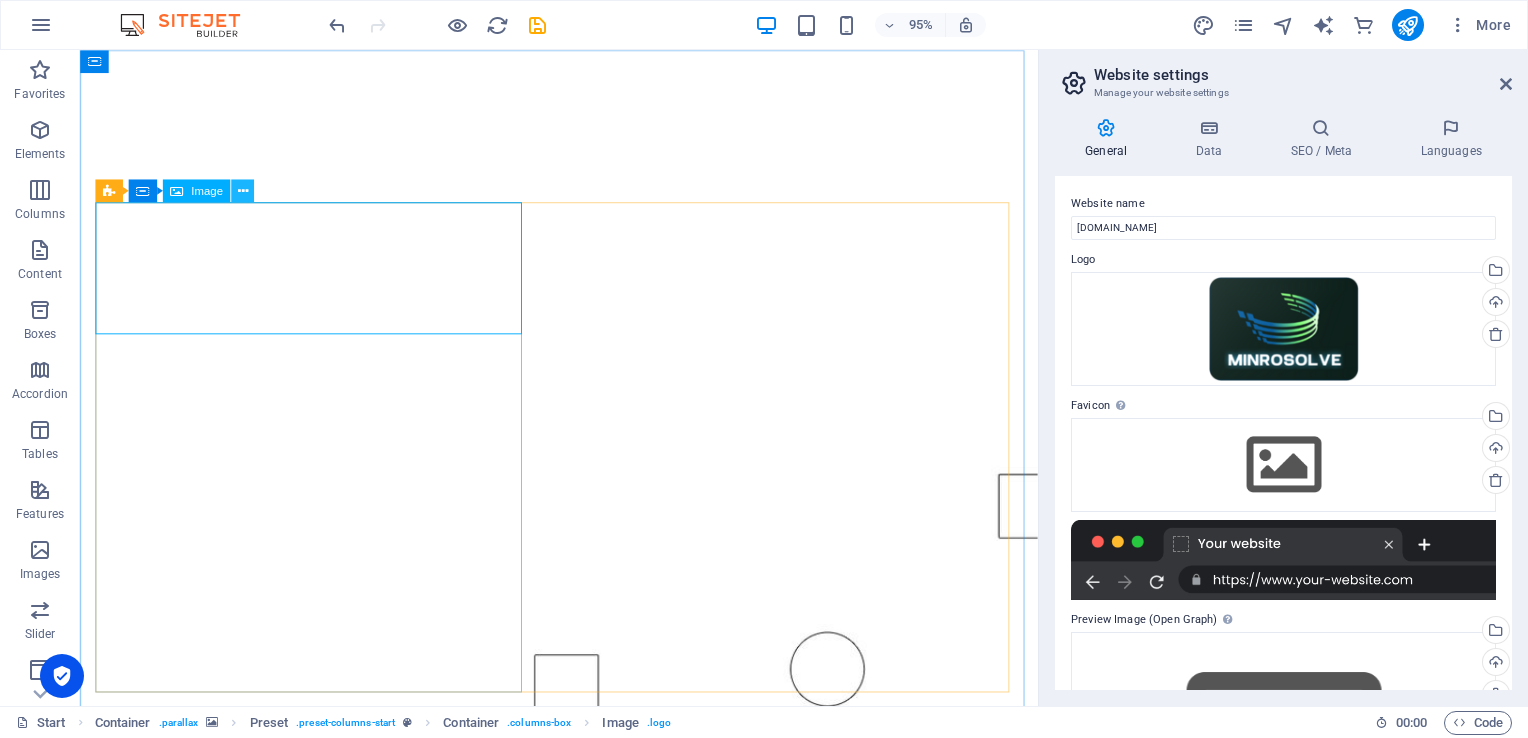 click at bounding box center [243, 191] 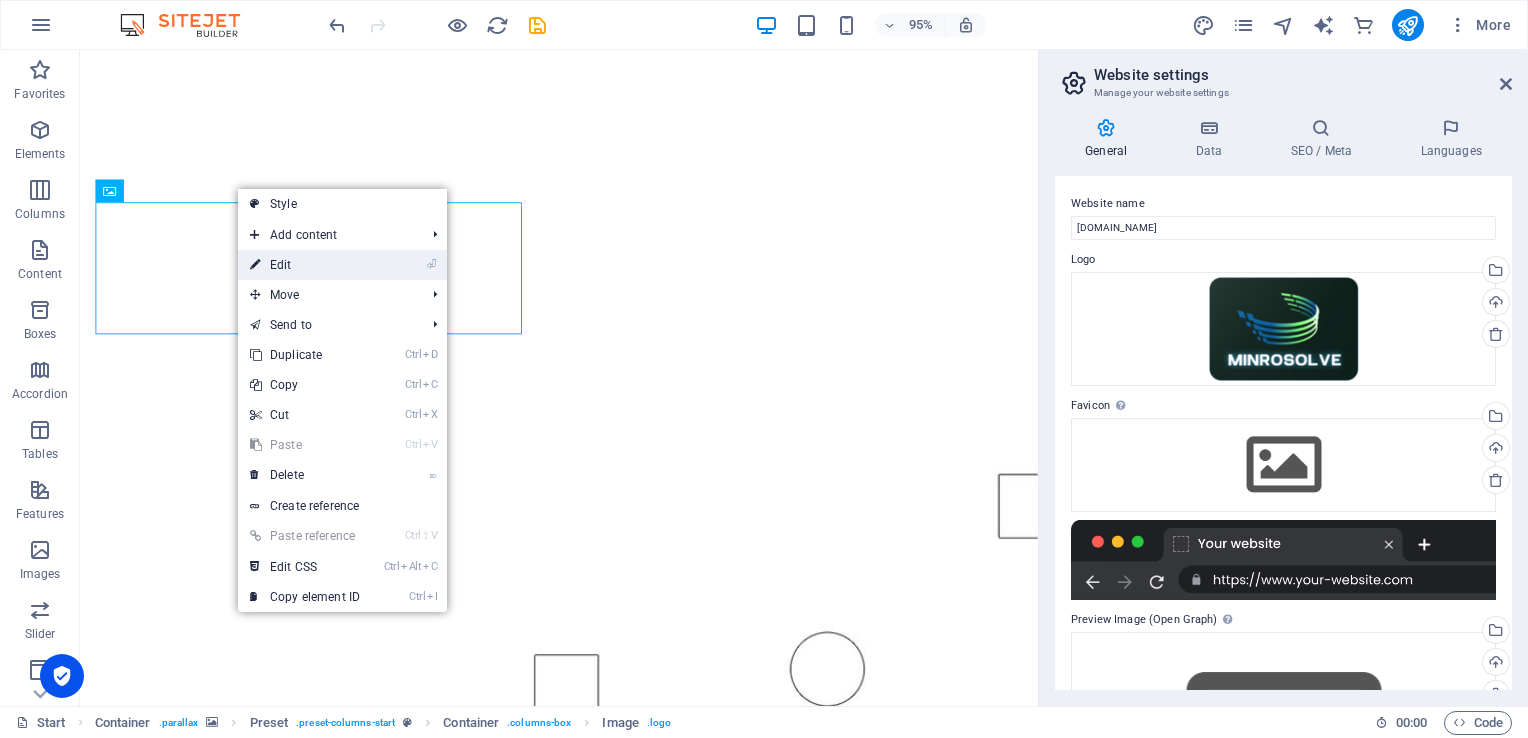click on "⏎  Edit" at bounding box center [305, 265] 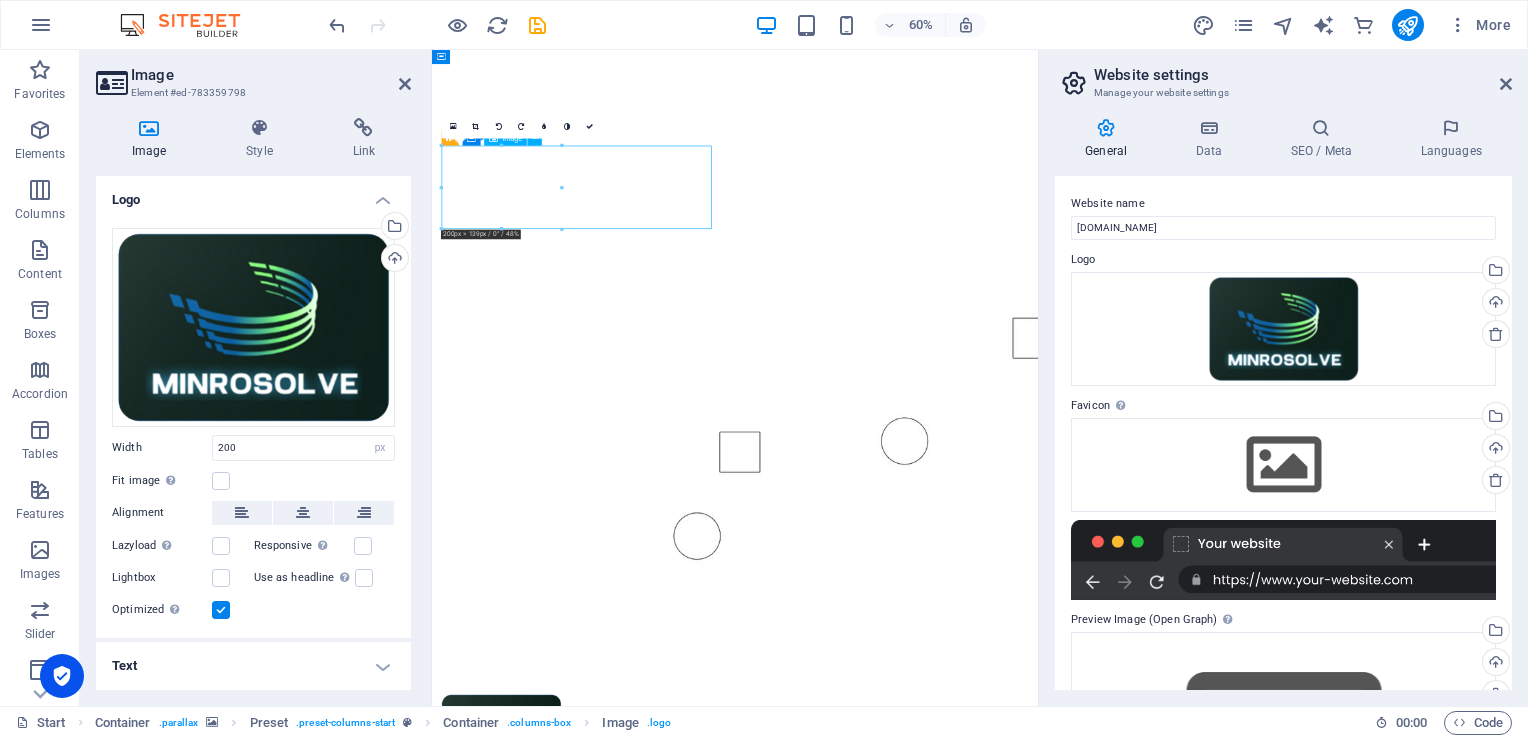 drag, startPoint x: 568, startPoint y: 270, endPoint x: 613, endPoint y: 262, distance: 45.705578 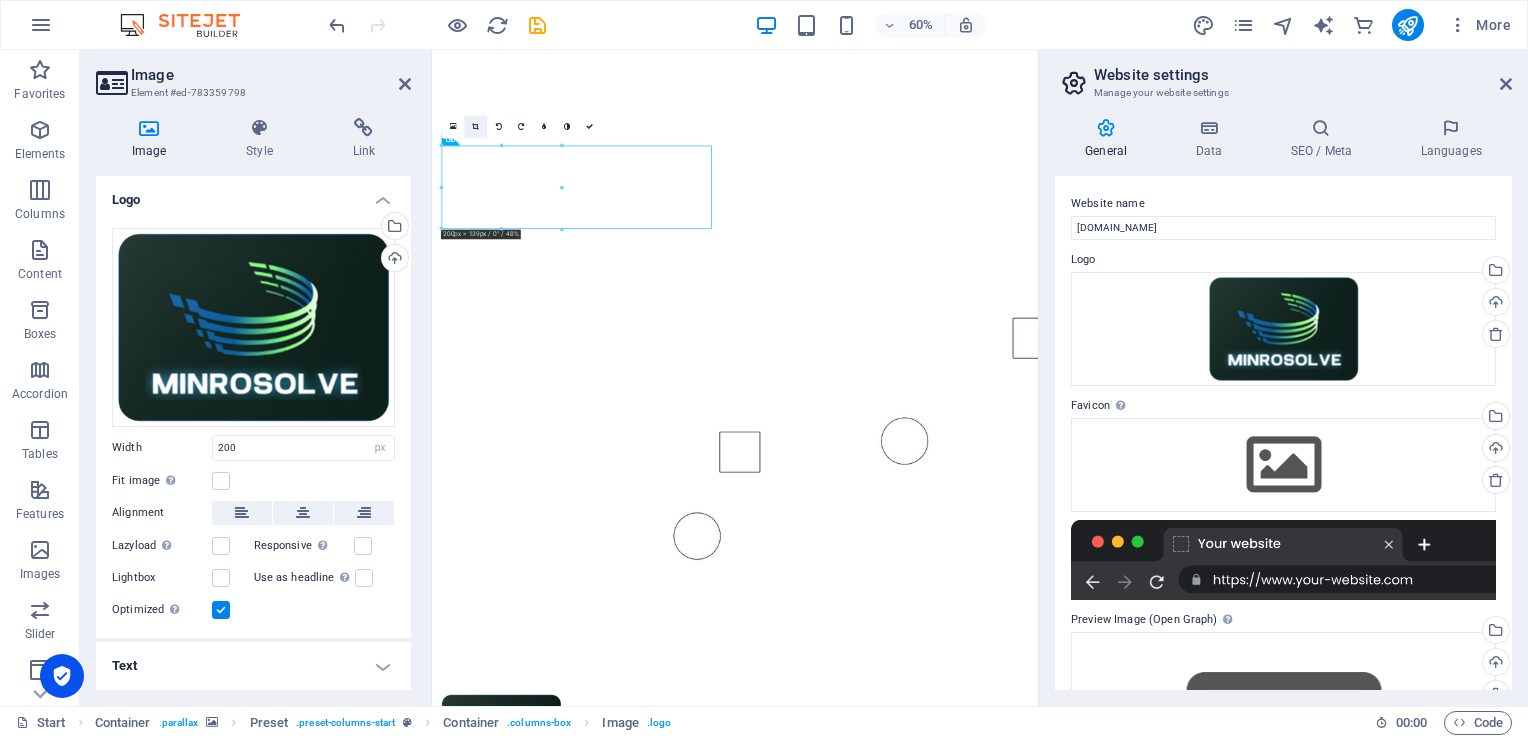 click at bounding box center (475, 127) 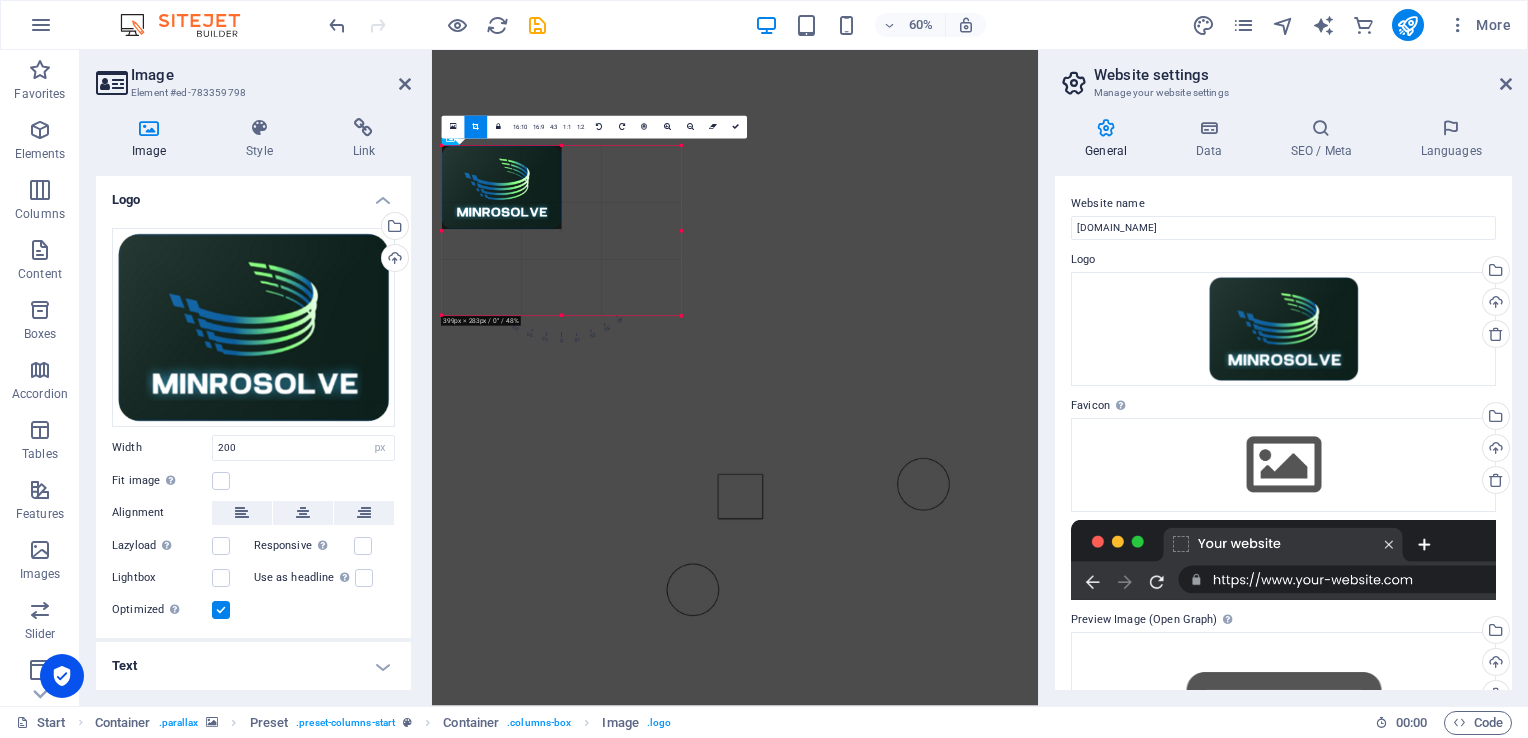 drag, startPoint x: 562, startPoint y: 230, endPoint x: 548, endPoint y: 538, distance: 308.31802 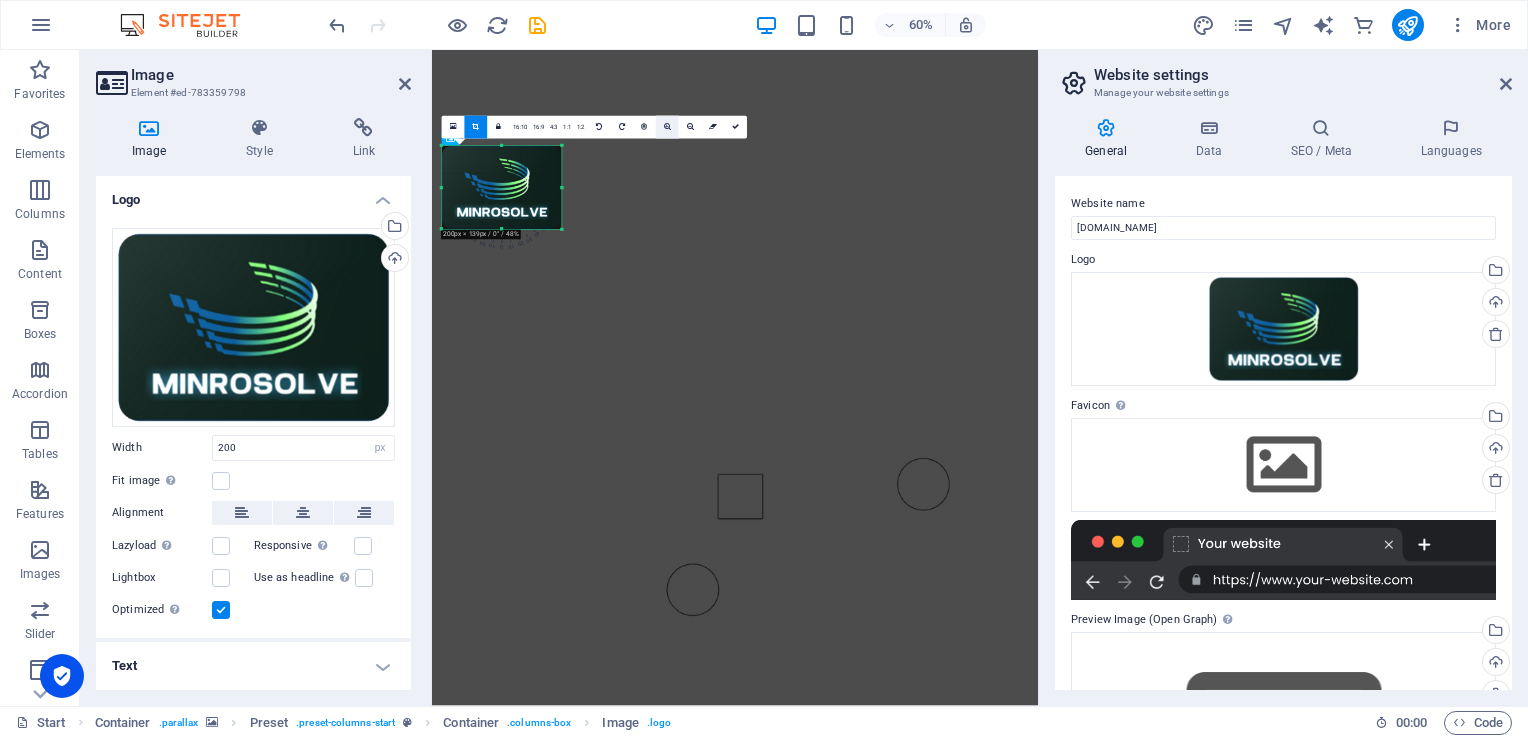 click at bounding box center [667, 127] 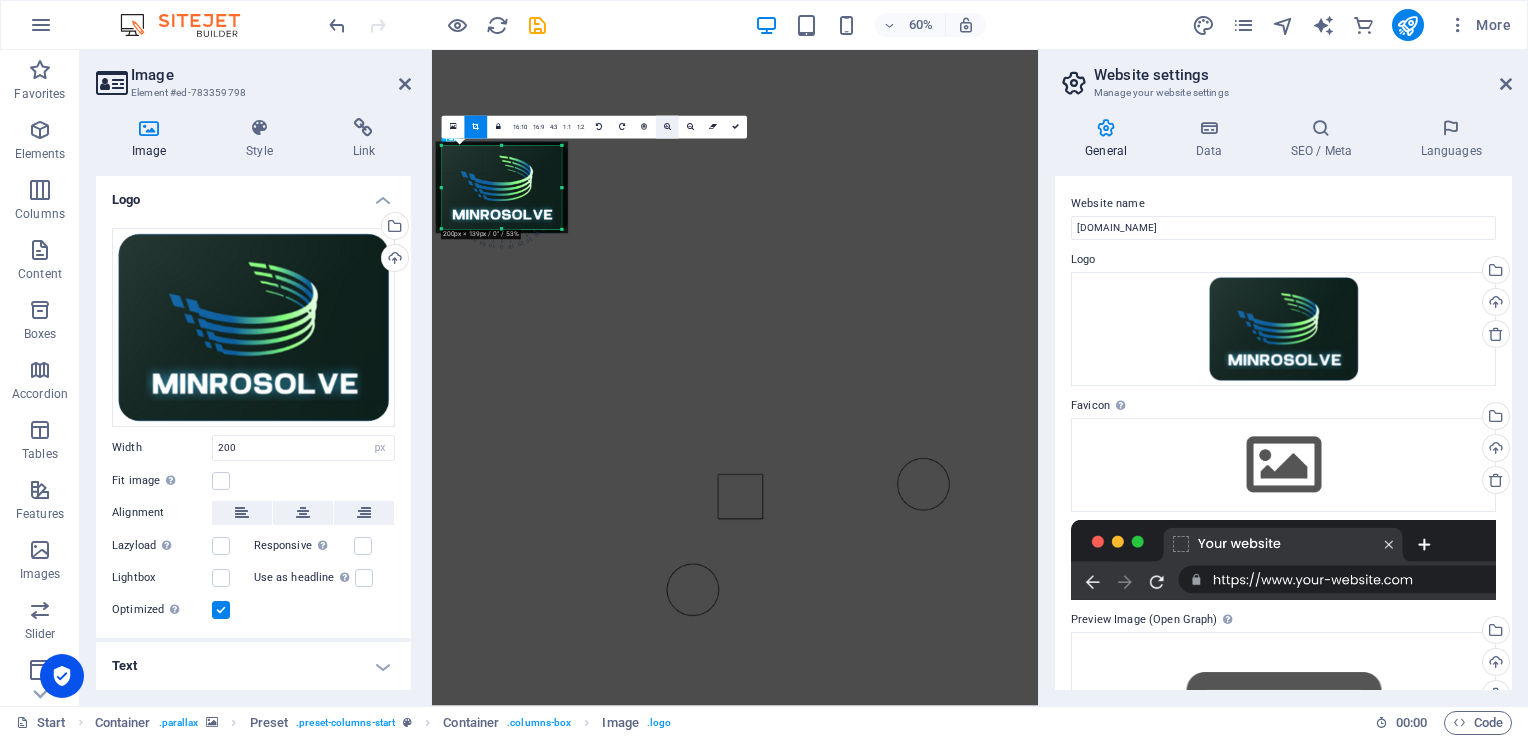 click at bounding box center [667, 127] 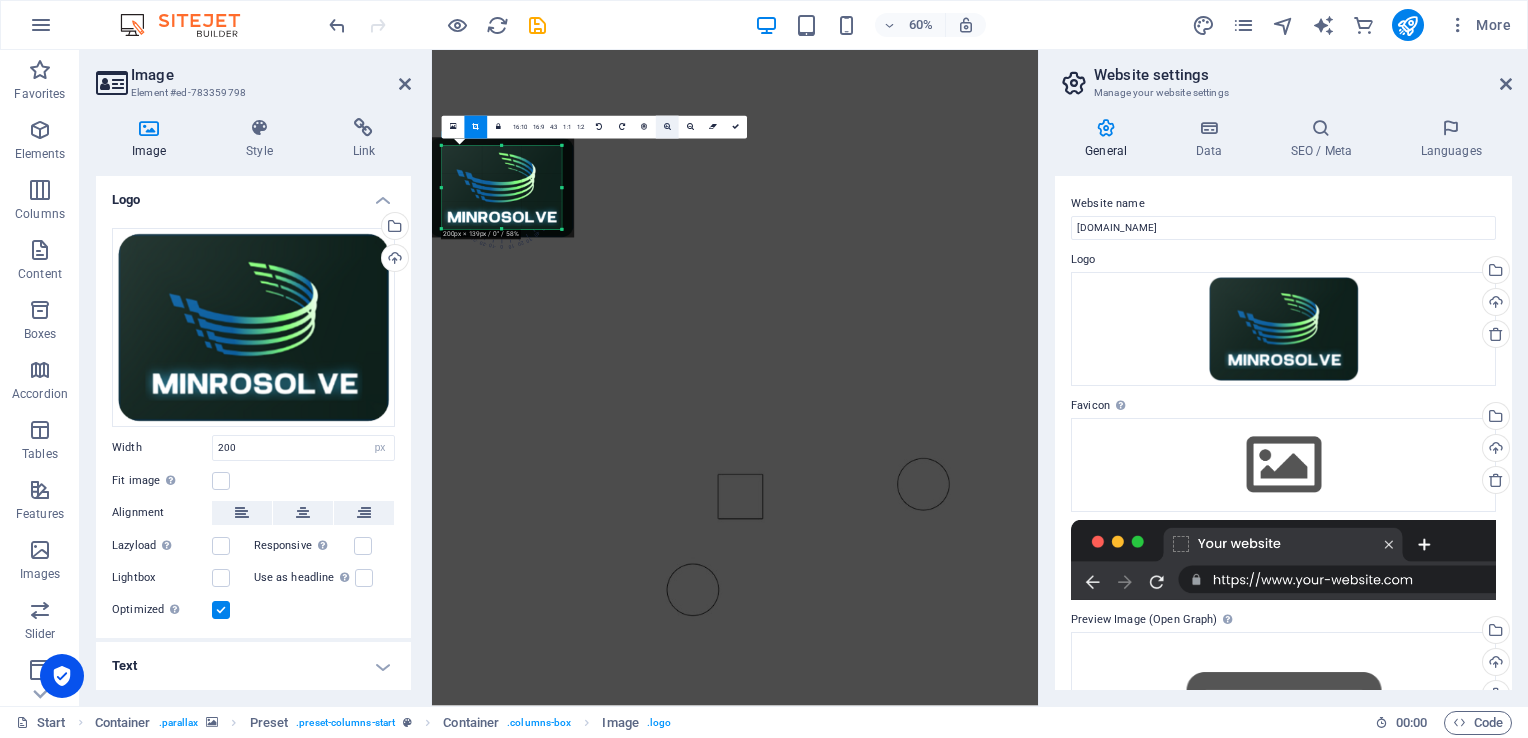 click at bounding box center [667, 127] 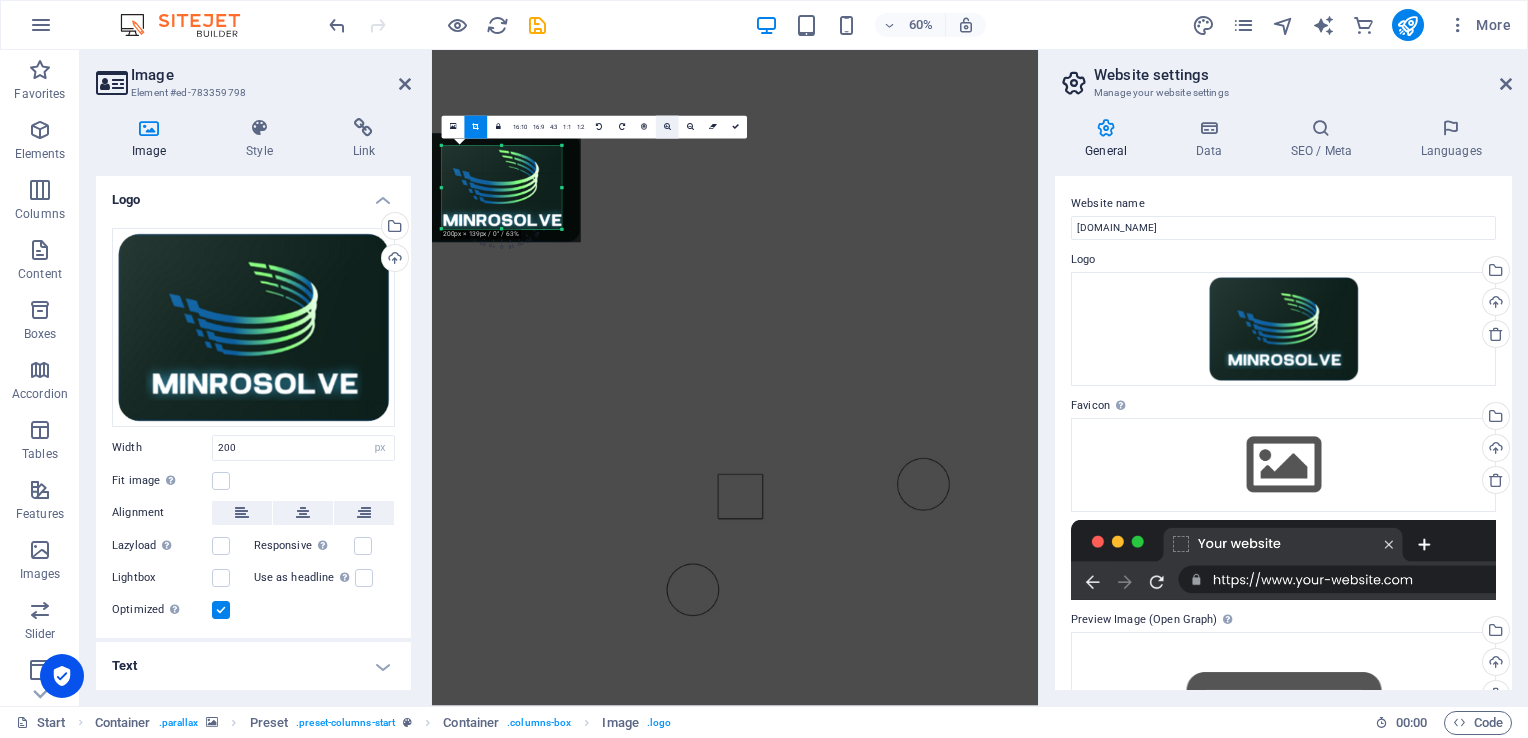 click at bounding box center [667, 127] 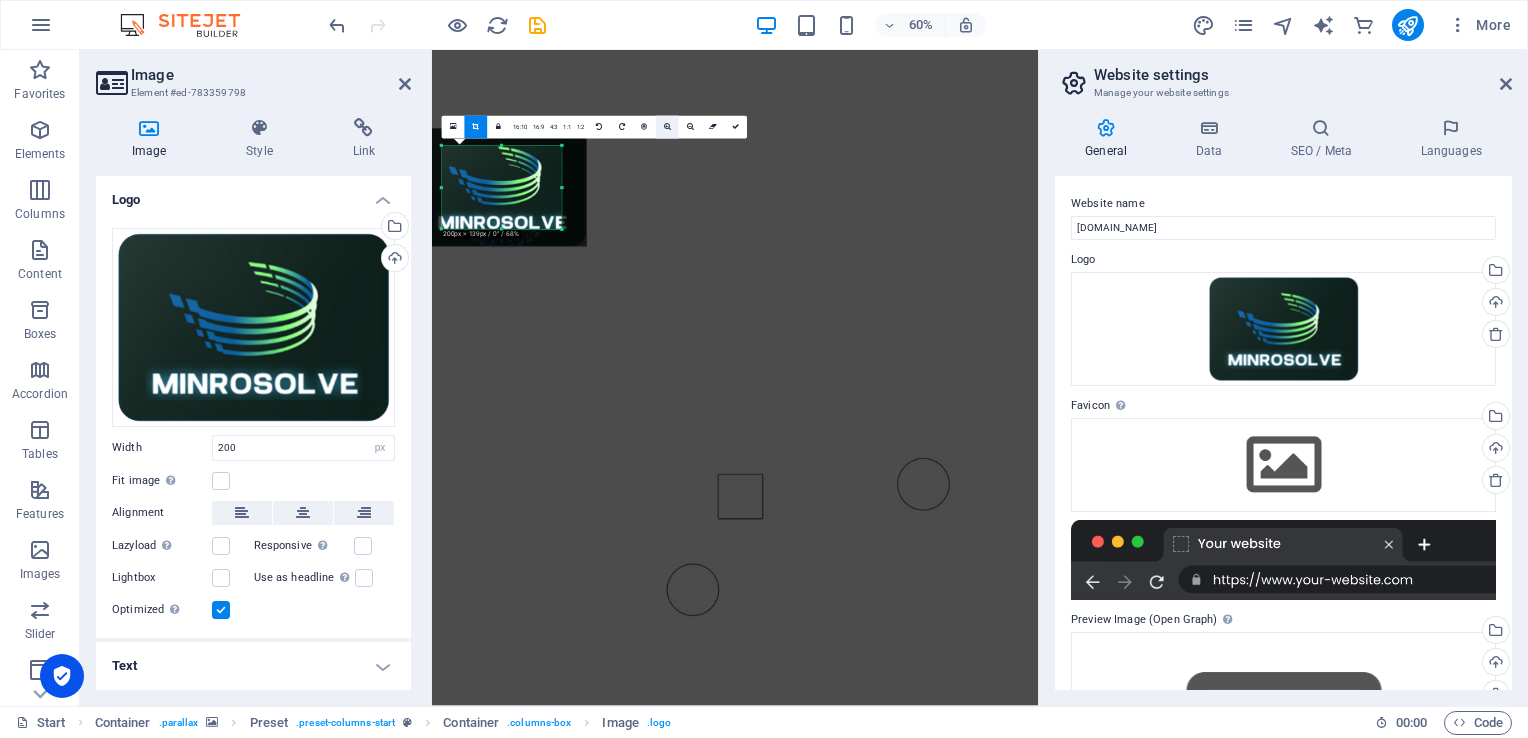 click at bounding box center [667, 127] 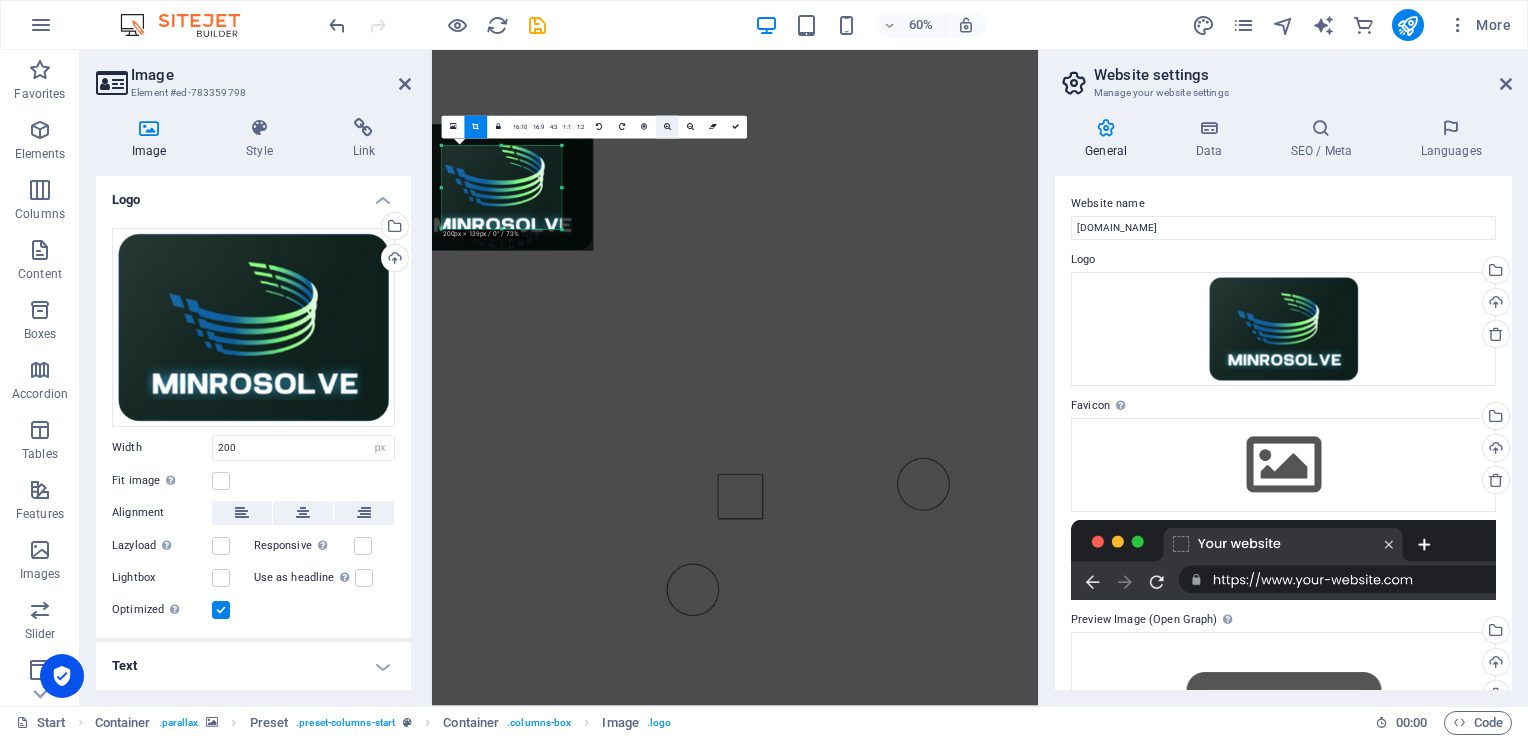 click at bounding box center (667, 127) 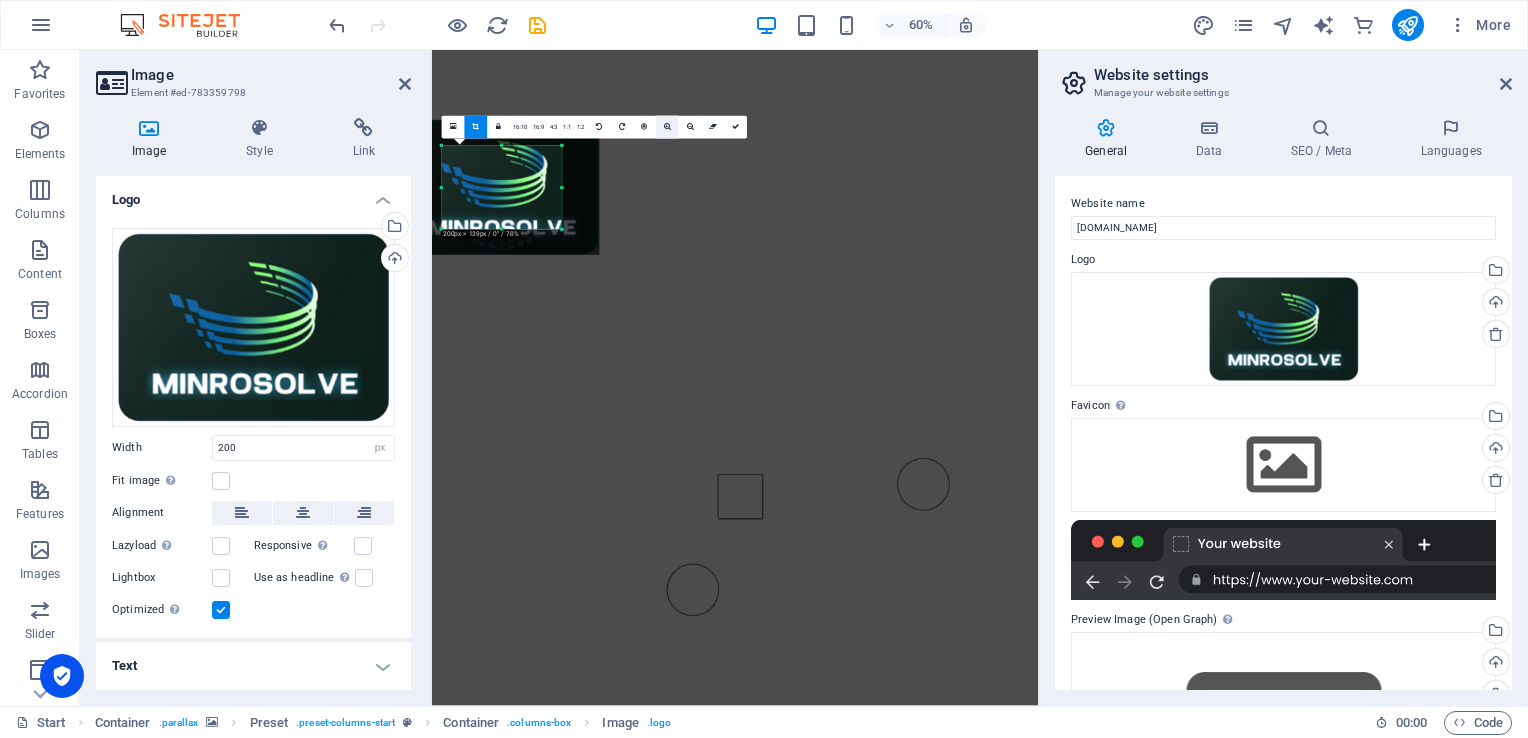 click at bounding box center (667, 127) 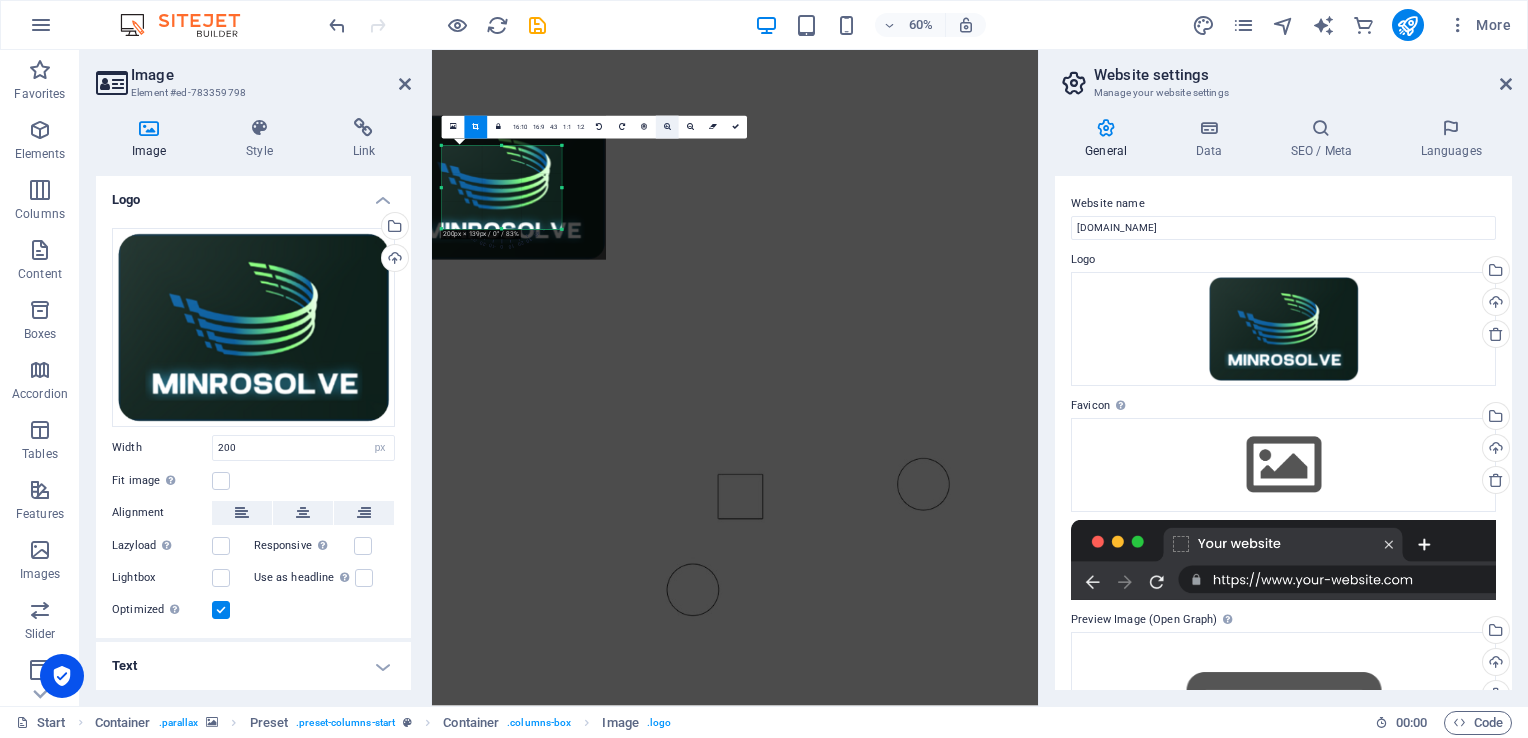 click at bounding box center [667, 127] 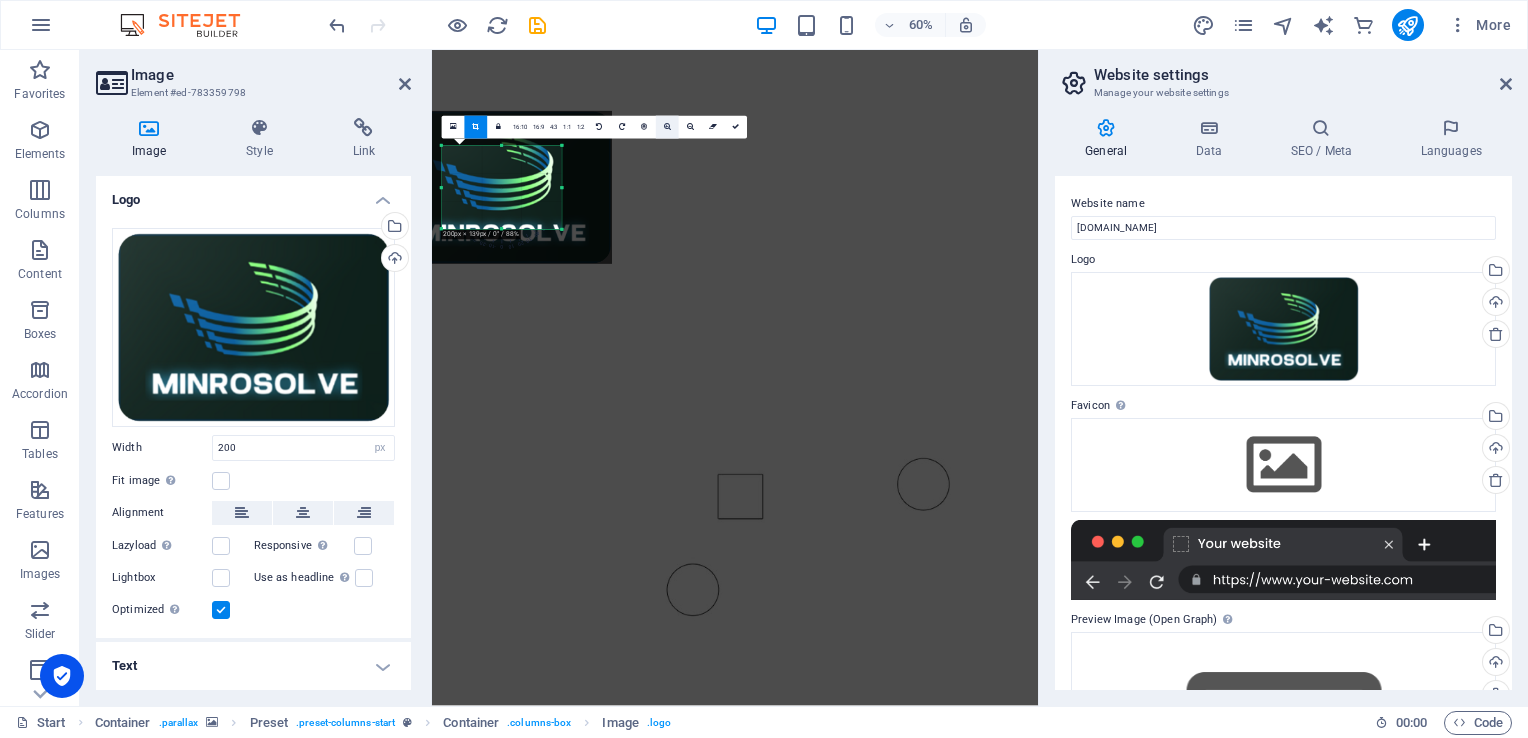 click at bounding box center [667, 127] 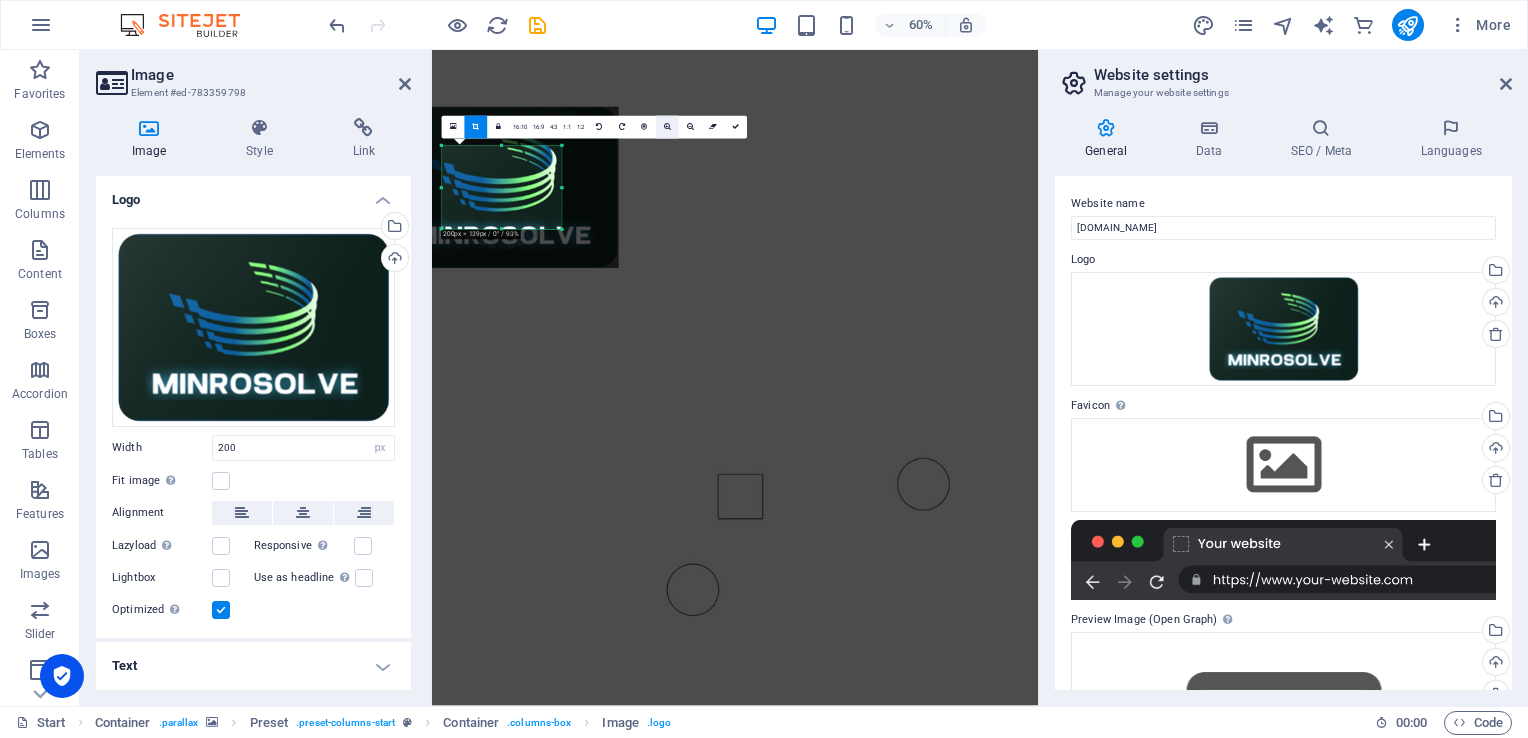 click at bounding box center (667, 127) 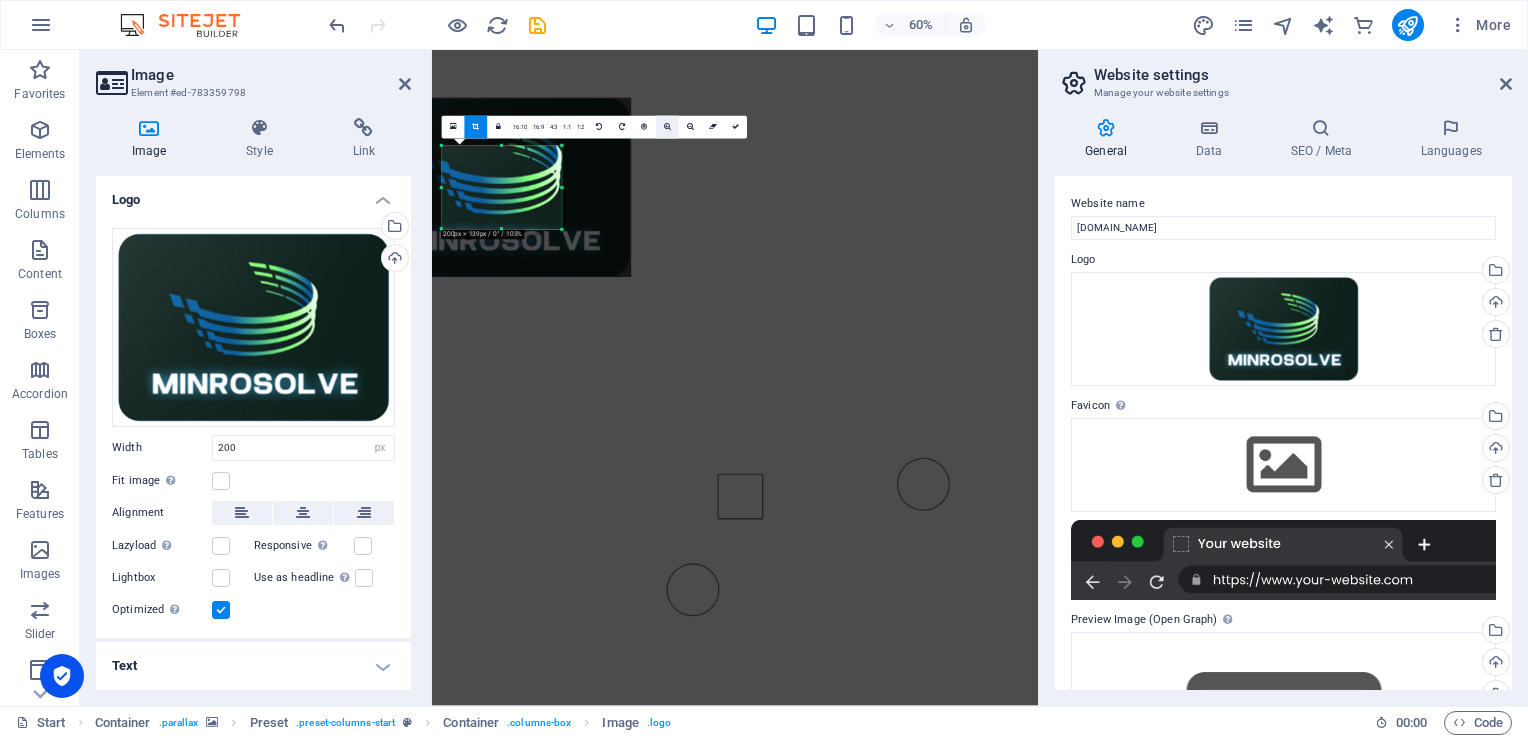 click at bounding box center [667, 127] 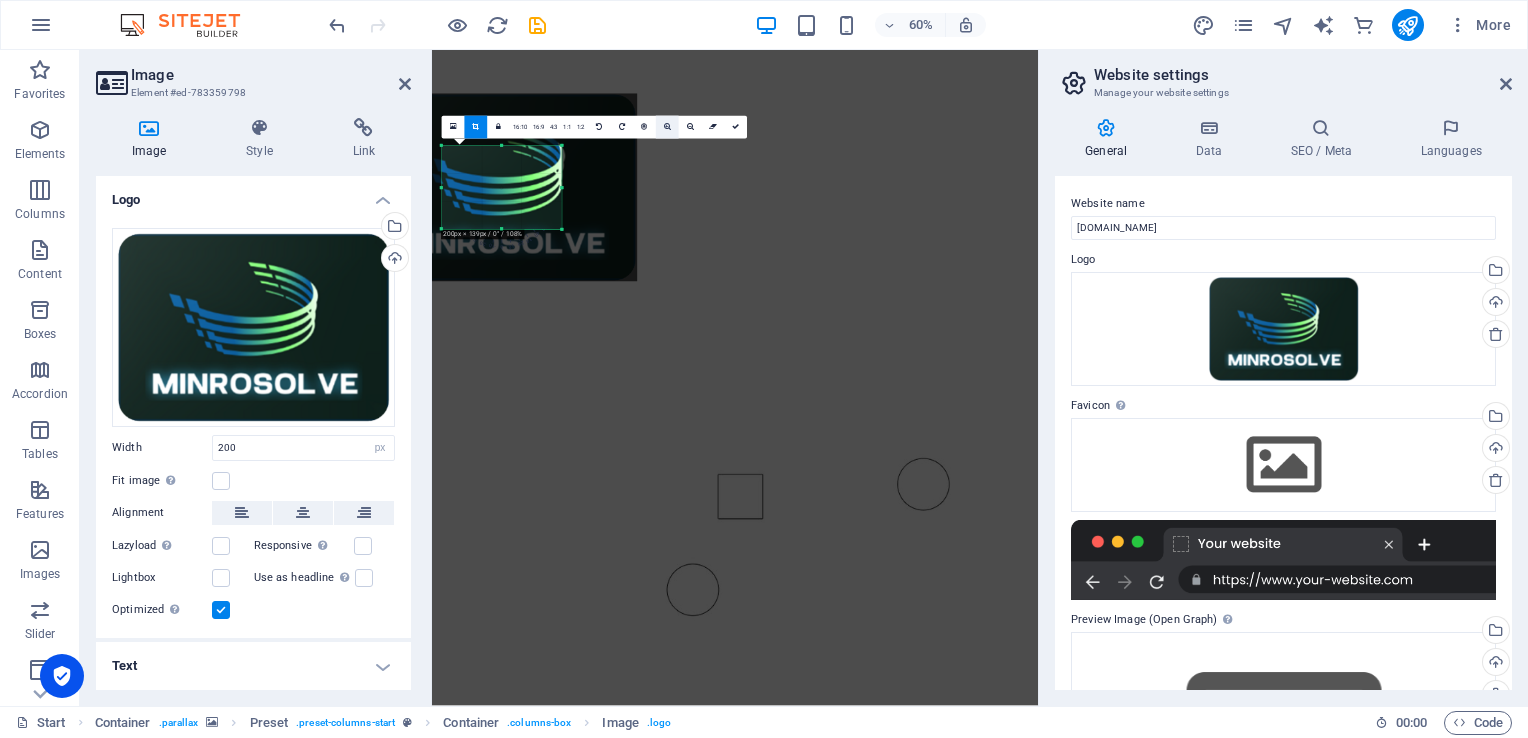 click at bounding box center [667, 127] 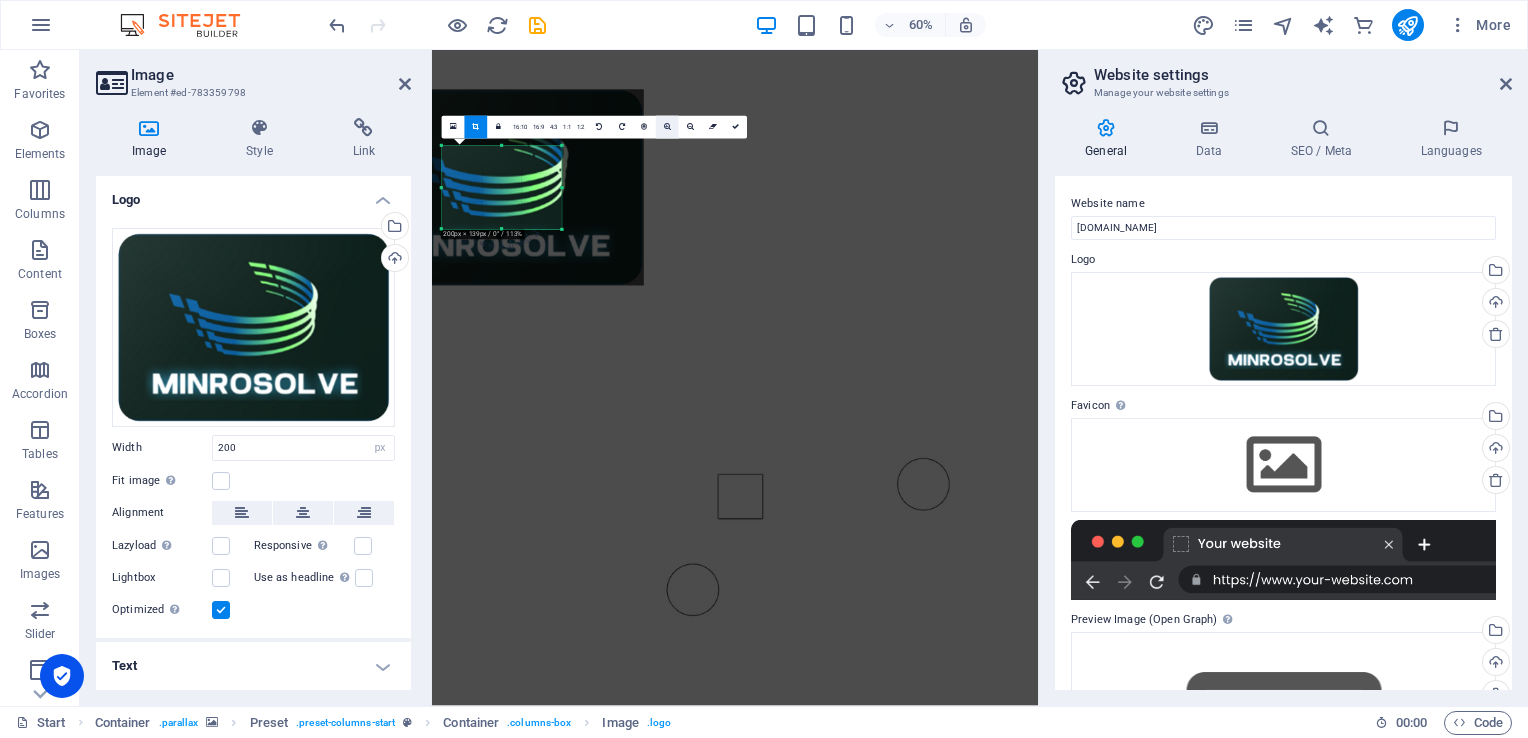 click at bounding box center [667, 127] 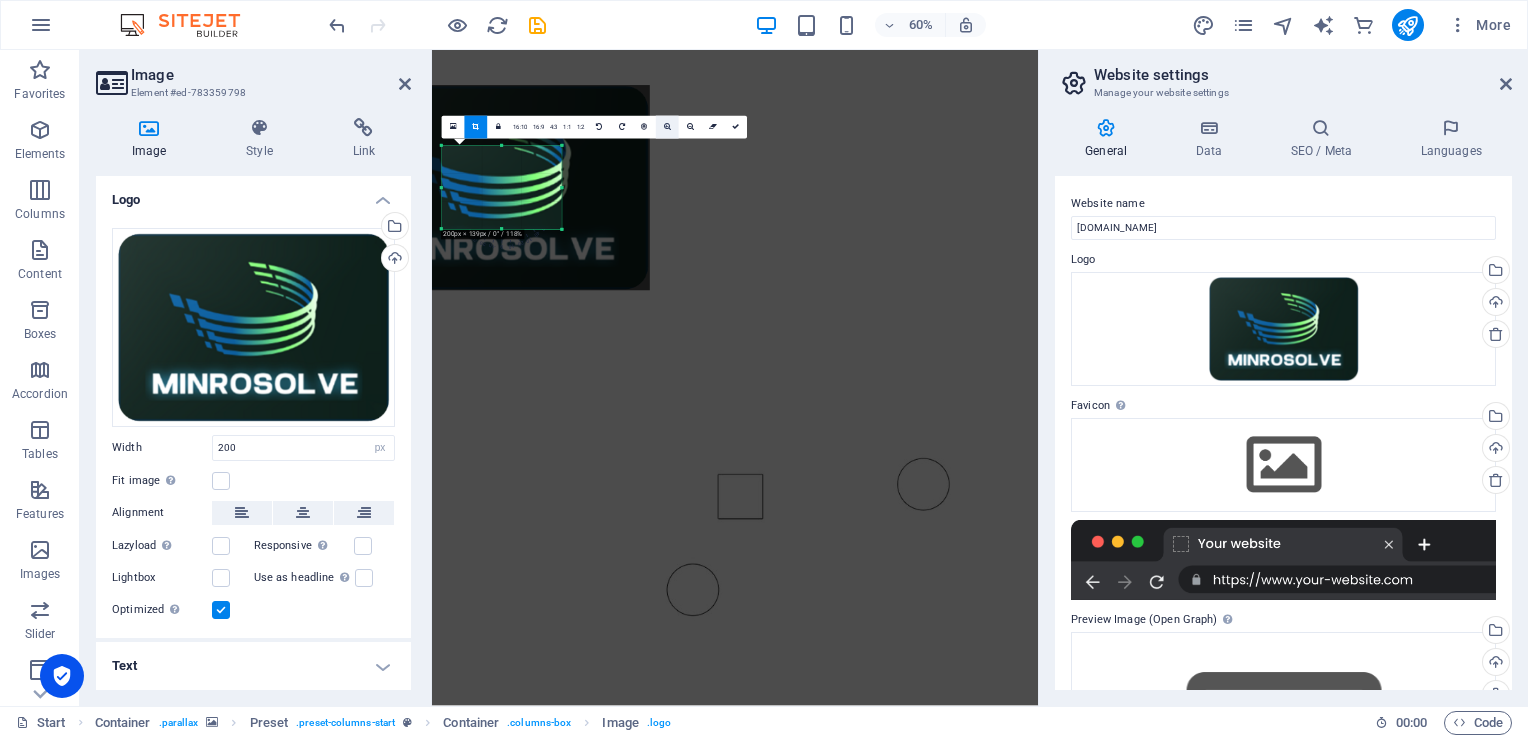 click at bounding box center (667, 127) 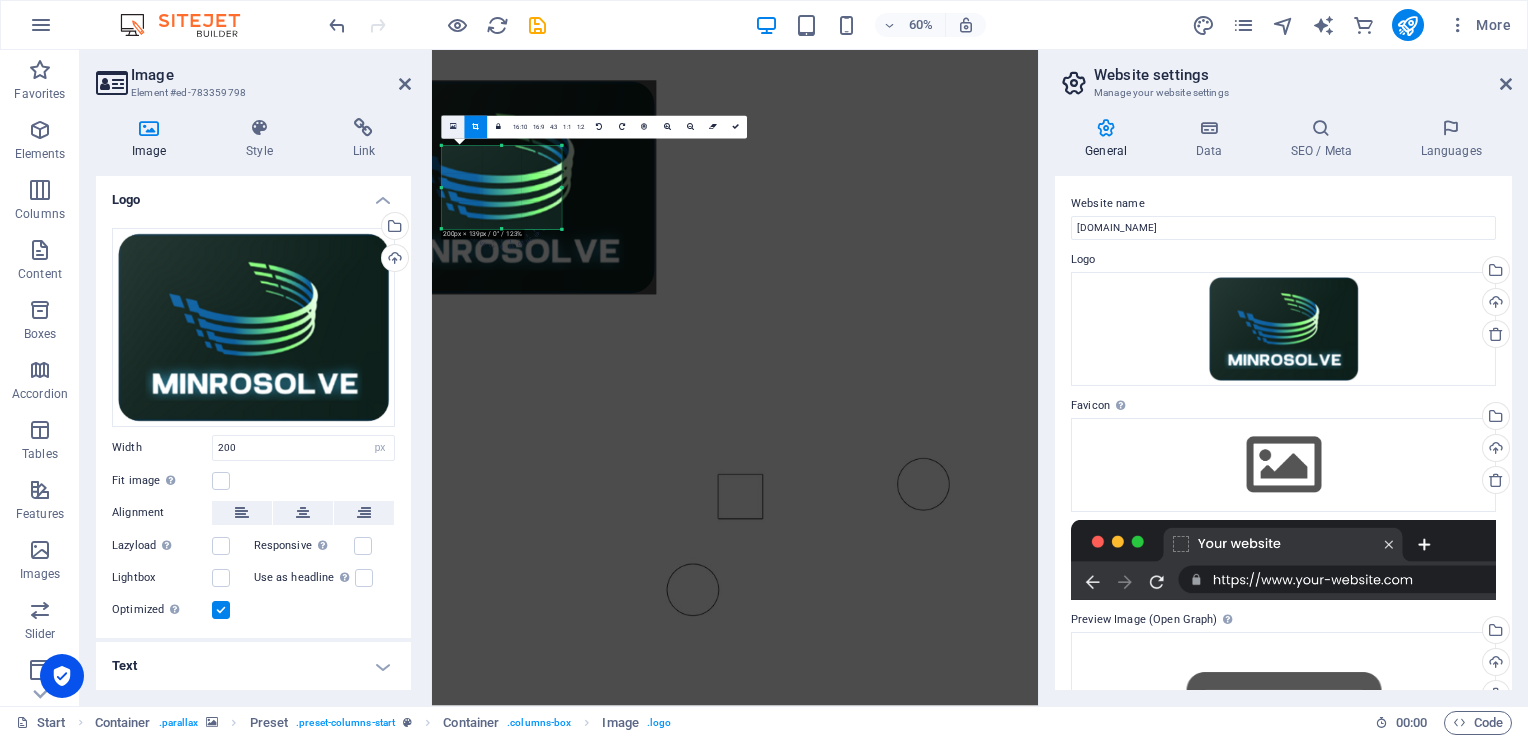click at bounding box center (453, 127) 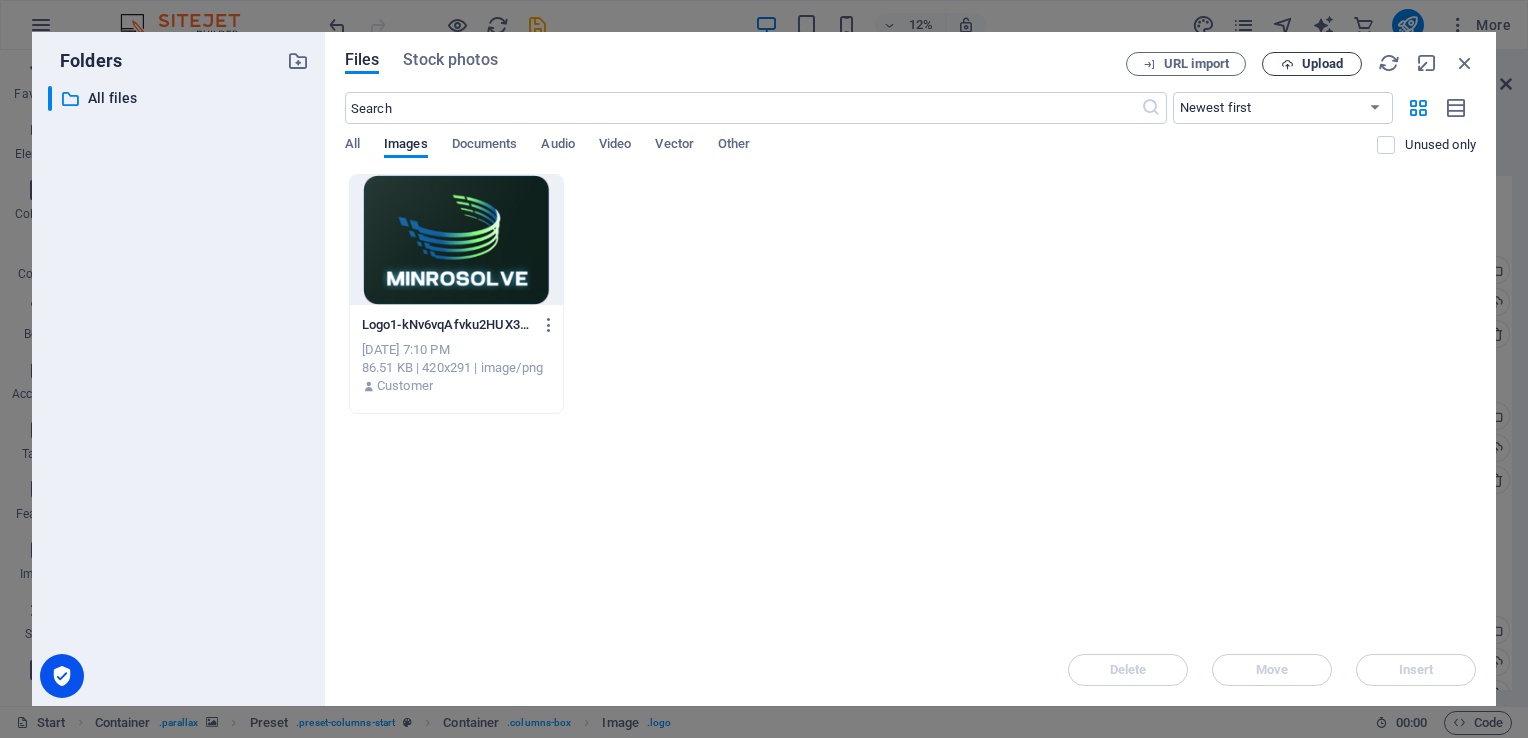 click on "Upload" at bounding box center [1322, 64] 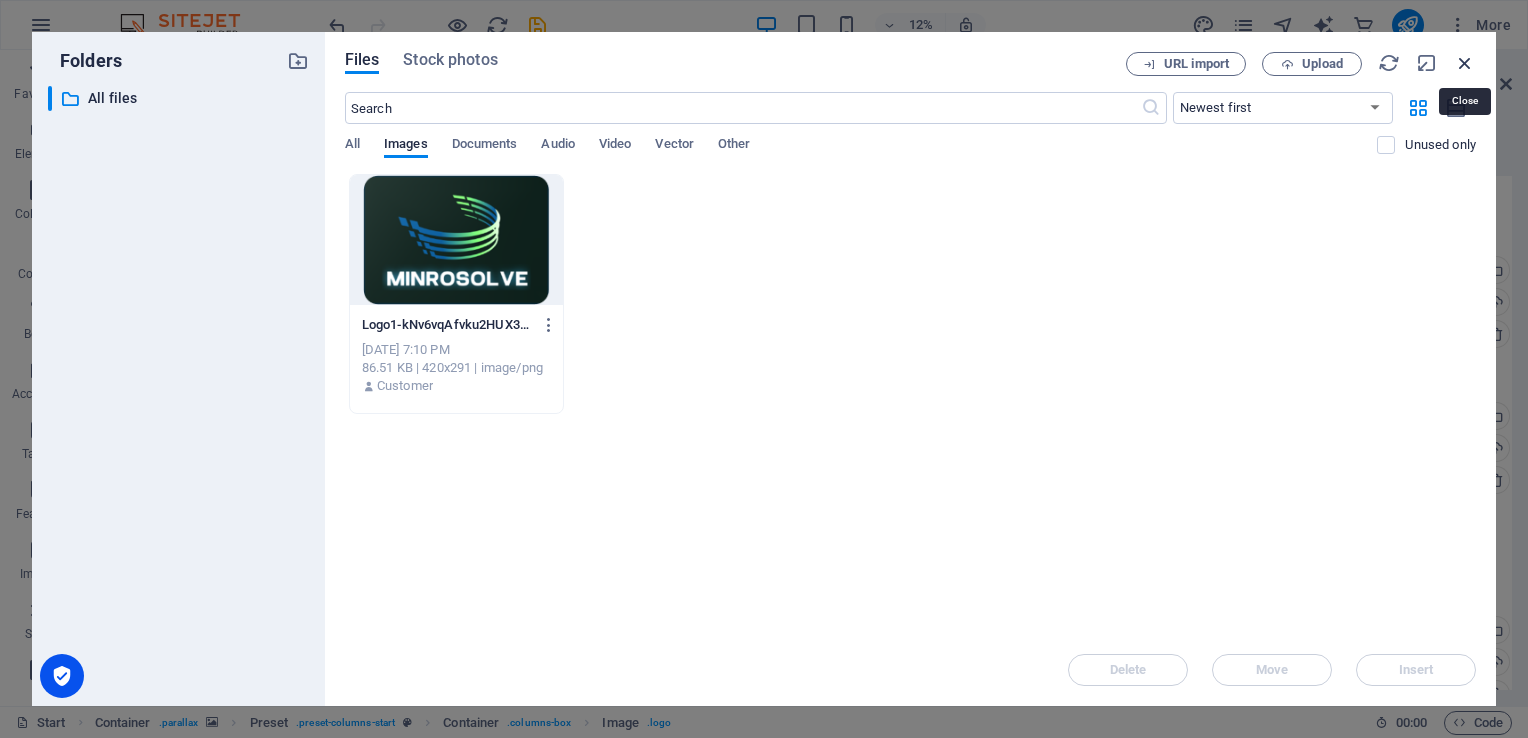 click at bounding box center [1465, 63] 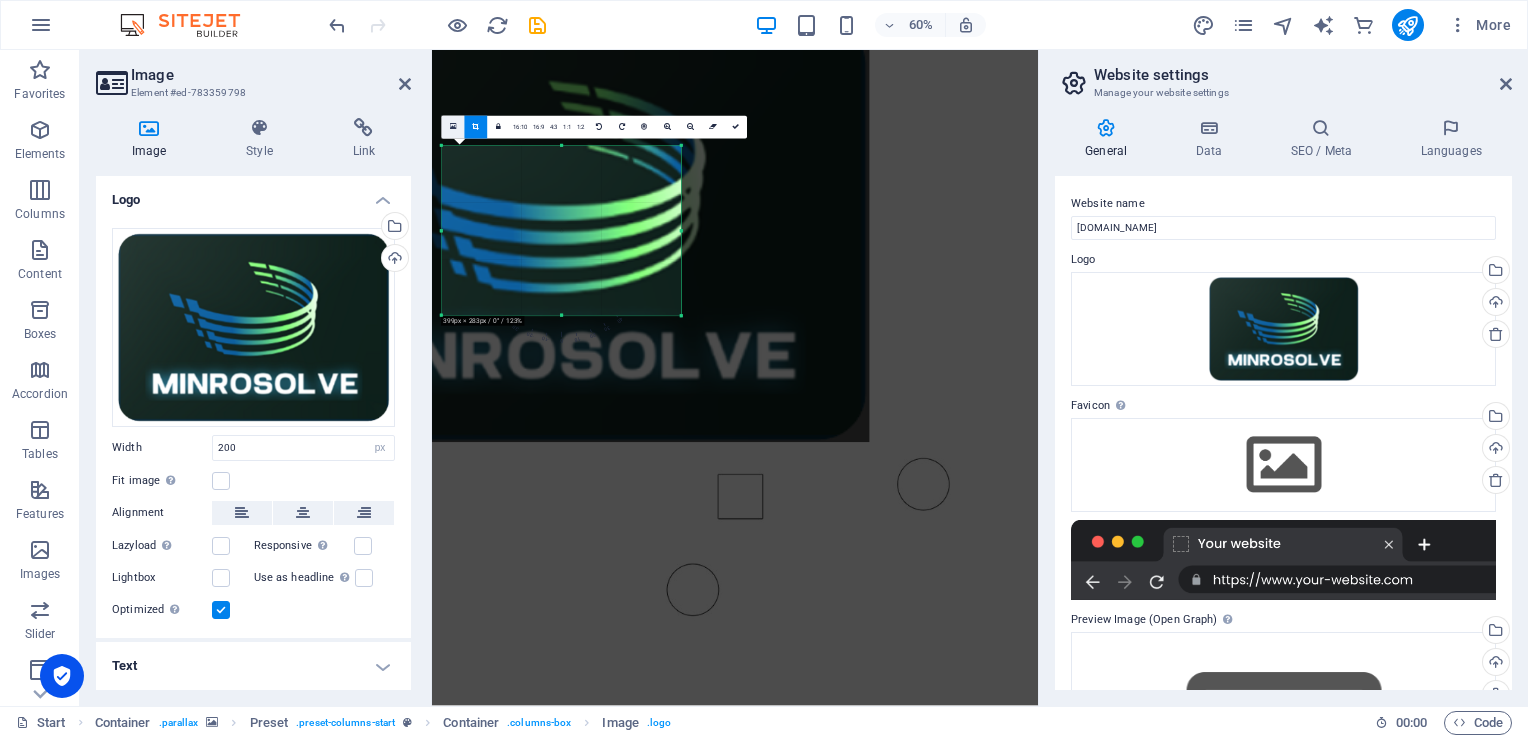 click at bounding box center [453, 127] 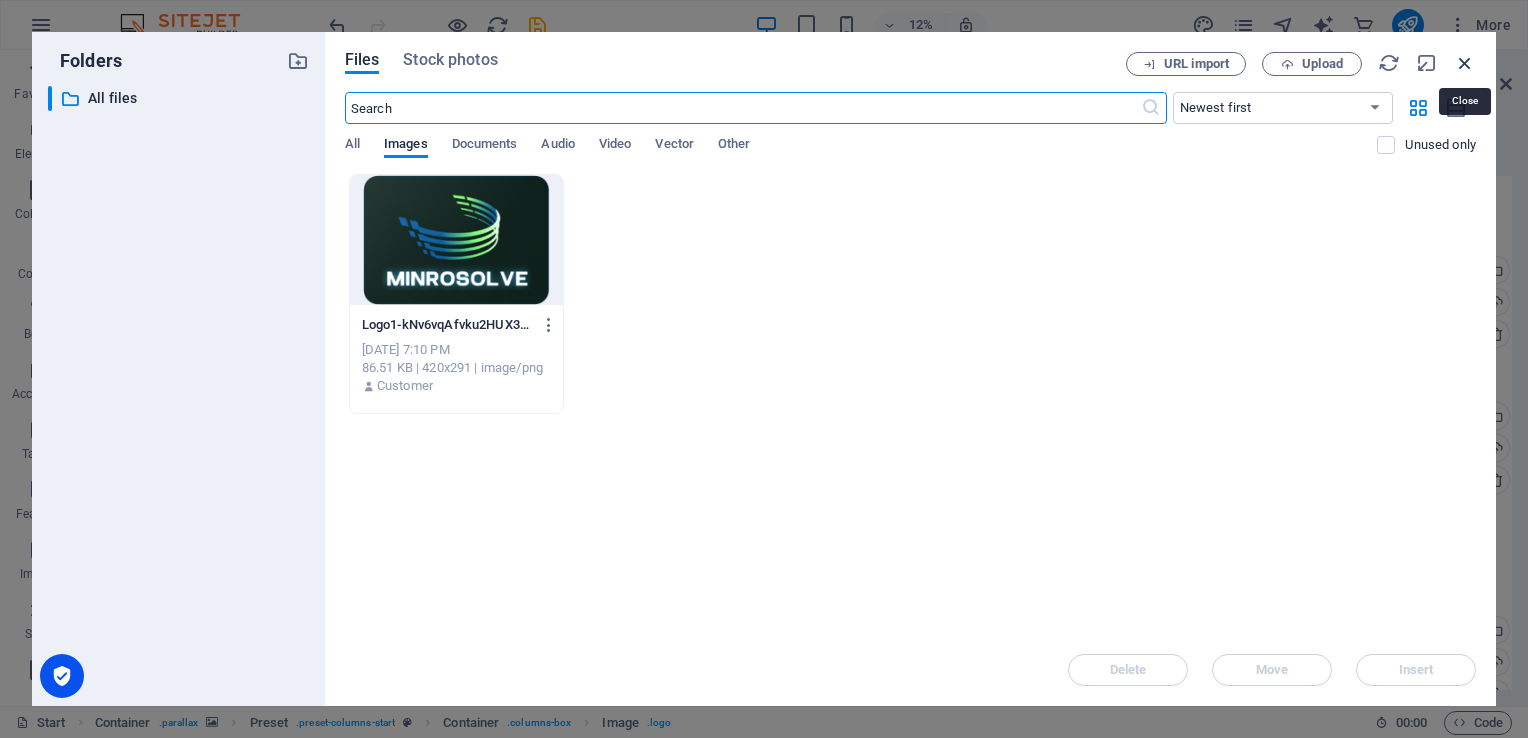 click at bounding box center (1465, 63) 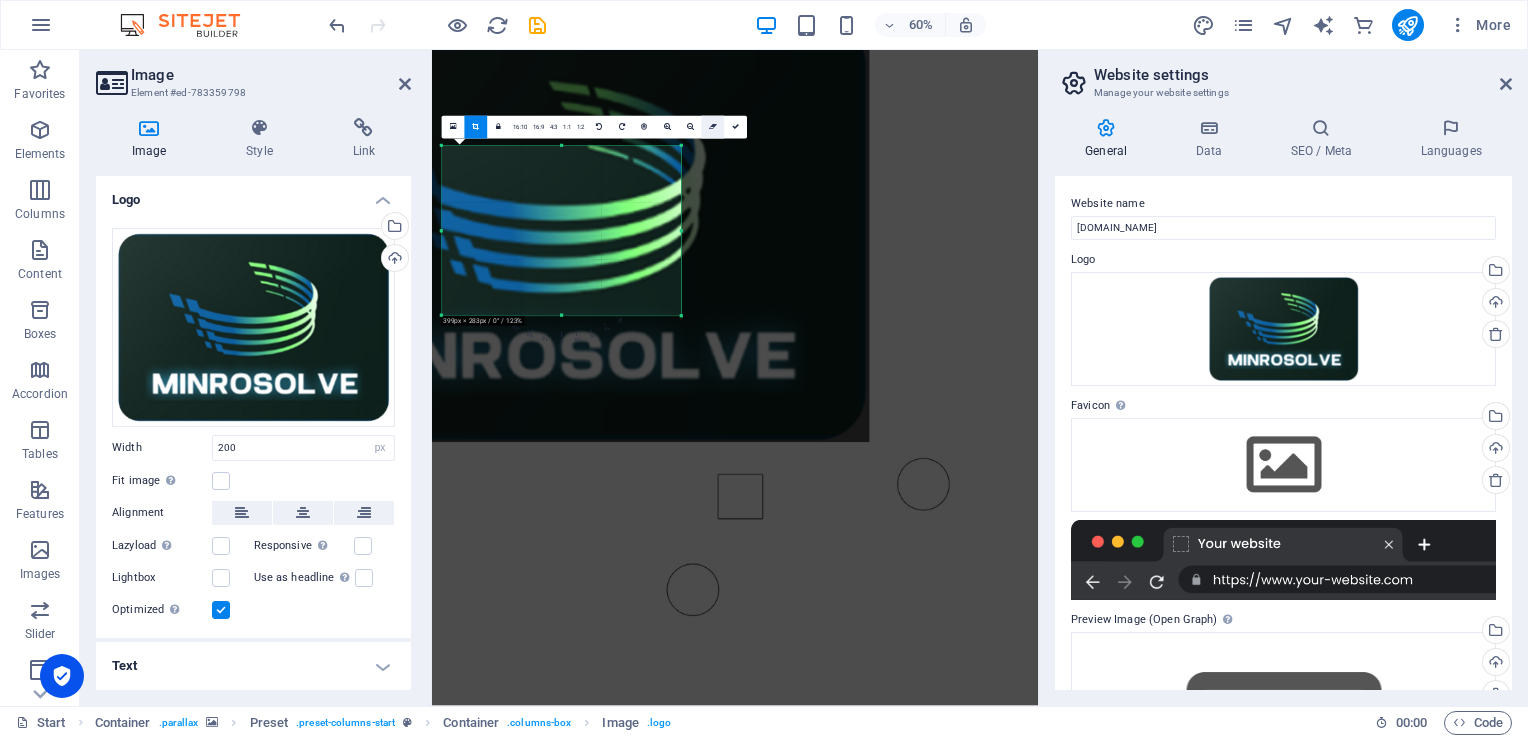 click at bounding box center (713, 127) 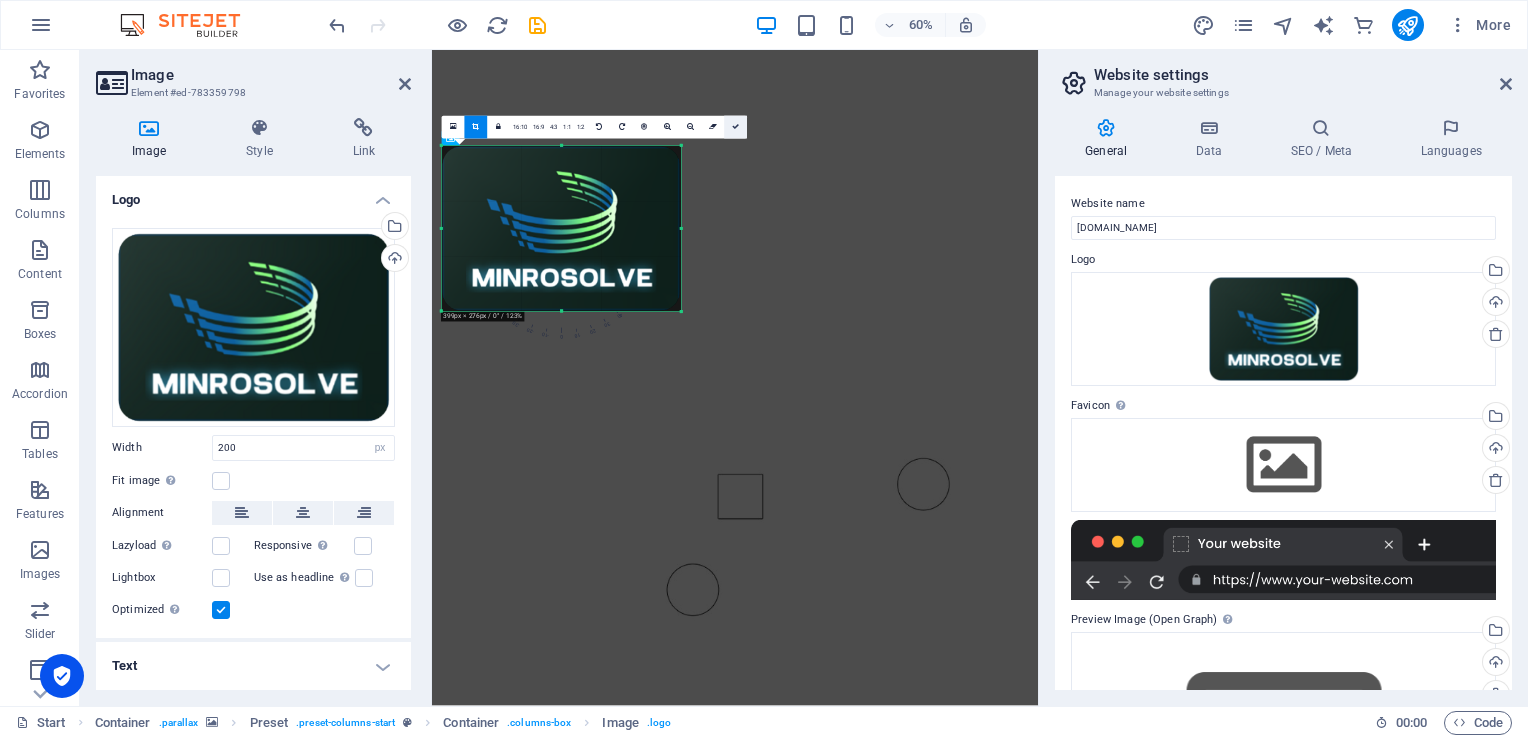 click at bounding box center [735, 127] 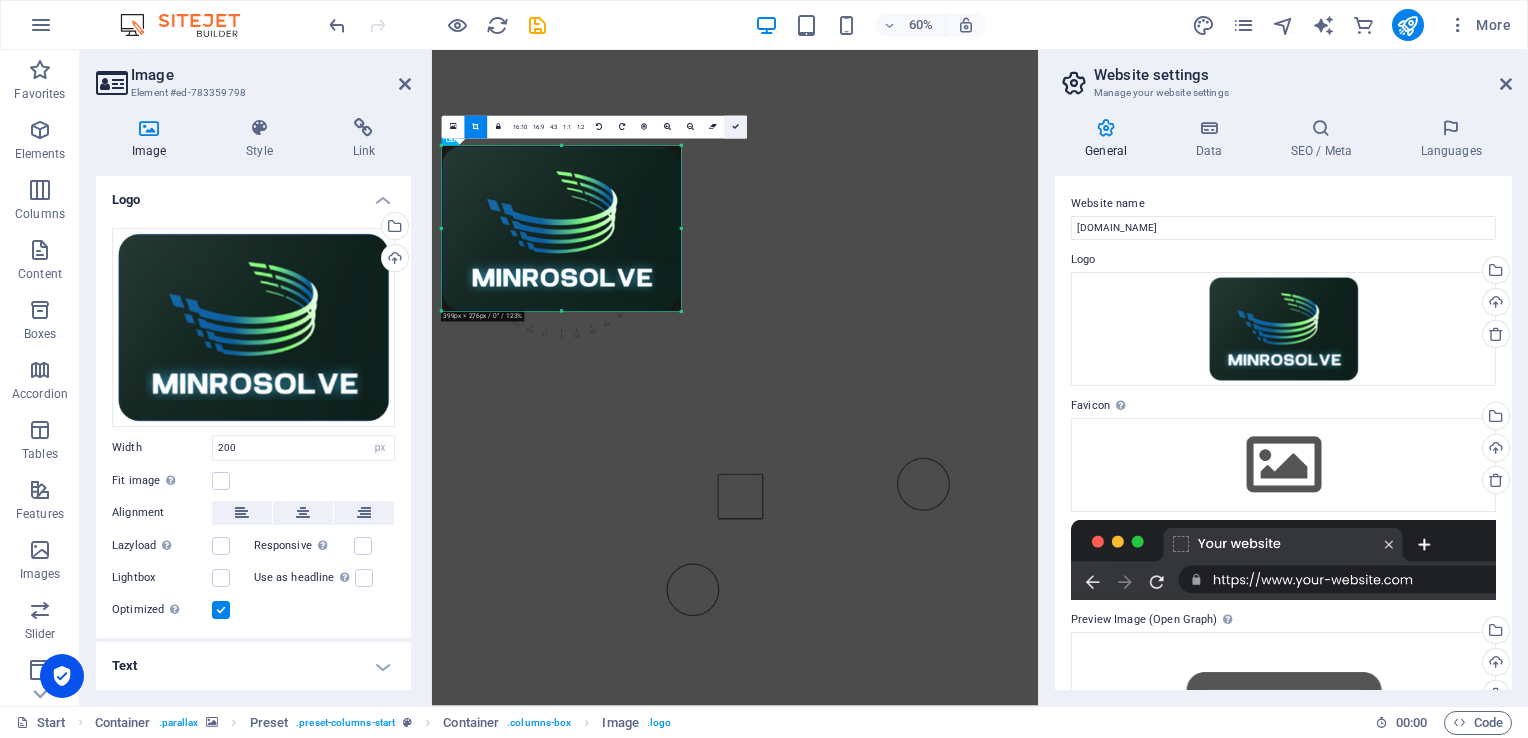 type on "399" 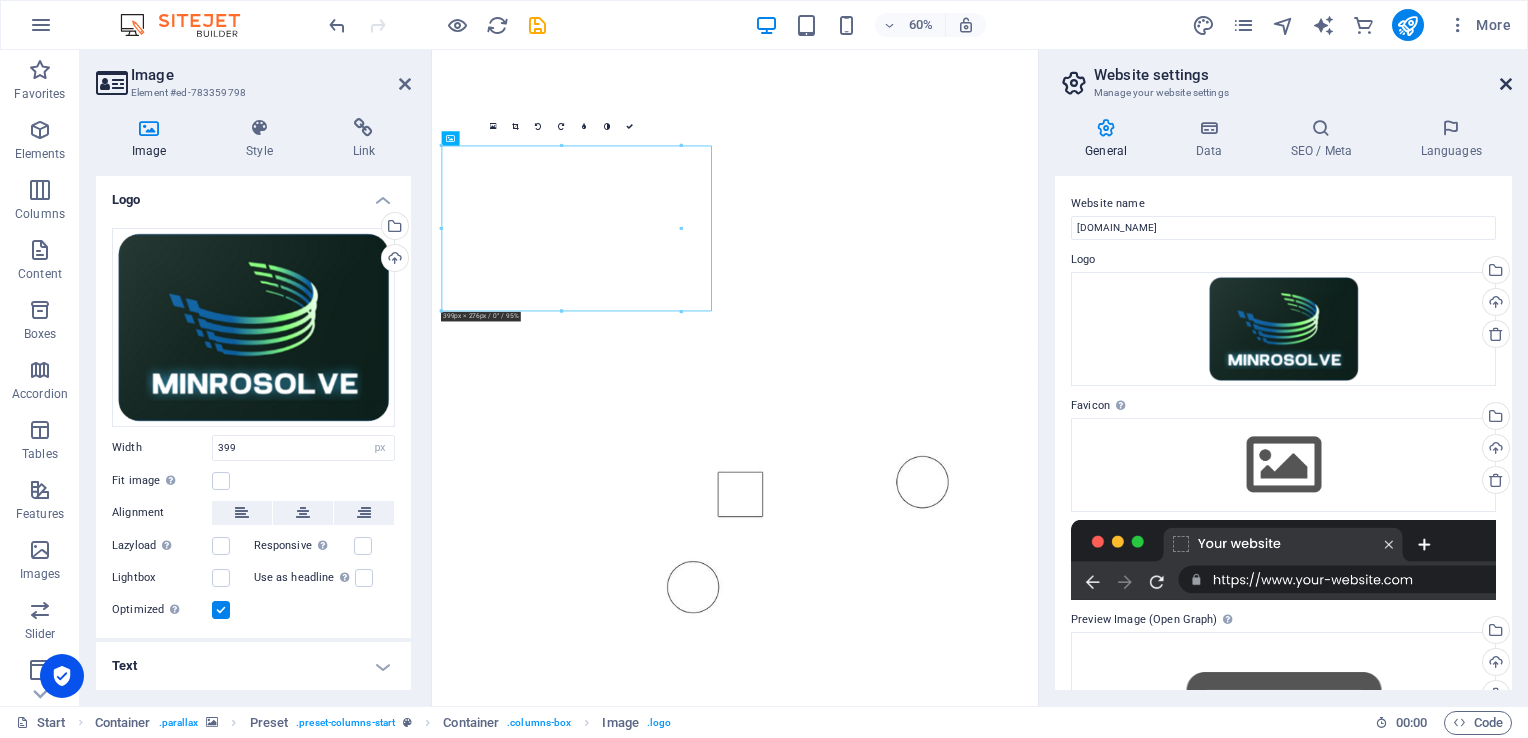 click at bounding box center (1506, 84) 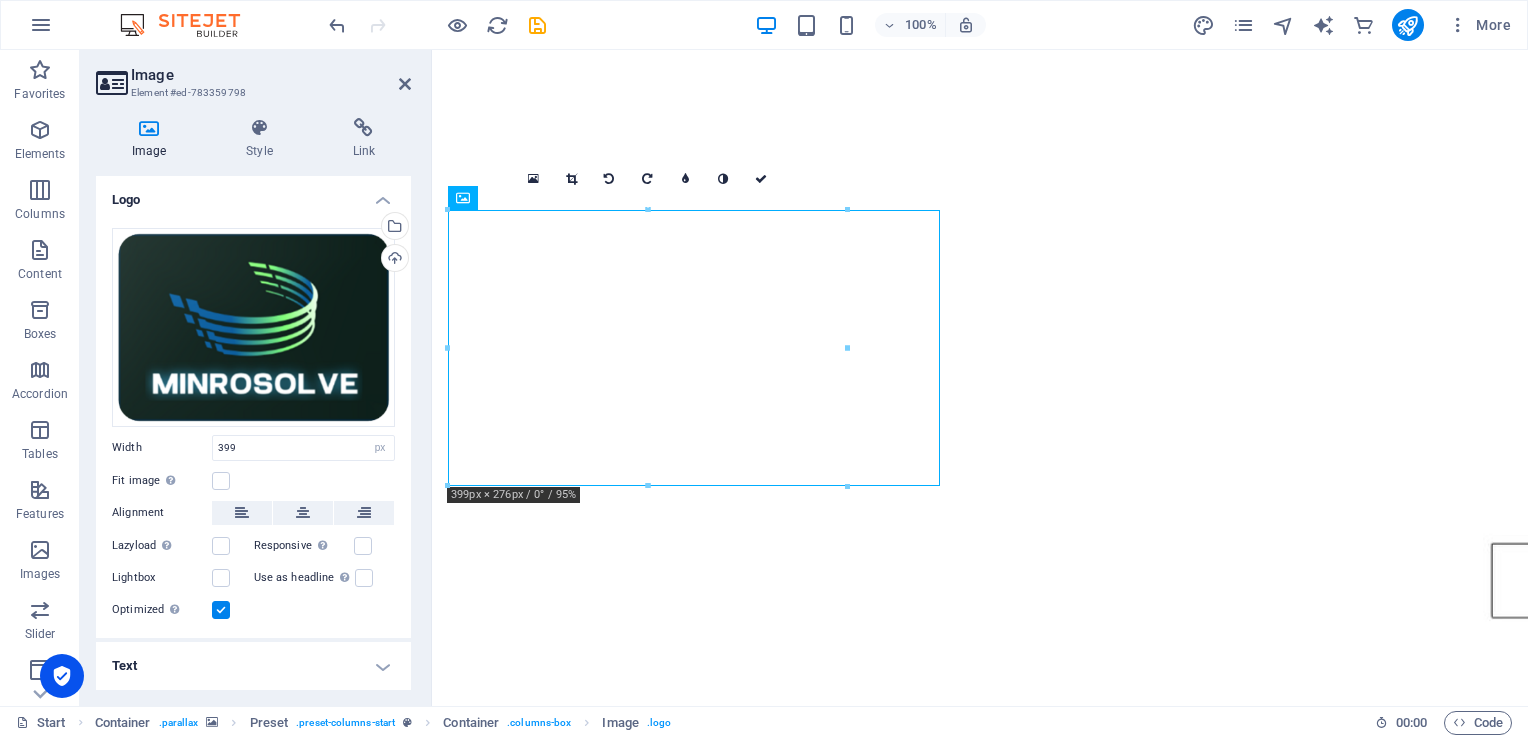 click at bounding box center [980, 555] 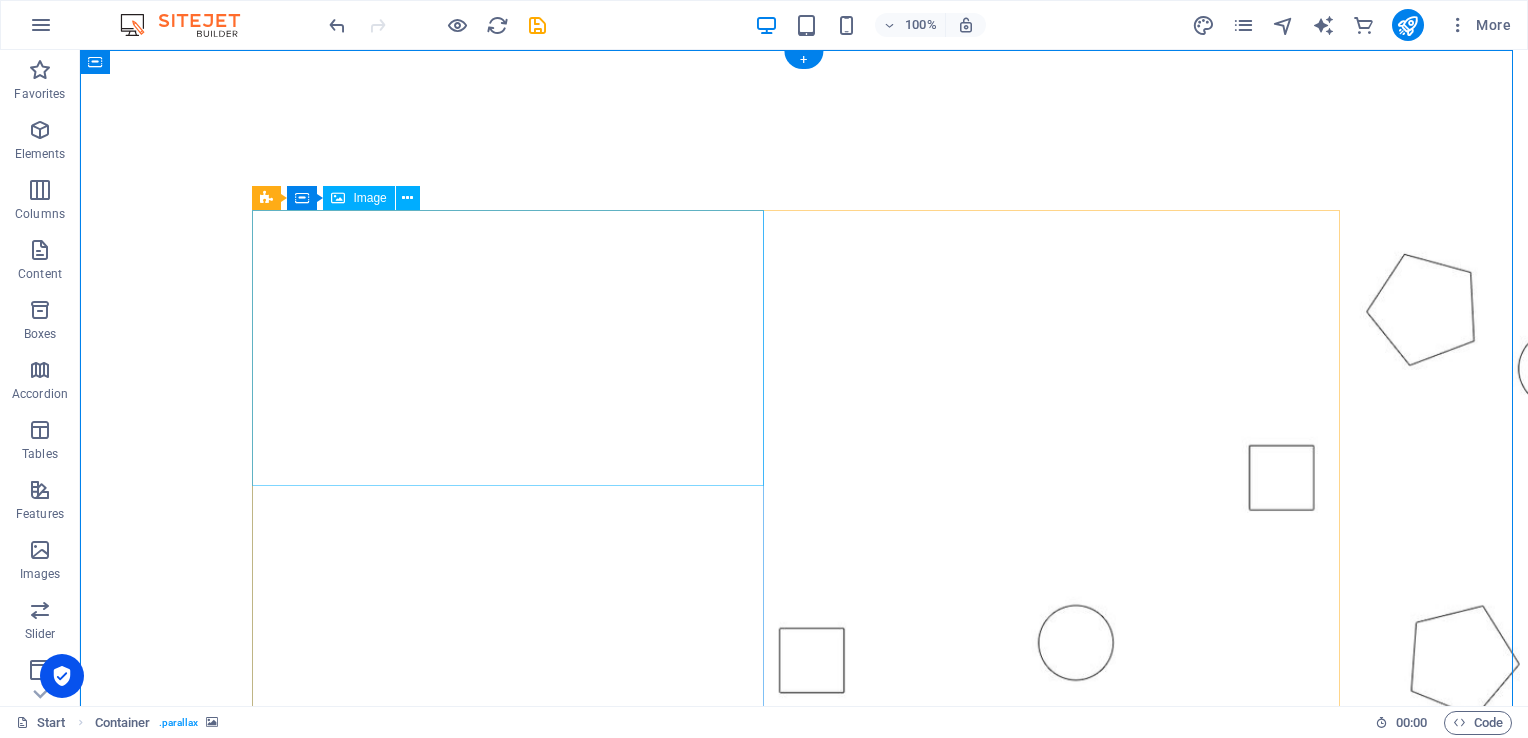 scroll, scrollTop: 200, scrollLeft: 0, axis: vertical 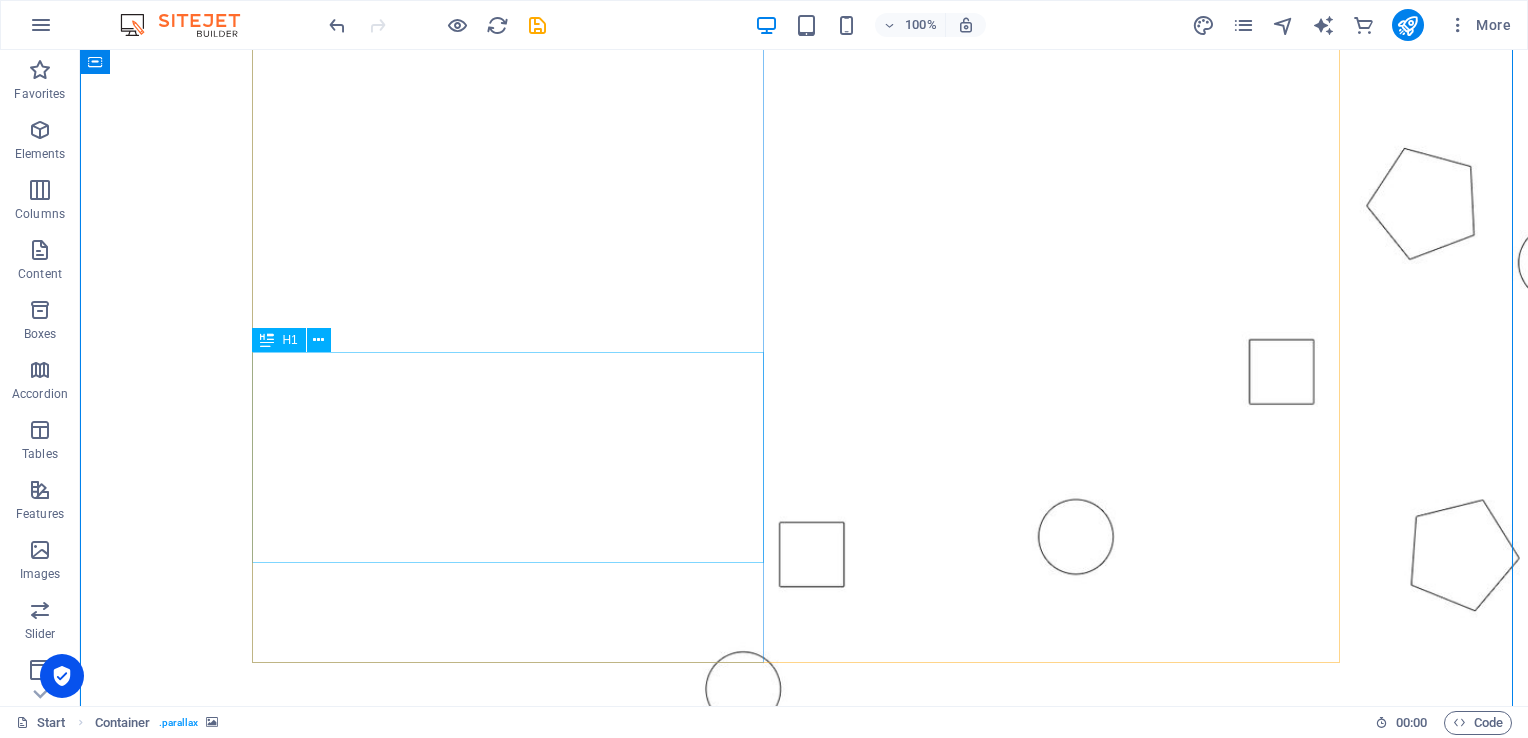 click on "Learn how to generate more leads with some simple Tips" at bounding box center (804, 1284) 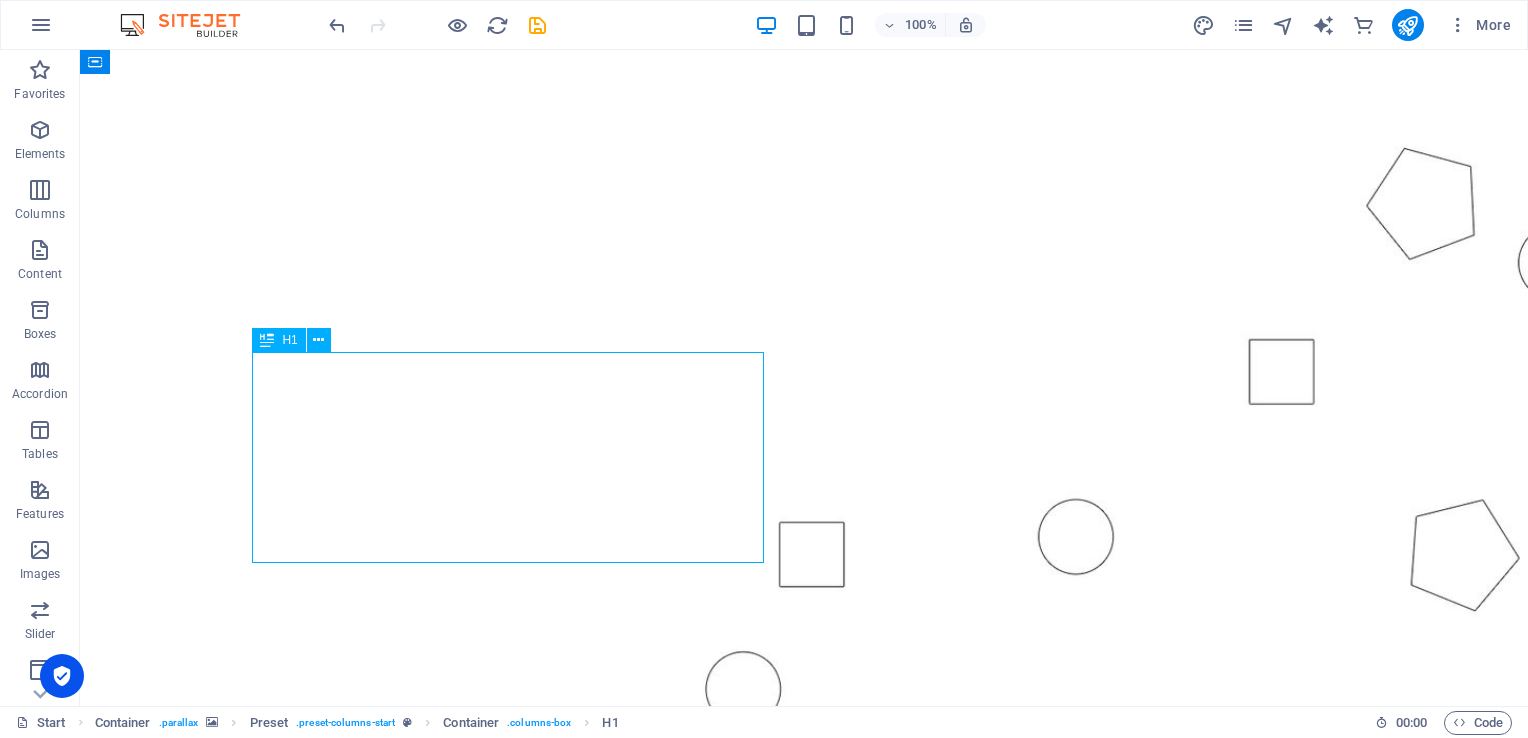 click on "Learn how to generate more leads with some simple Tips" at bounding box center [804, 1284] 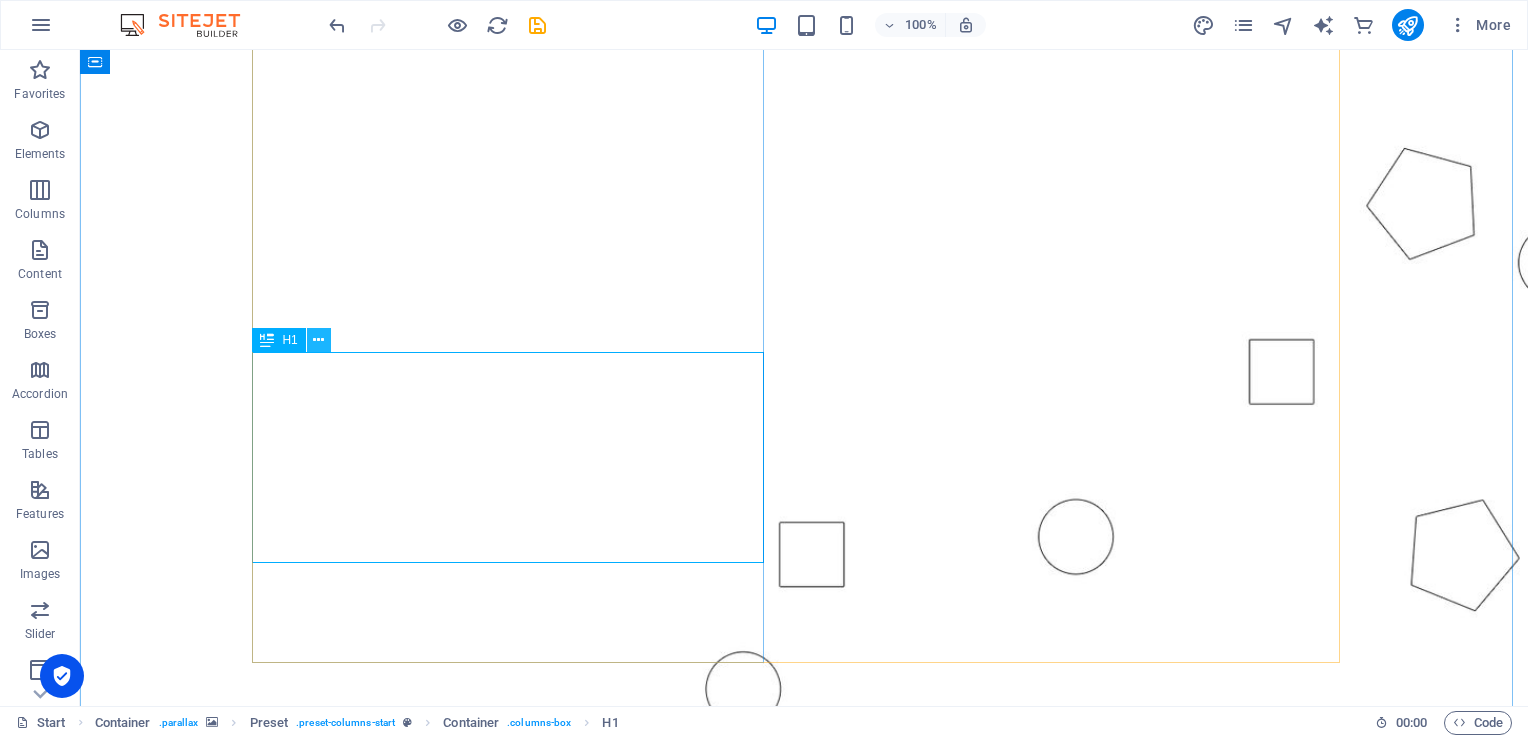 click at bounding box center (318, 340) 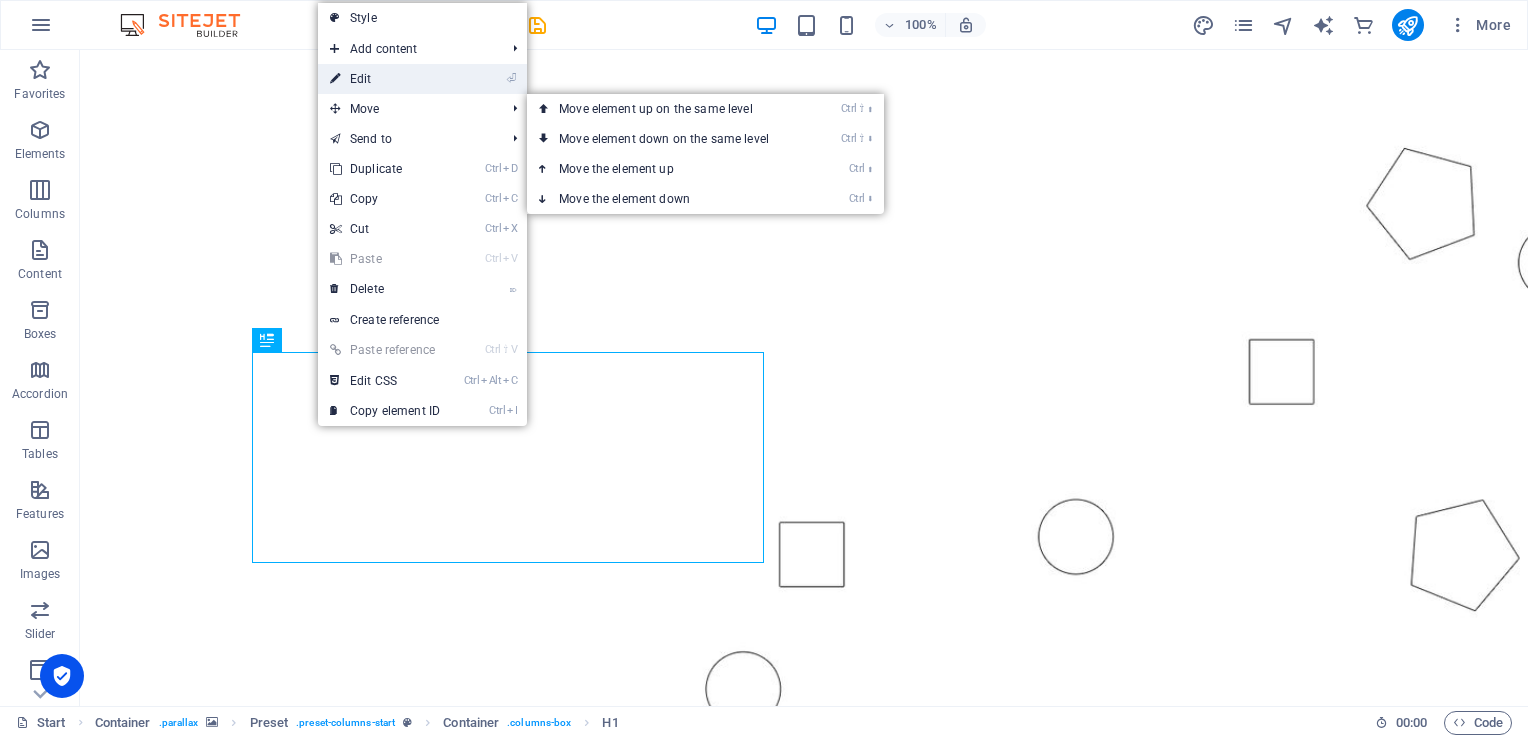 click on "⏎  Edit" at bounding box center [385, 79] 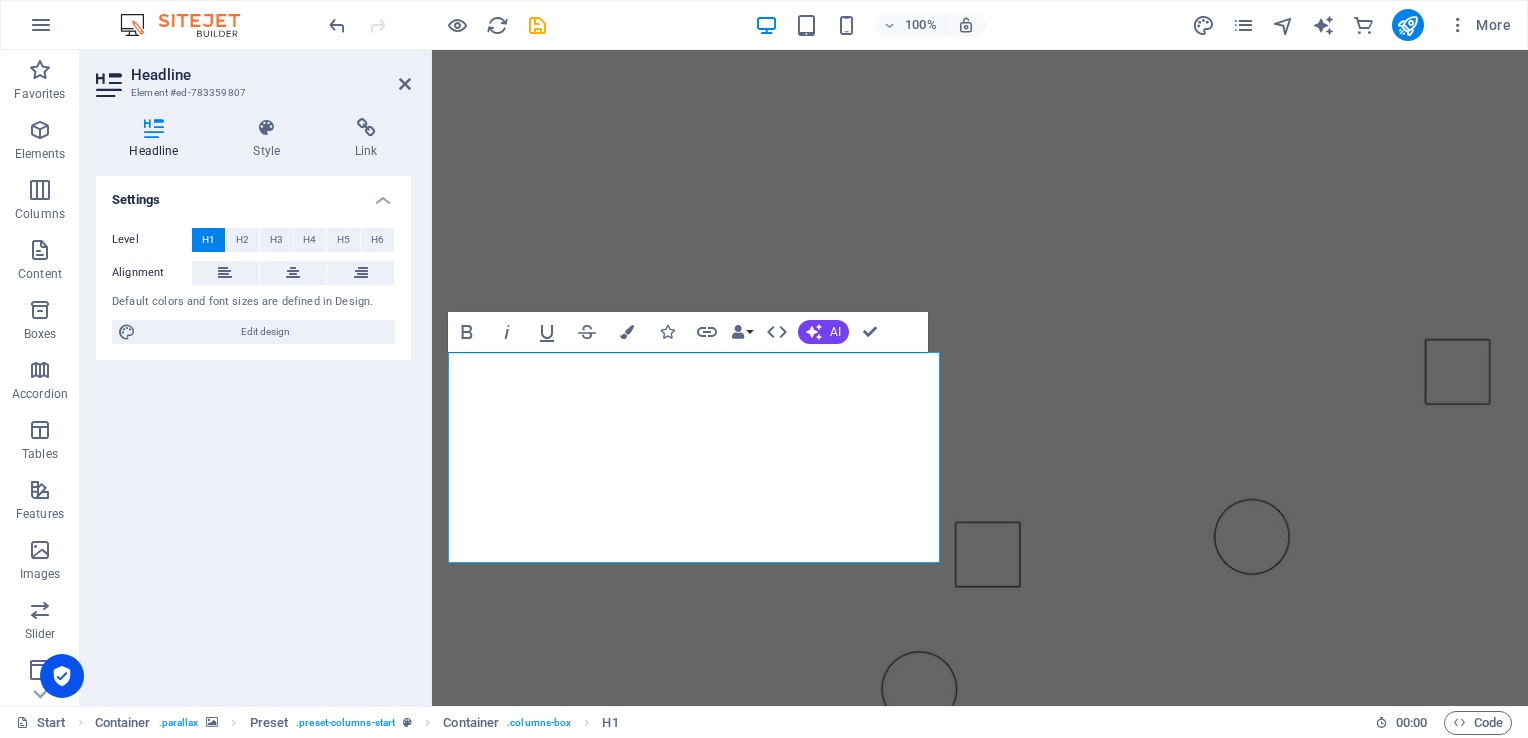 type 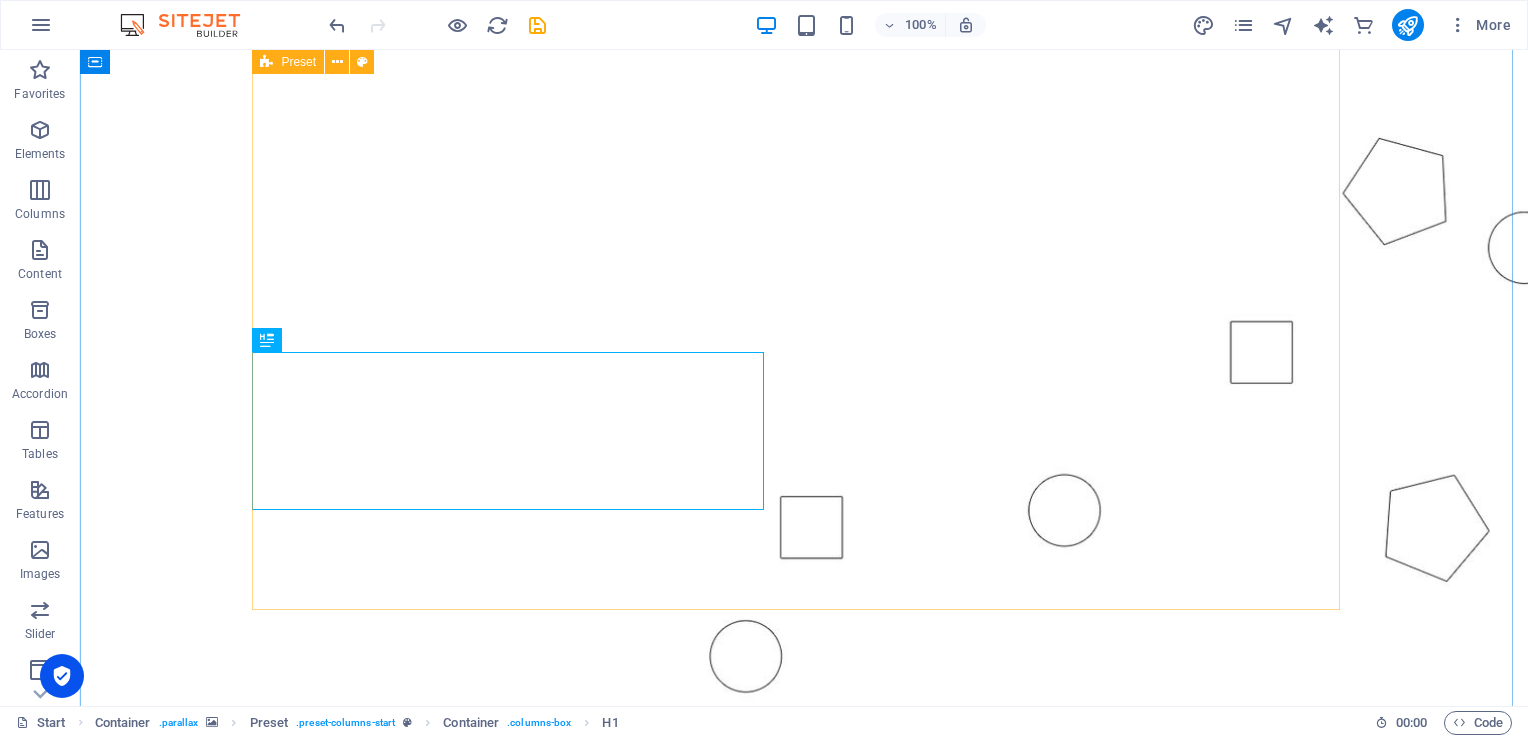 click on "Distributors of Beyond Oil in [GEOGRAPHIC_DATA] Yes, show me how to grow my business!" at bounding box center [804, 1554] 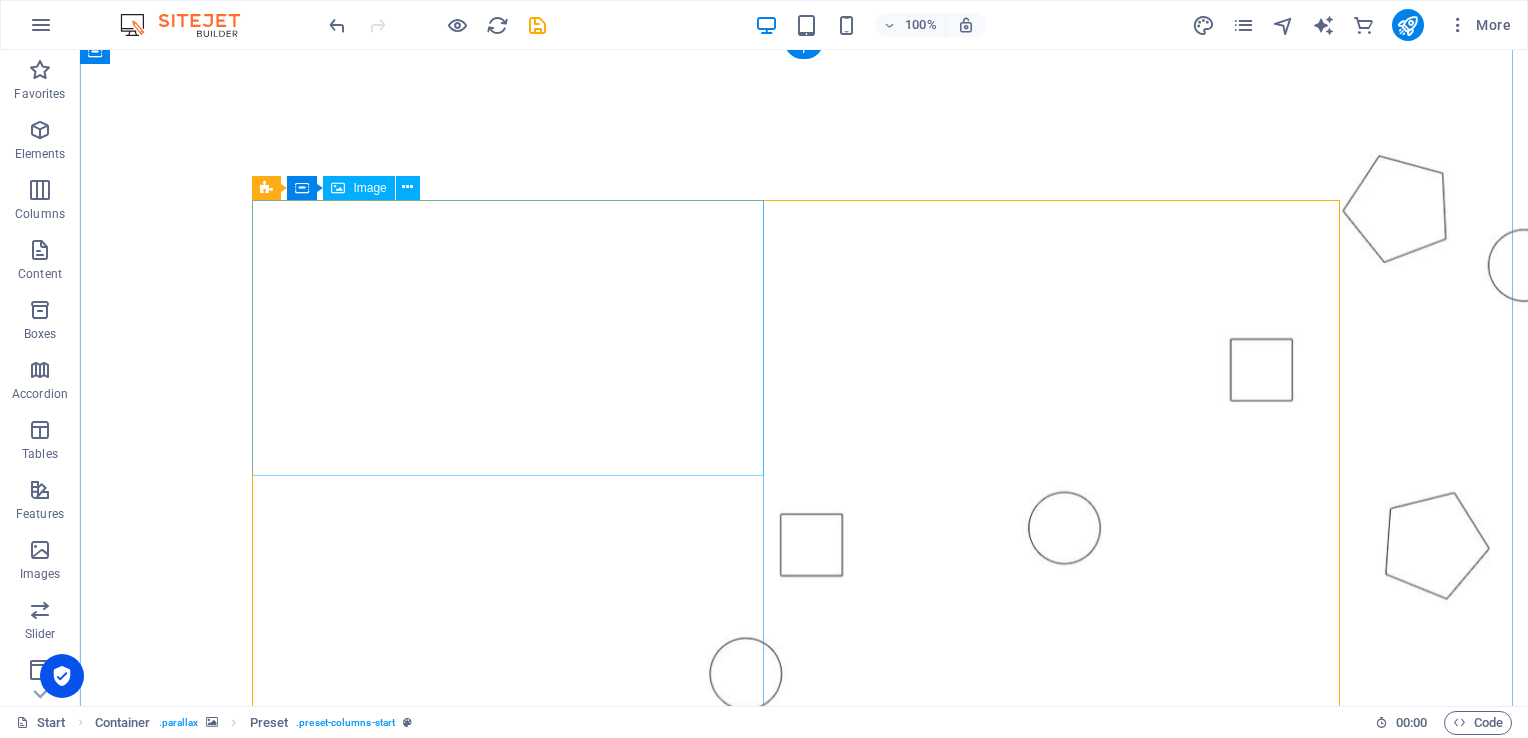 scroll, scrollTop: 200, scrollLeft: 0, axis: vertical 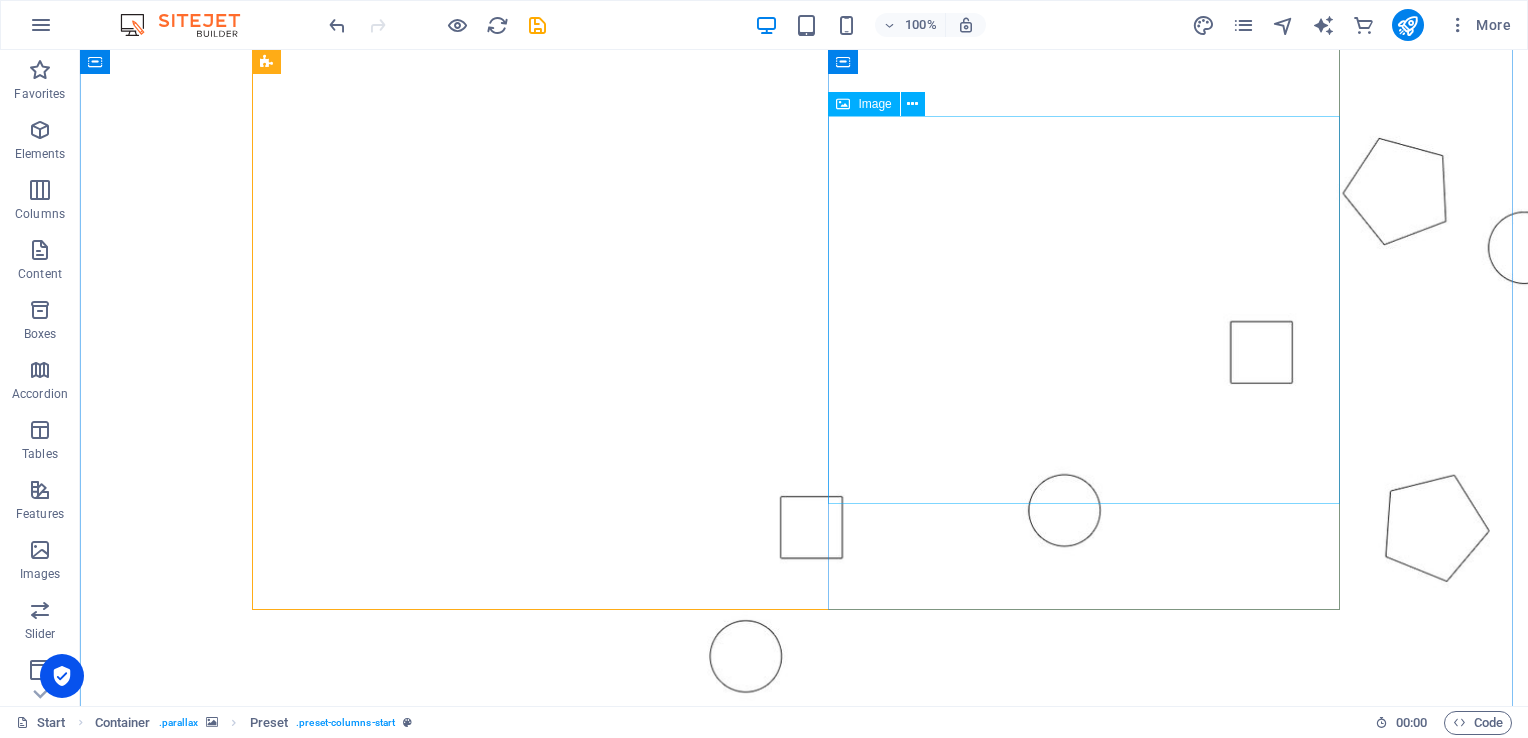 click at bounding box center [804, 1845] 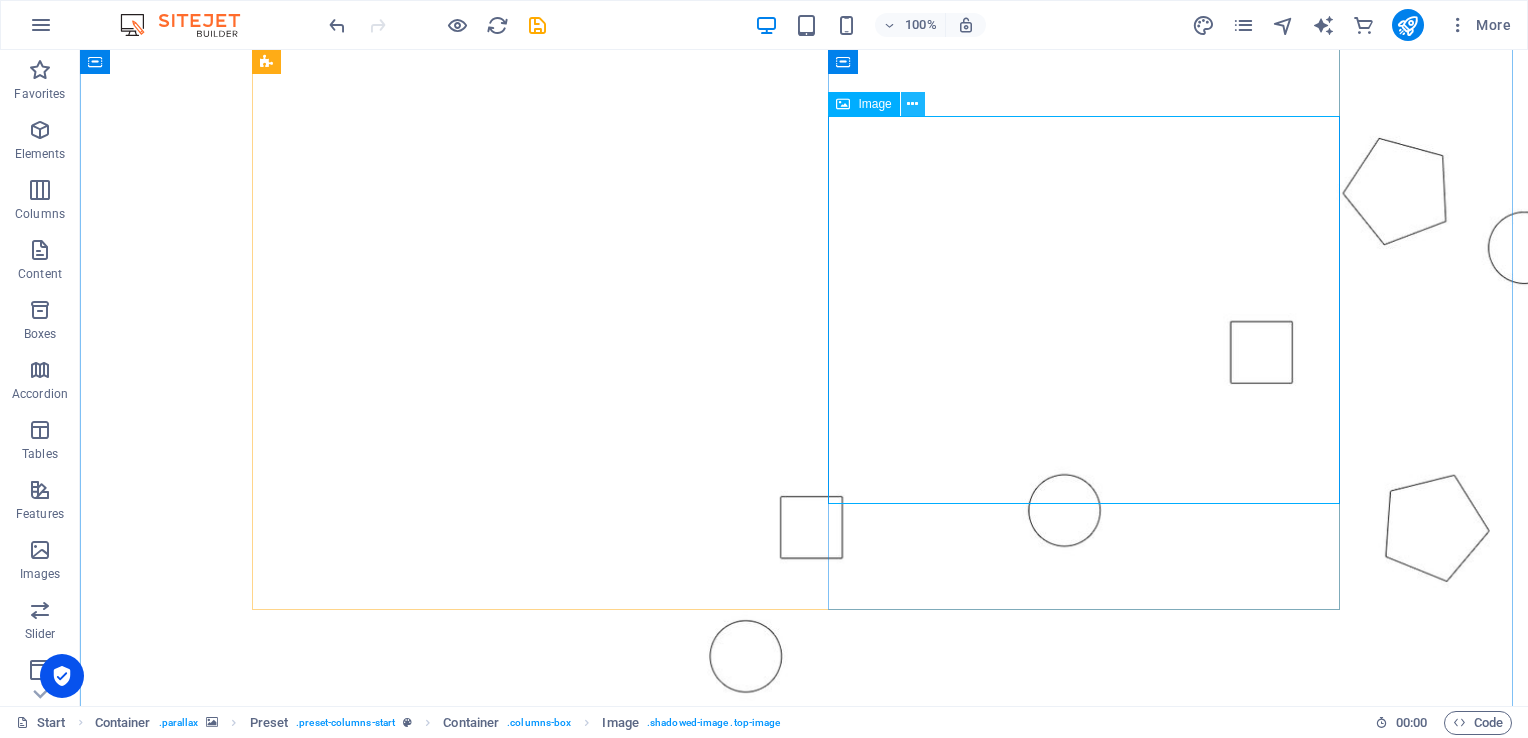 click at bounding box center (912, 104) 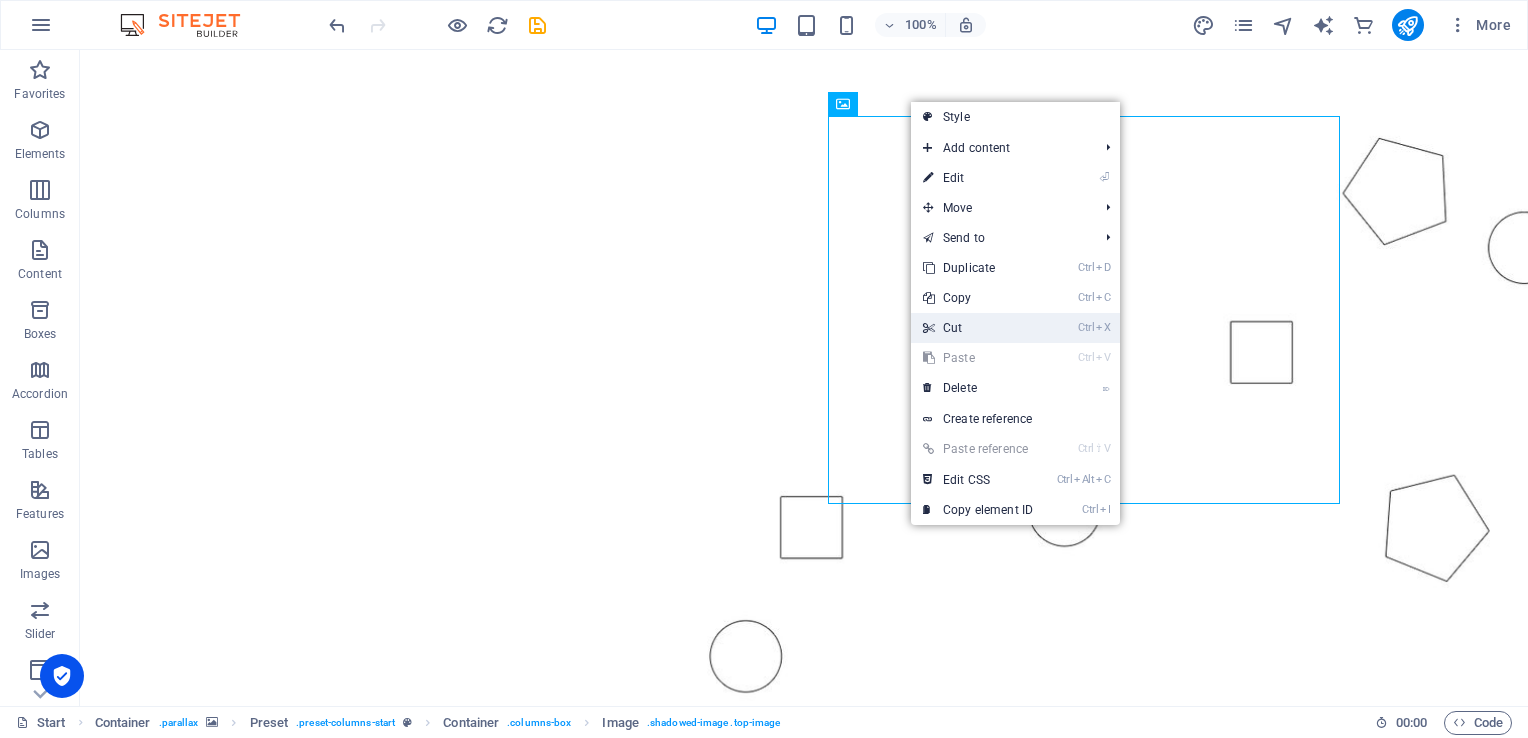 click on "Ctrl X  Cut" at bounding box center (978, 328) 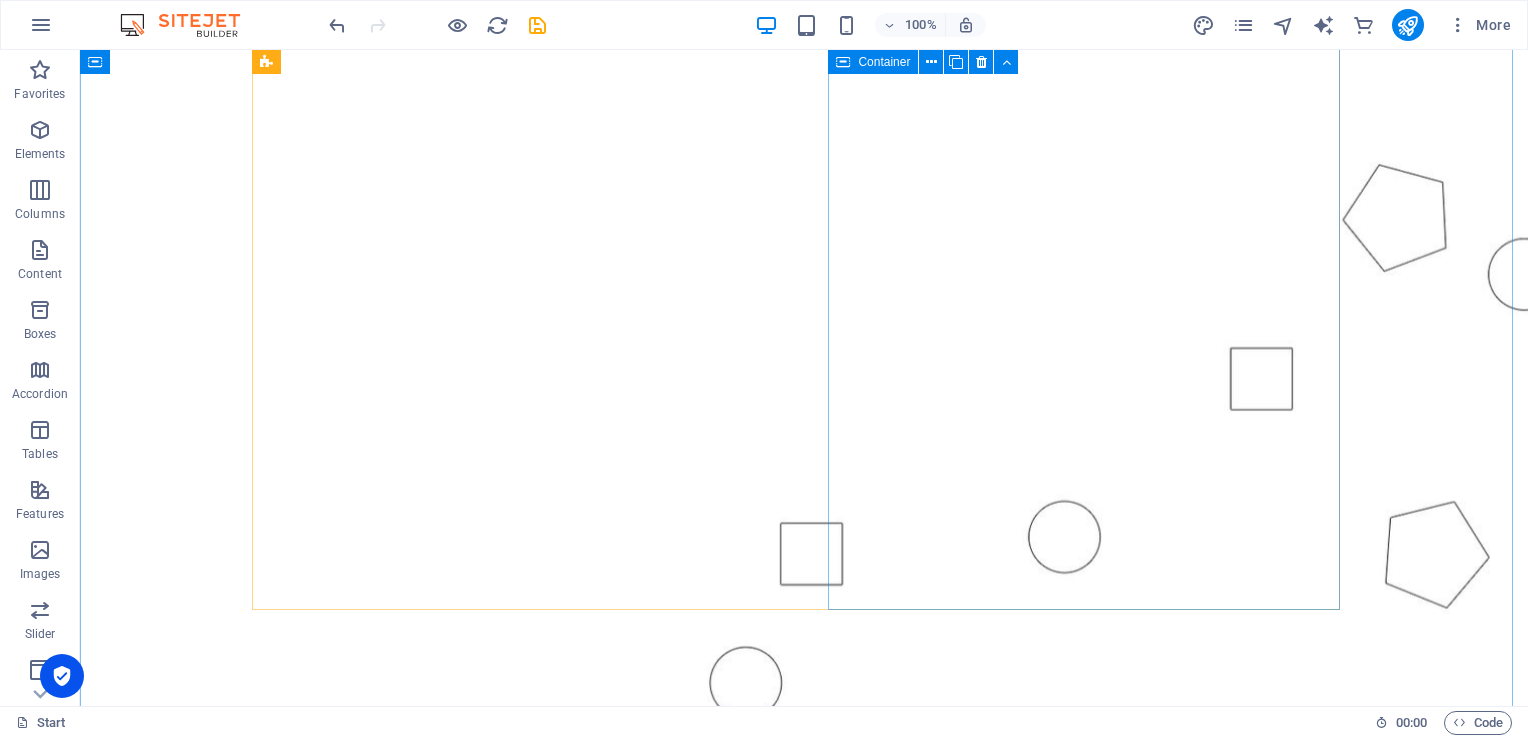 scroll, scrollTop: 200, scrollLeft: 0, axis: vertical 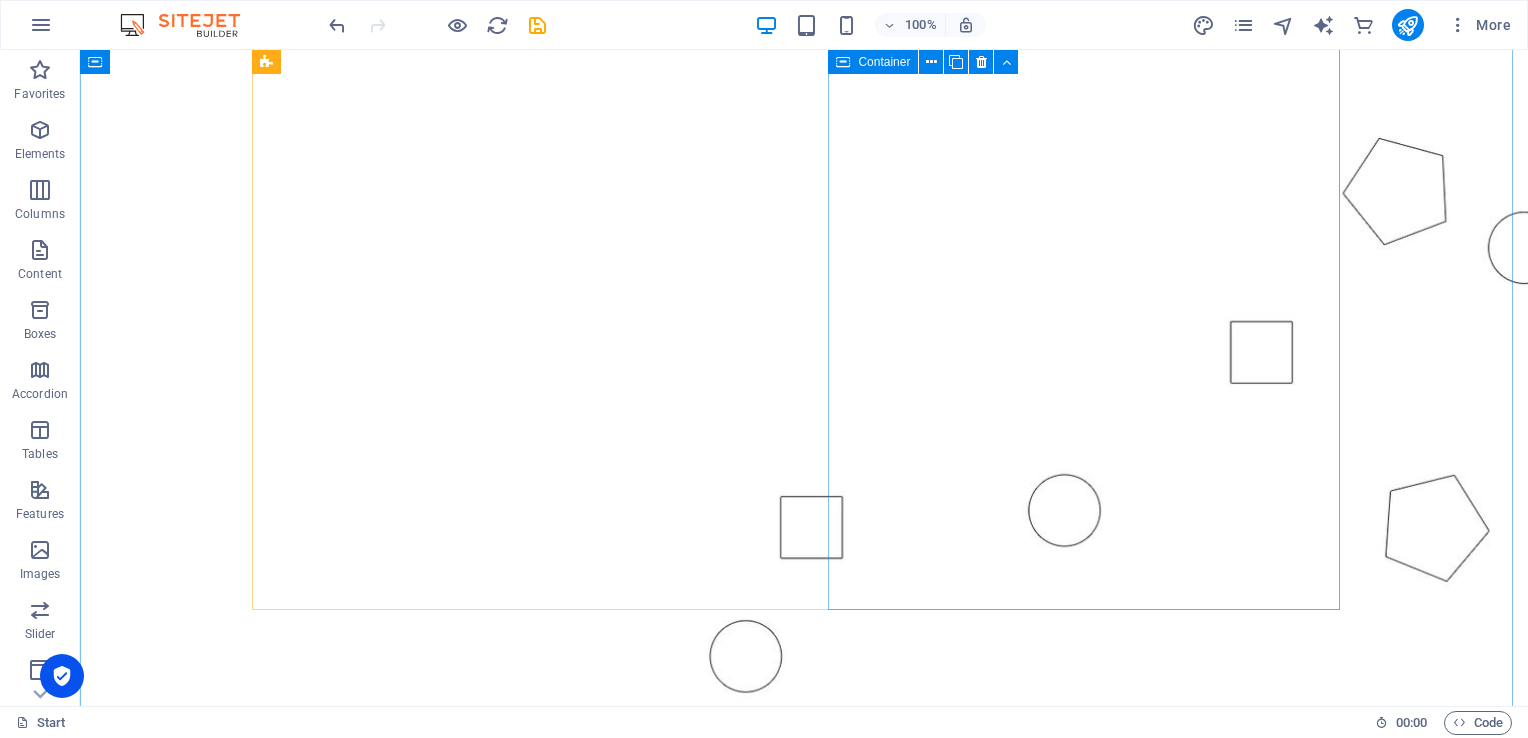 click on "Add elements" at bounding box center (745, 1533) 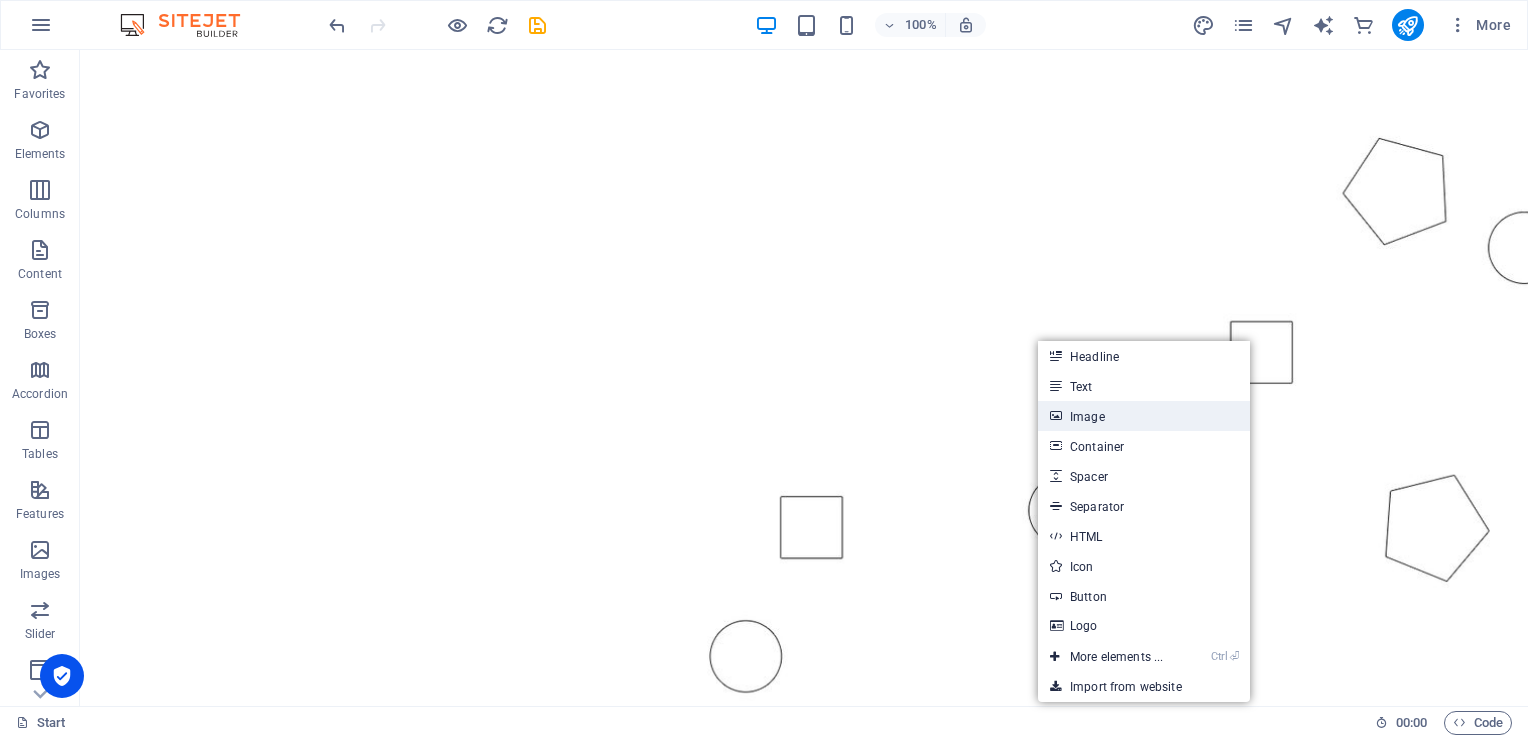 click on "Image" at bounding box center [1144, 416] 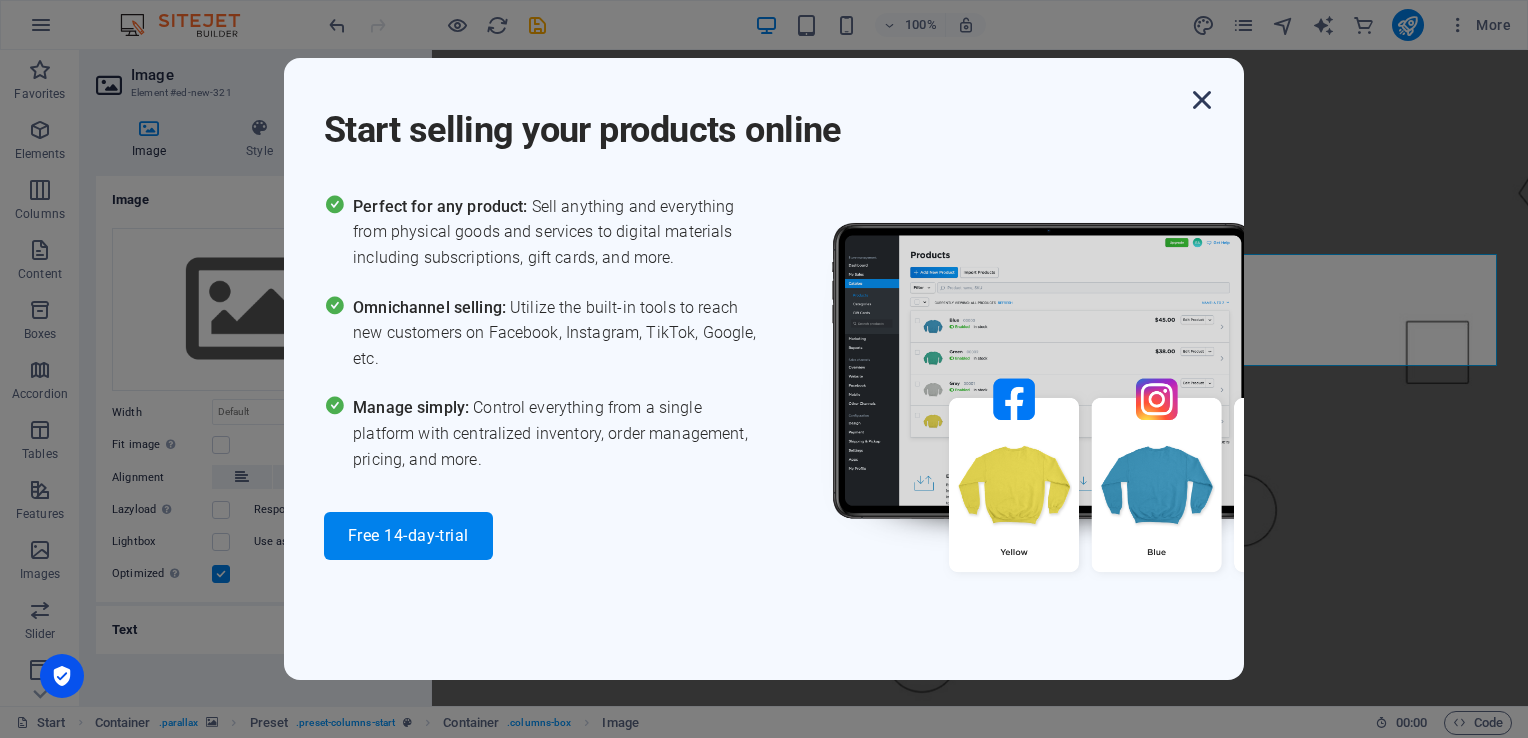 click at bounding box center (1202, 100) 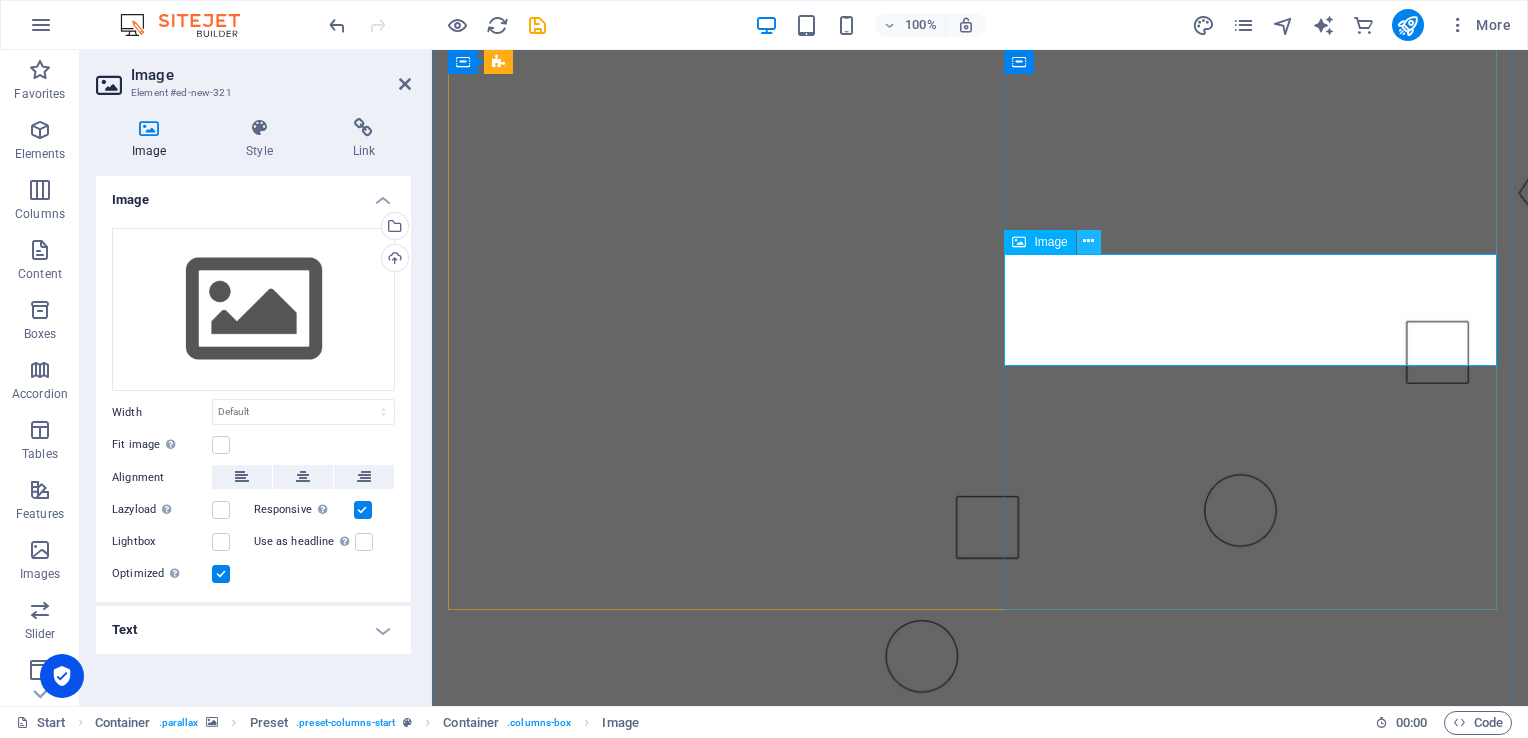click at bounding box center (1088, 241) 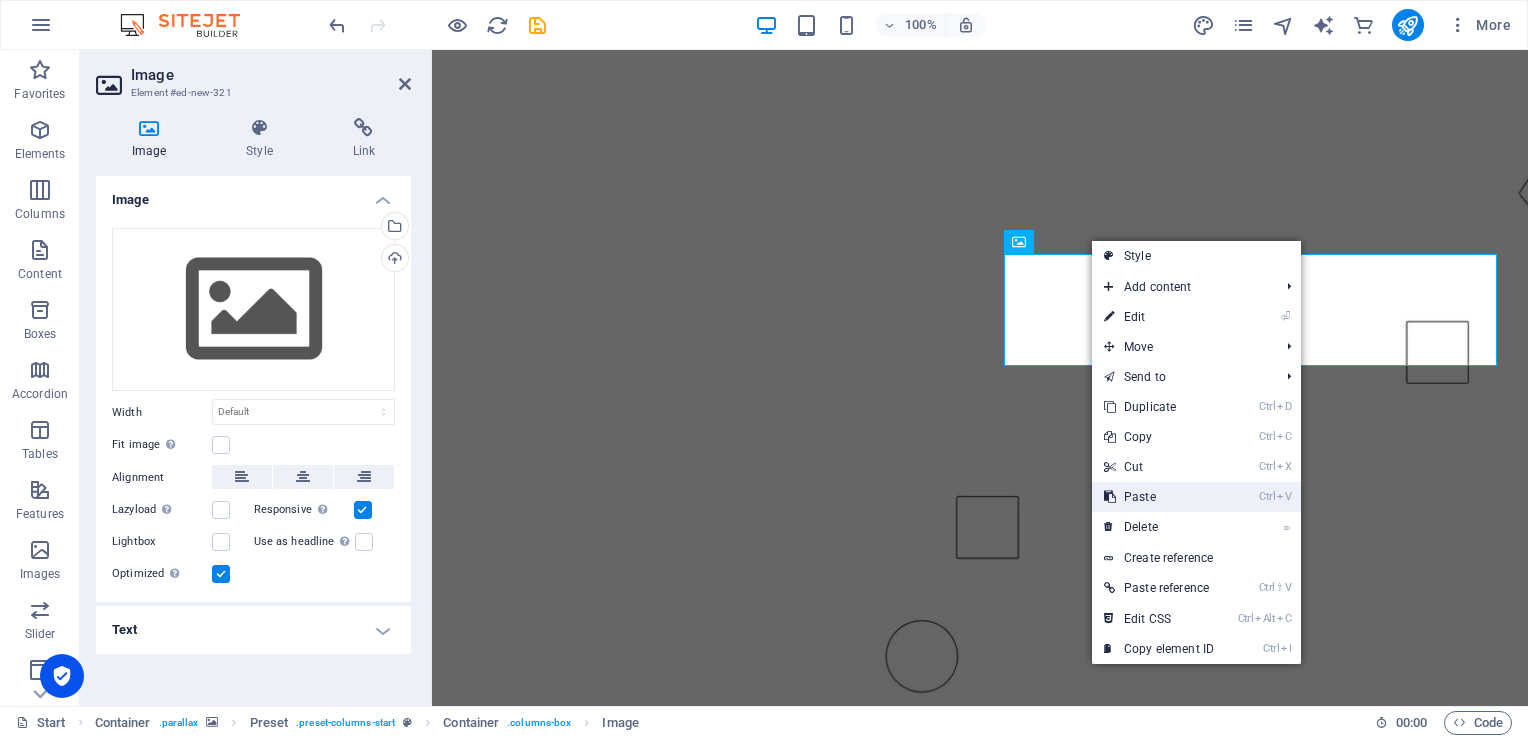 click on "Ctrl V  Paste" at bounding box center [1159, 497] 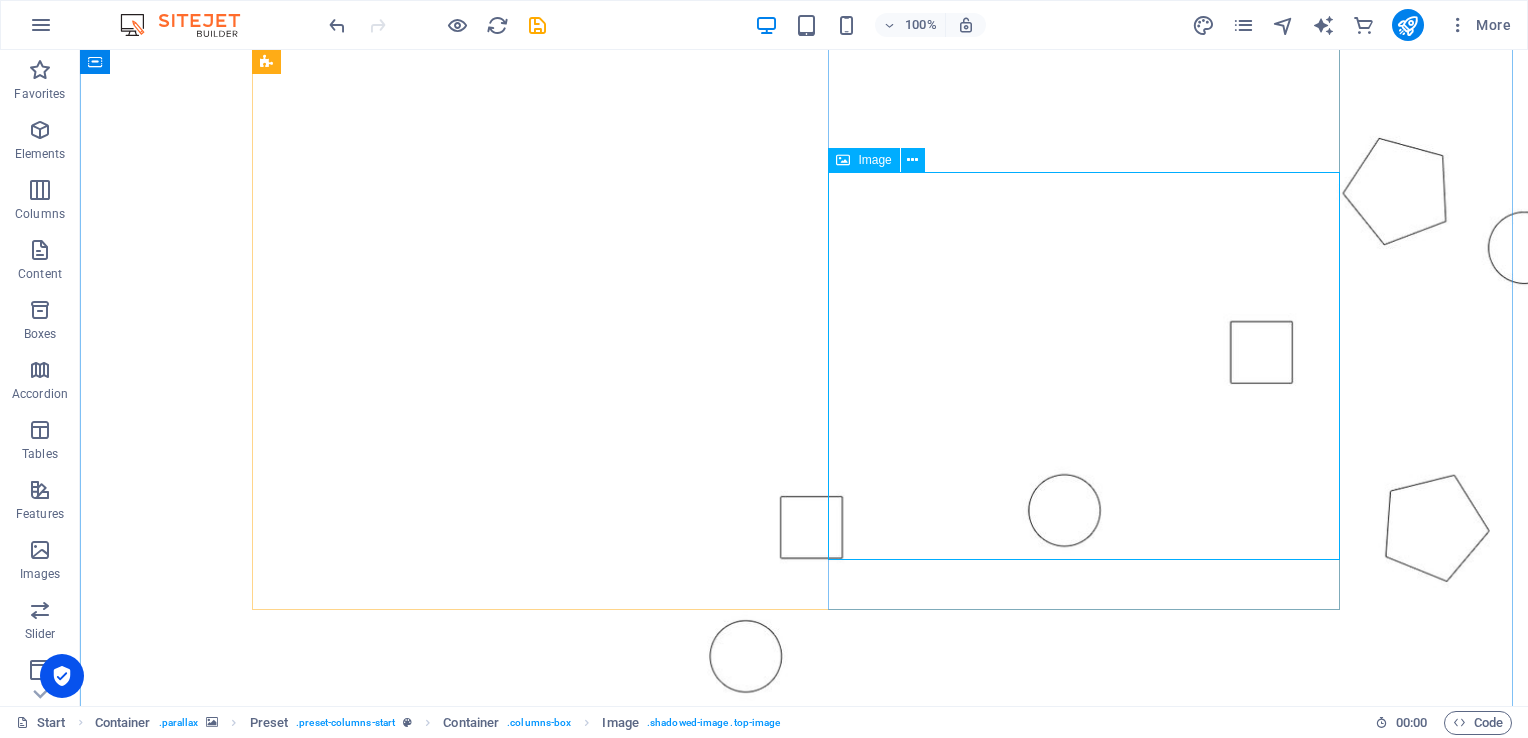 click at bounding box center [804, 2070] 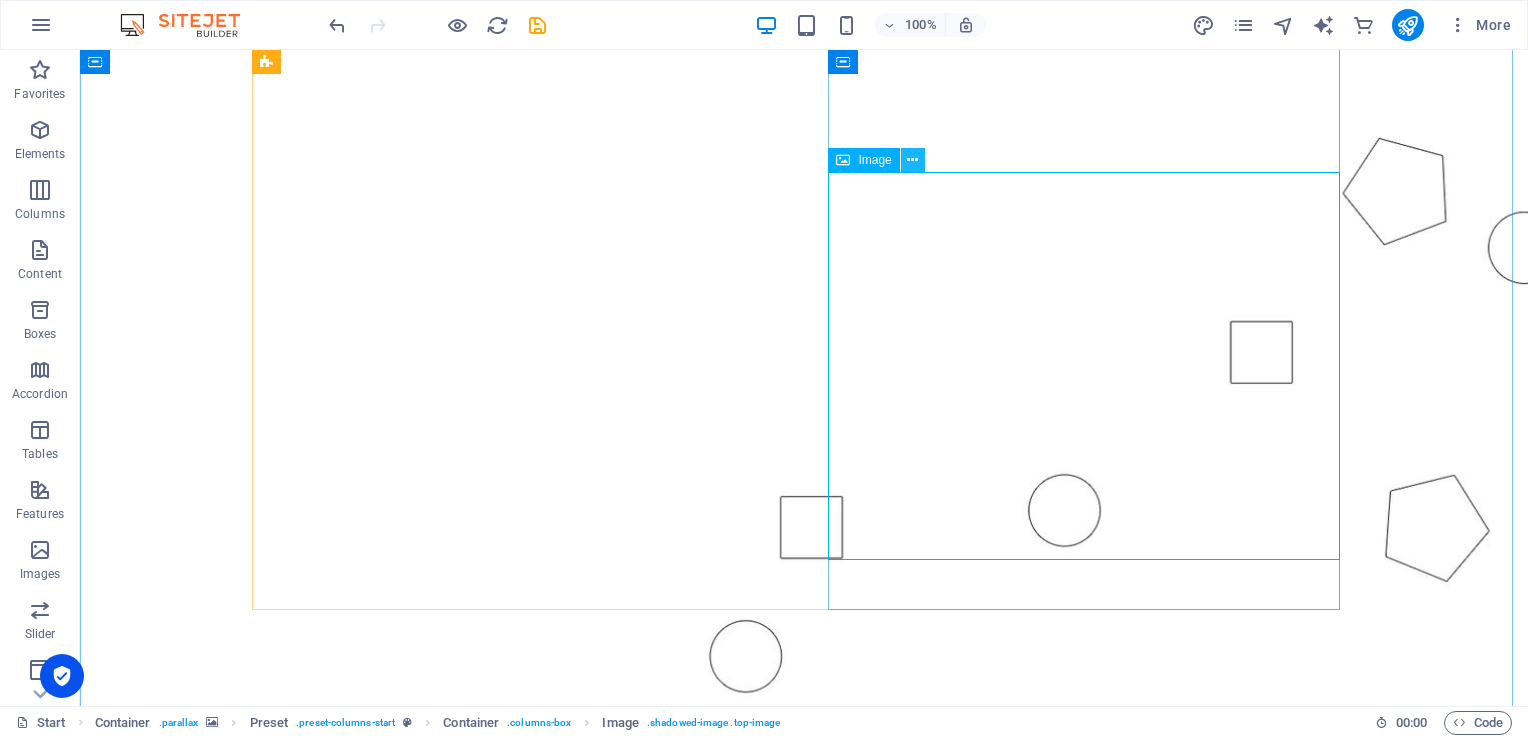 click at bounding box center [913, 160] 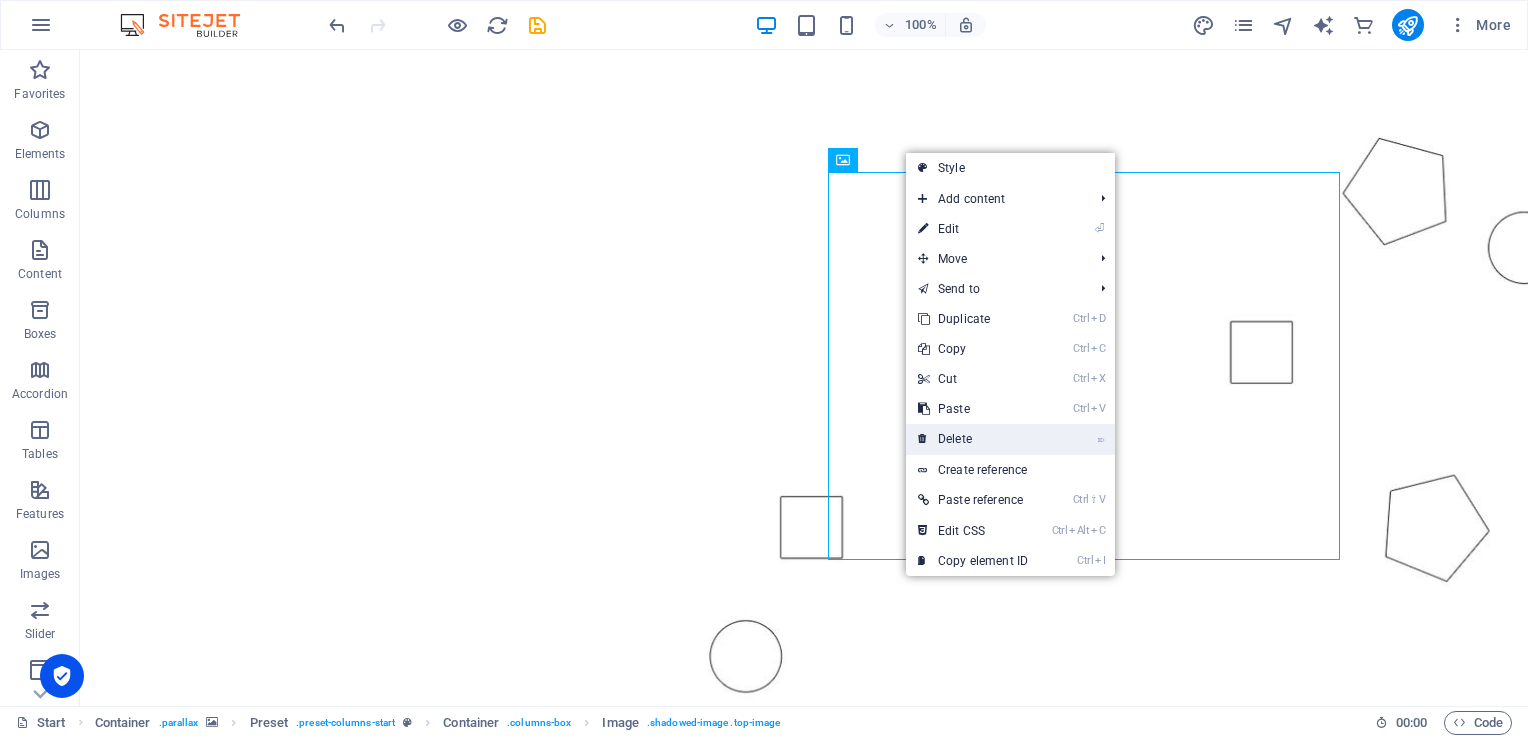 click on "⌦  Delete" at bounding box center (973, 439) 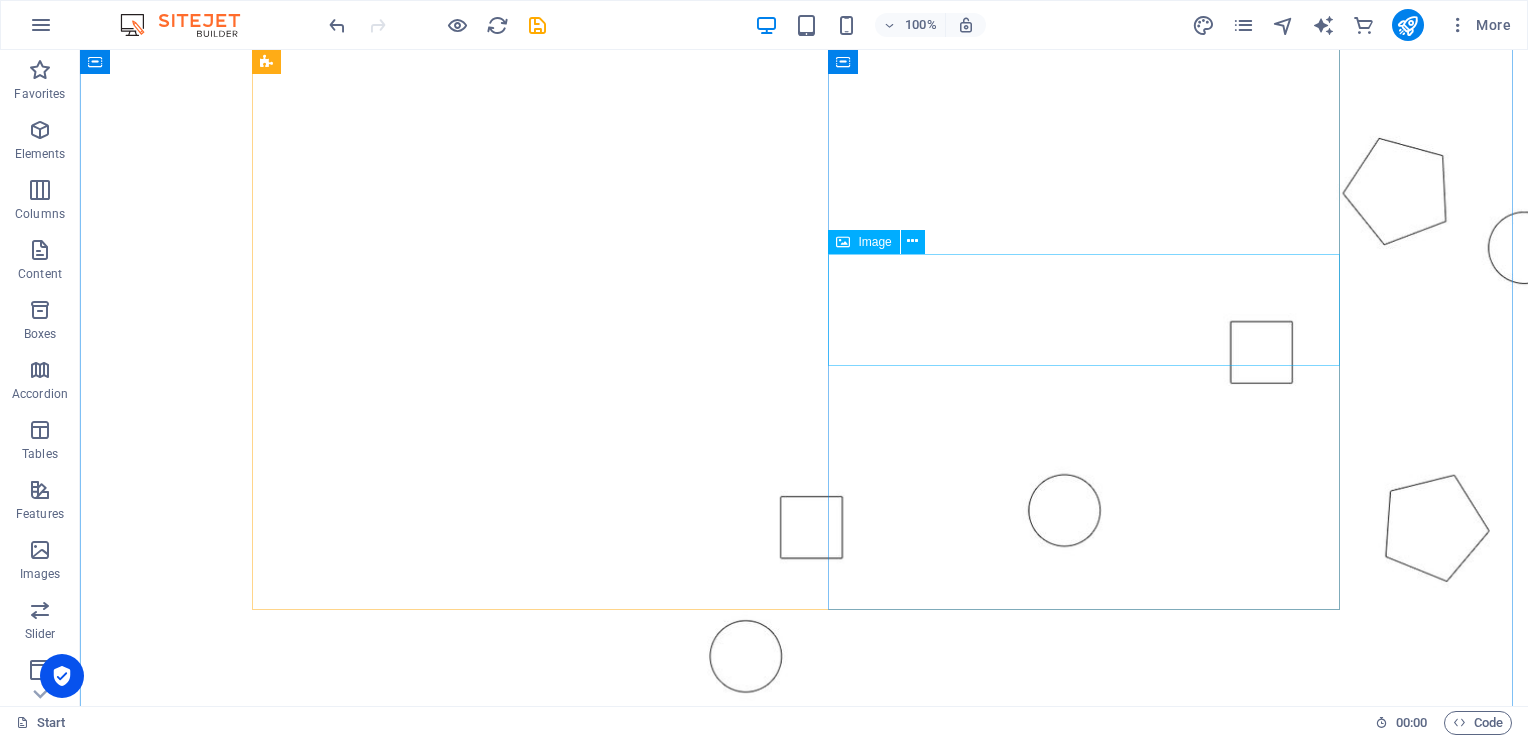 click at bounding box center [804, 1544] 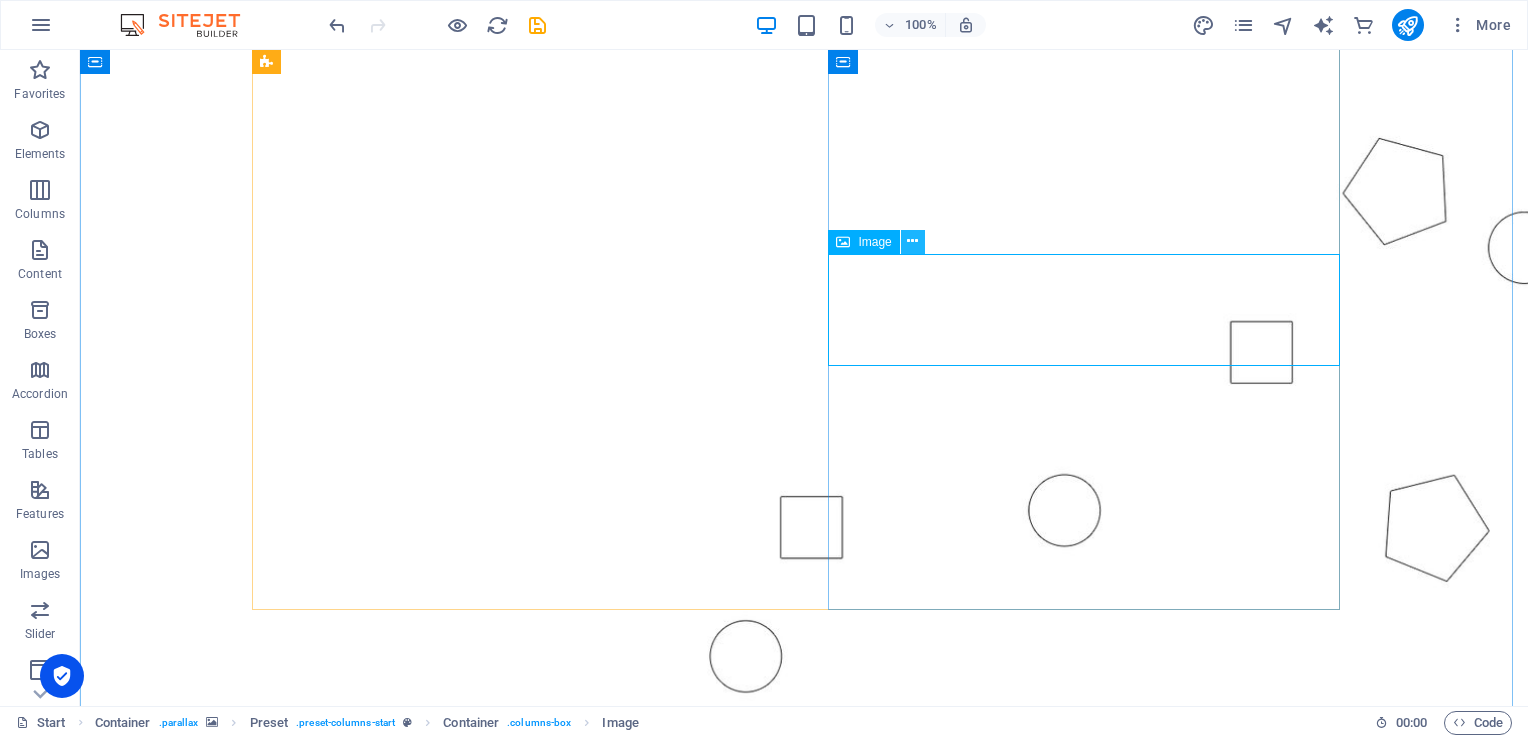 click at bounding box center [912, 241] 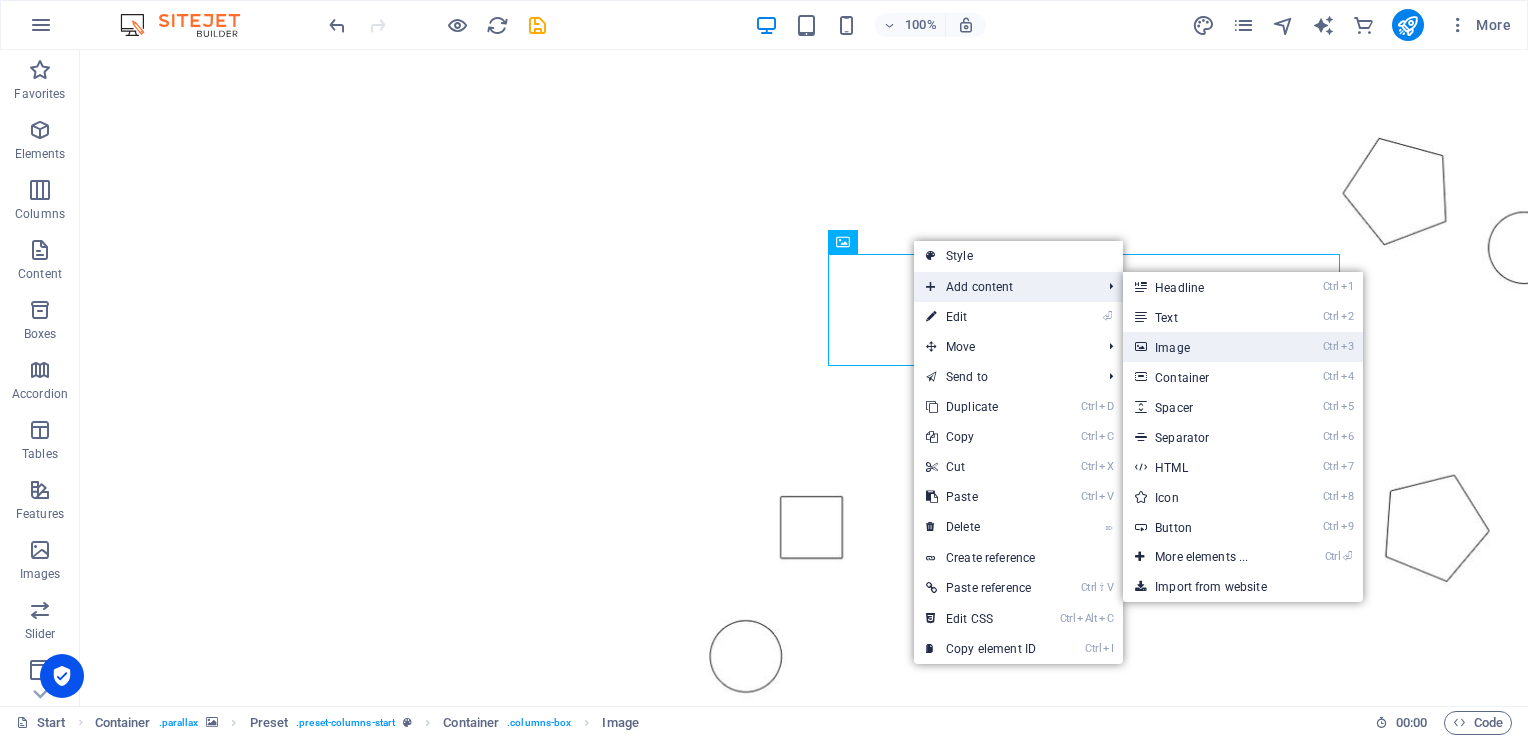 click on "Ctrl 3  Image" at bounding box center (1205, 347) 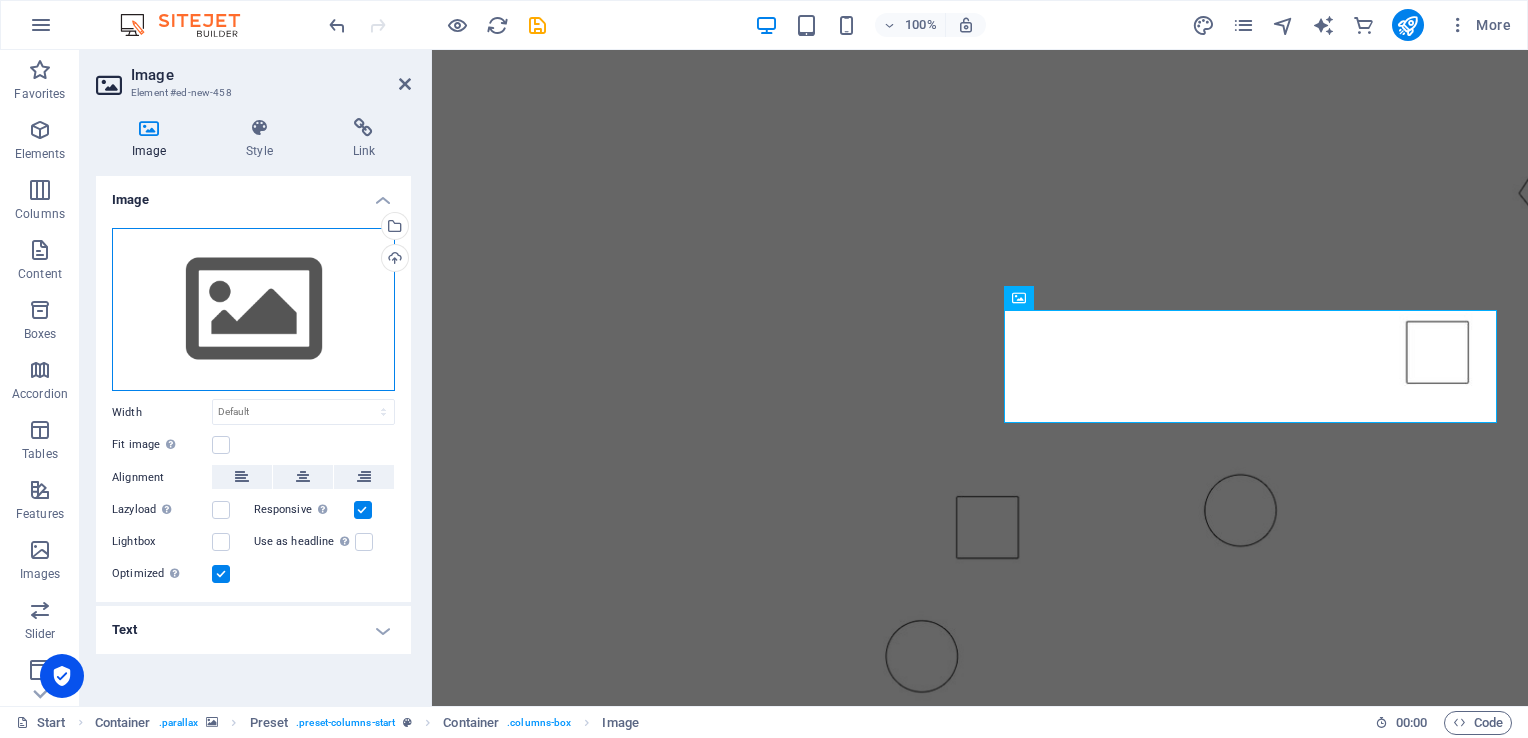 click on "Drag files here, click to choose files or select files from Files or our free stock photos & videos" at bounding box center (253, 310) 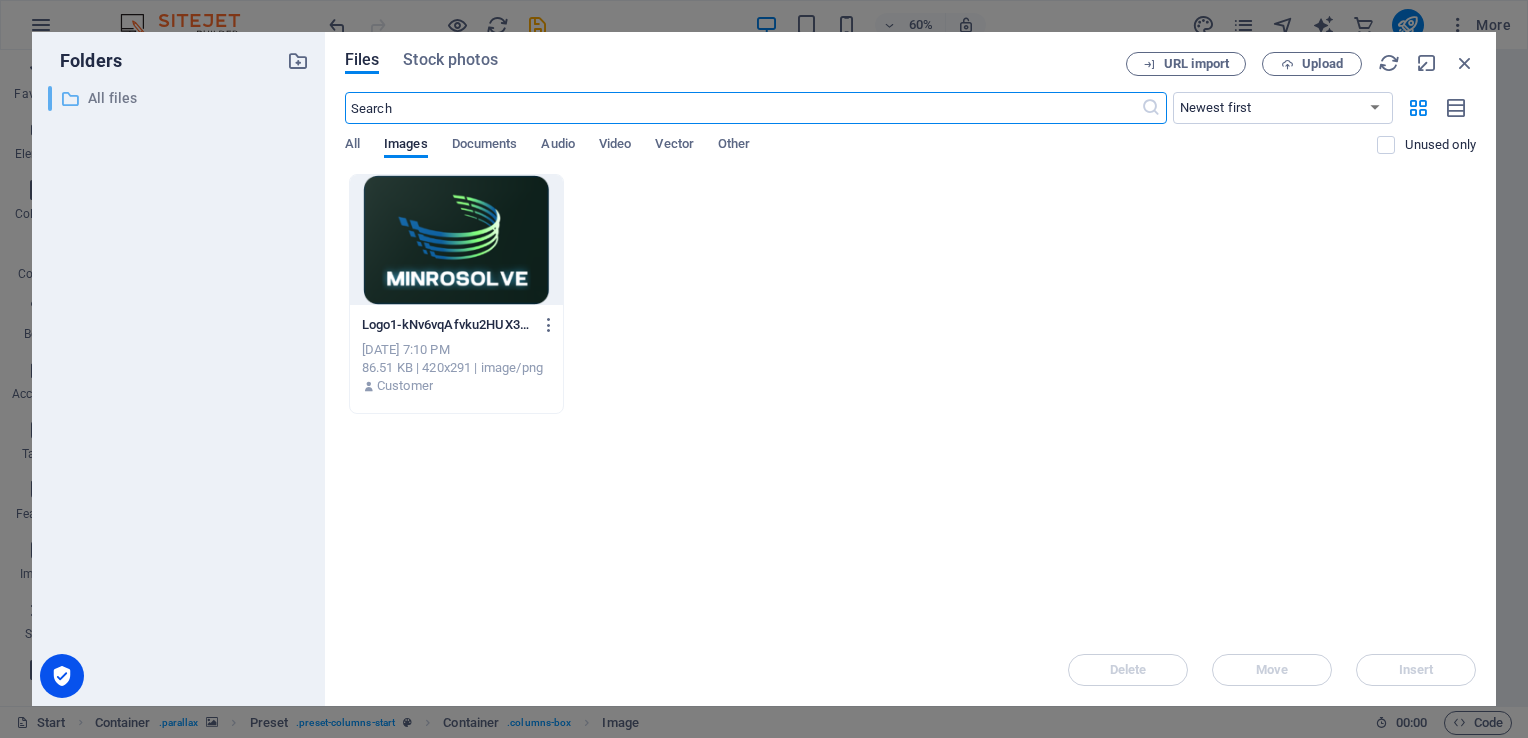 click on "All files" at bounding box center [180, 98] 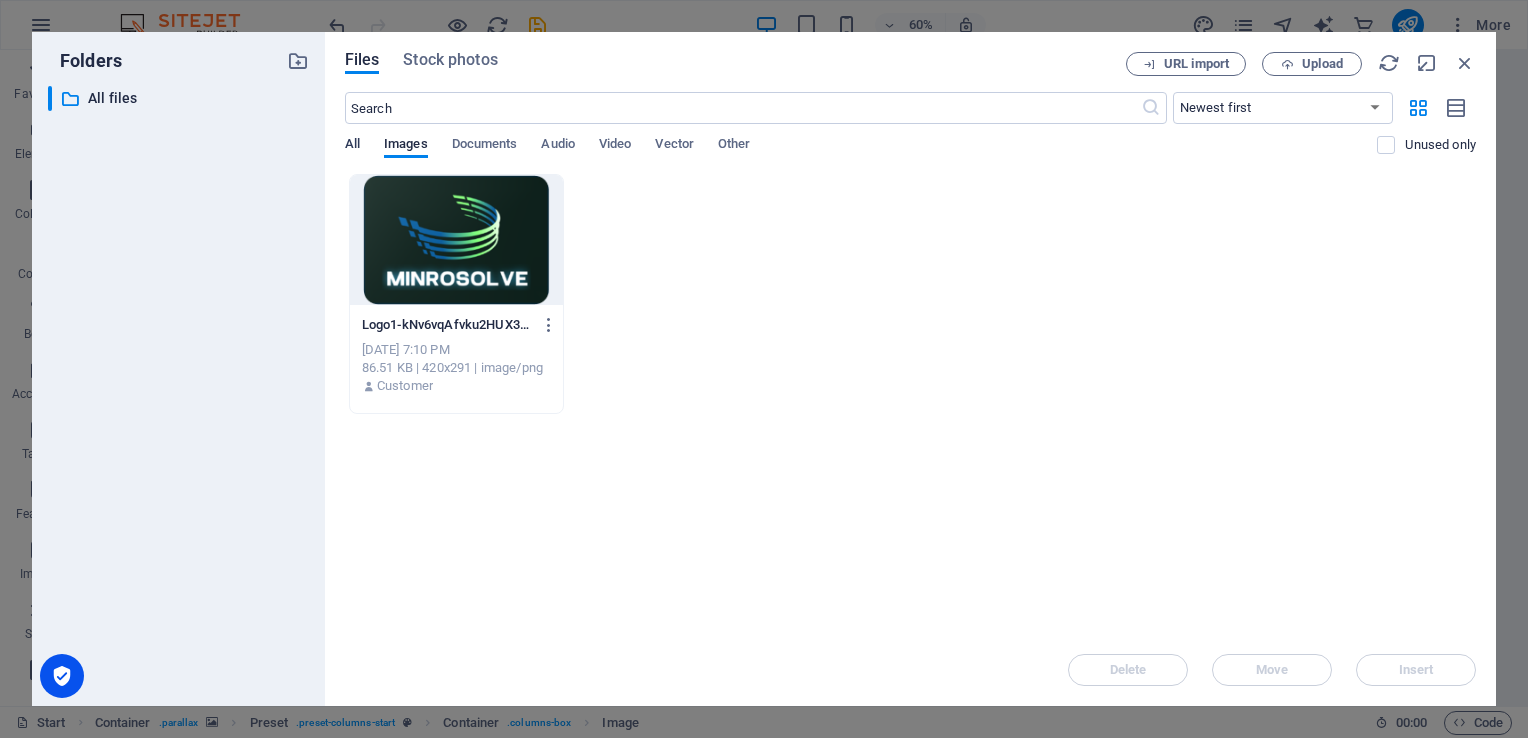 click on "All" at bounding box center [352, 146] 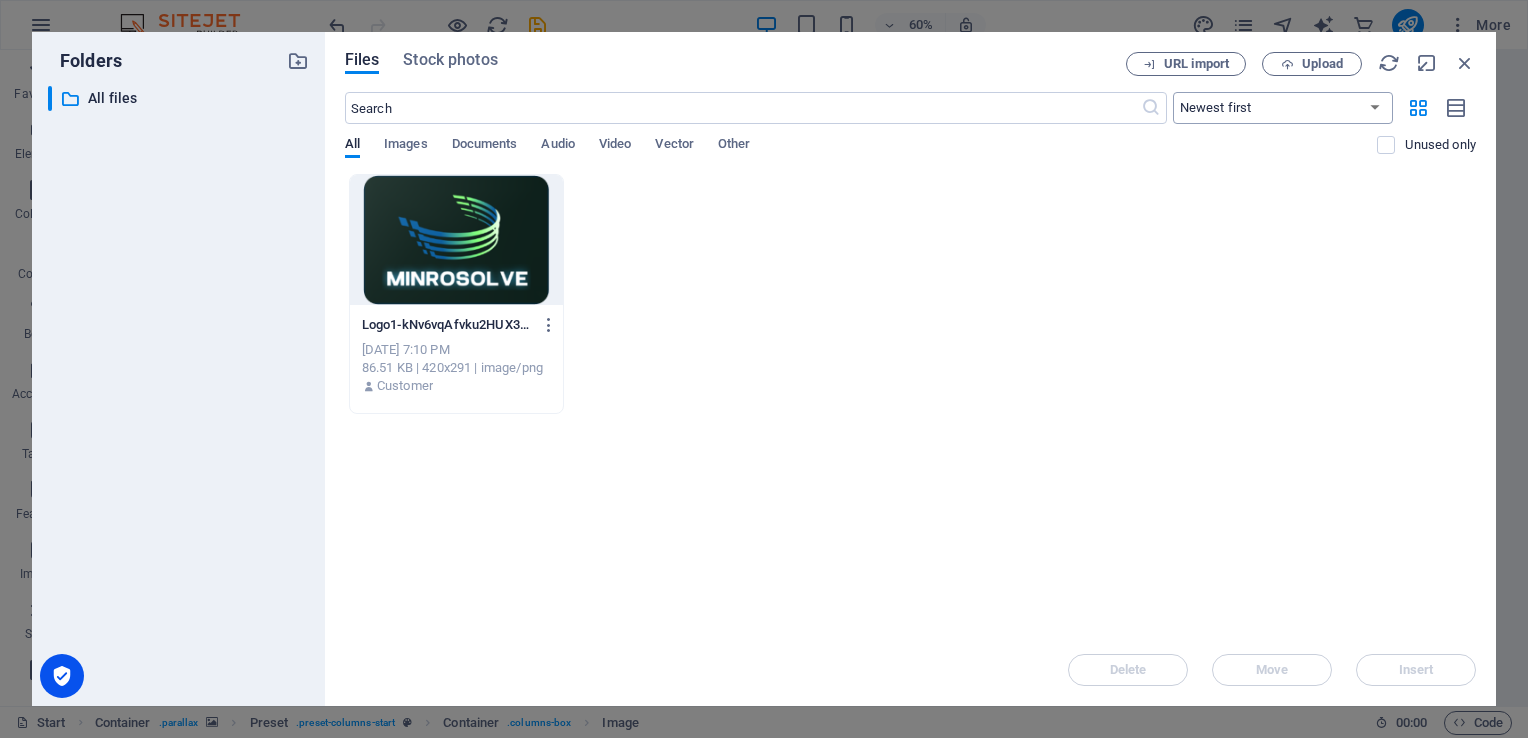 click on "Newest first Oldest first Name (A-Z) Name (Z-A) Size (0-9) Size (9-0) Resolution (0-9) Resolution (9-0)" at bounding box center (1283, 108) 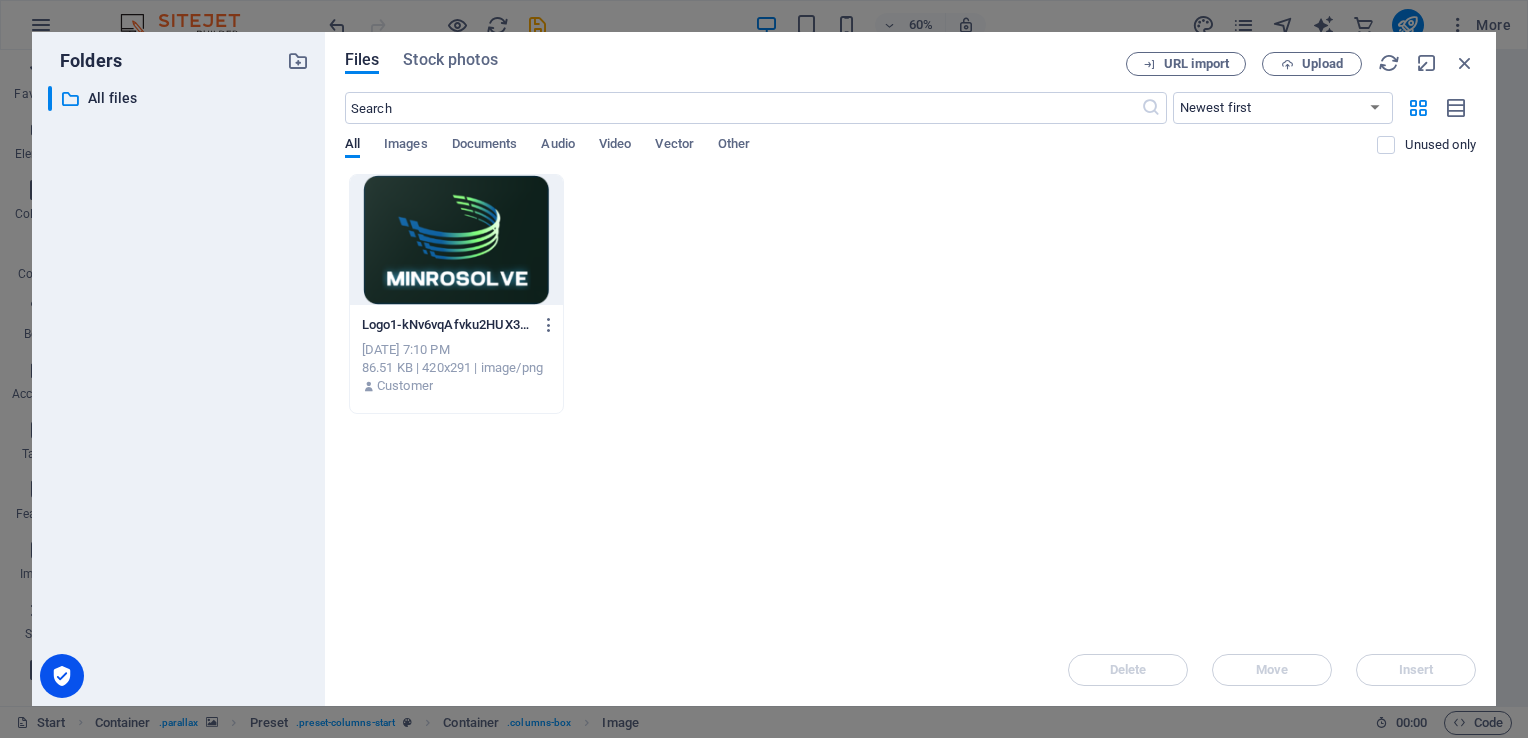 click on "Logo1-kNv6vqAfvku2HUX3ax6uSQ.png Logo1-kNv6vqAfvku2HUX3ax6uSQ.png [DATE] 7:10 PM 86.51 KB | 420x291 | image/png Customer" at bounding box center (910, 294) 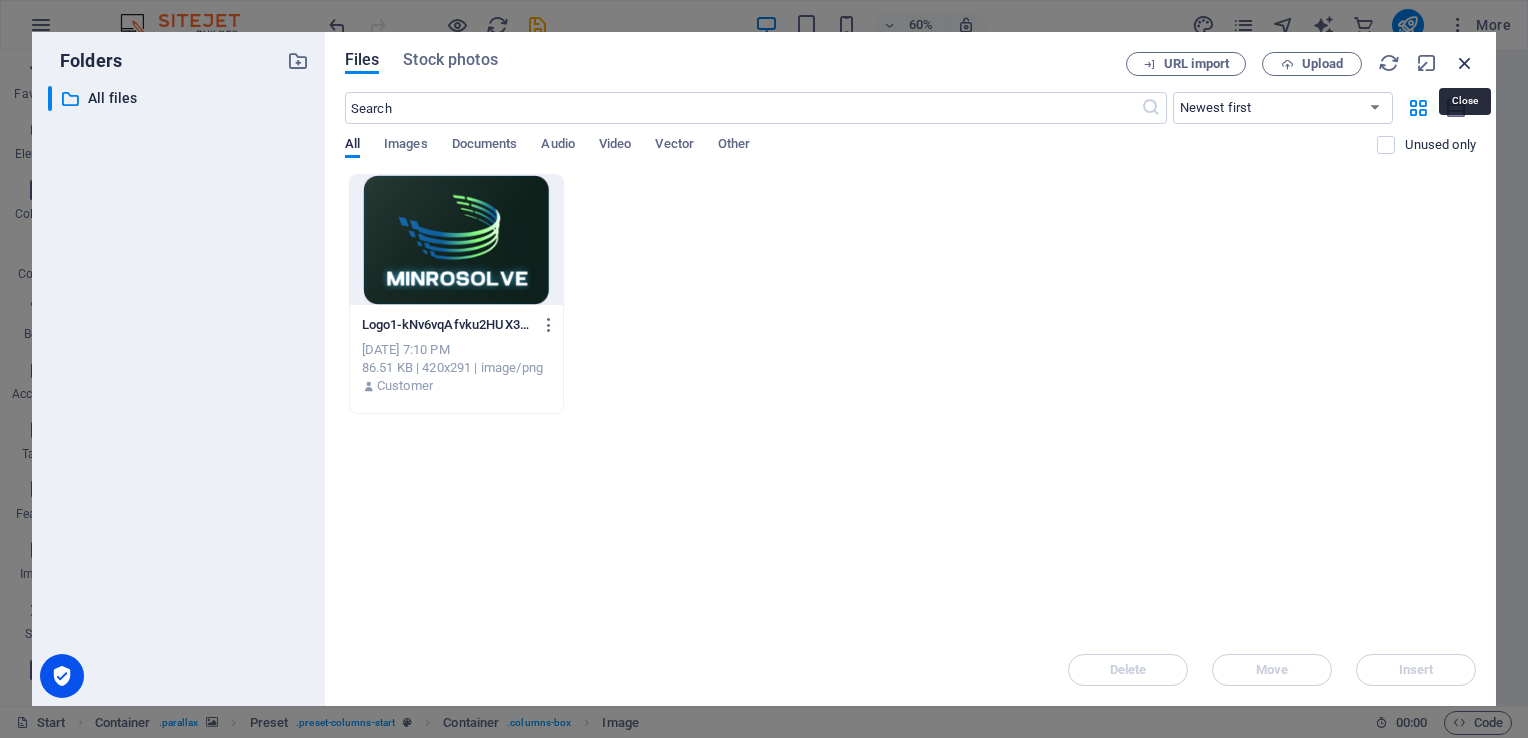 click at bounding box center (1465, 63) 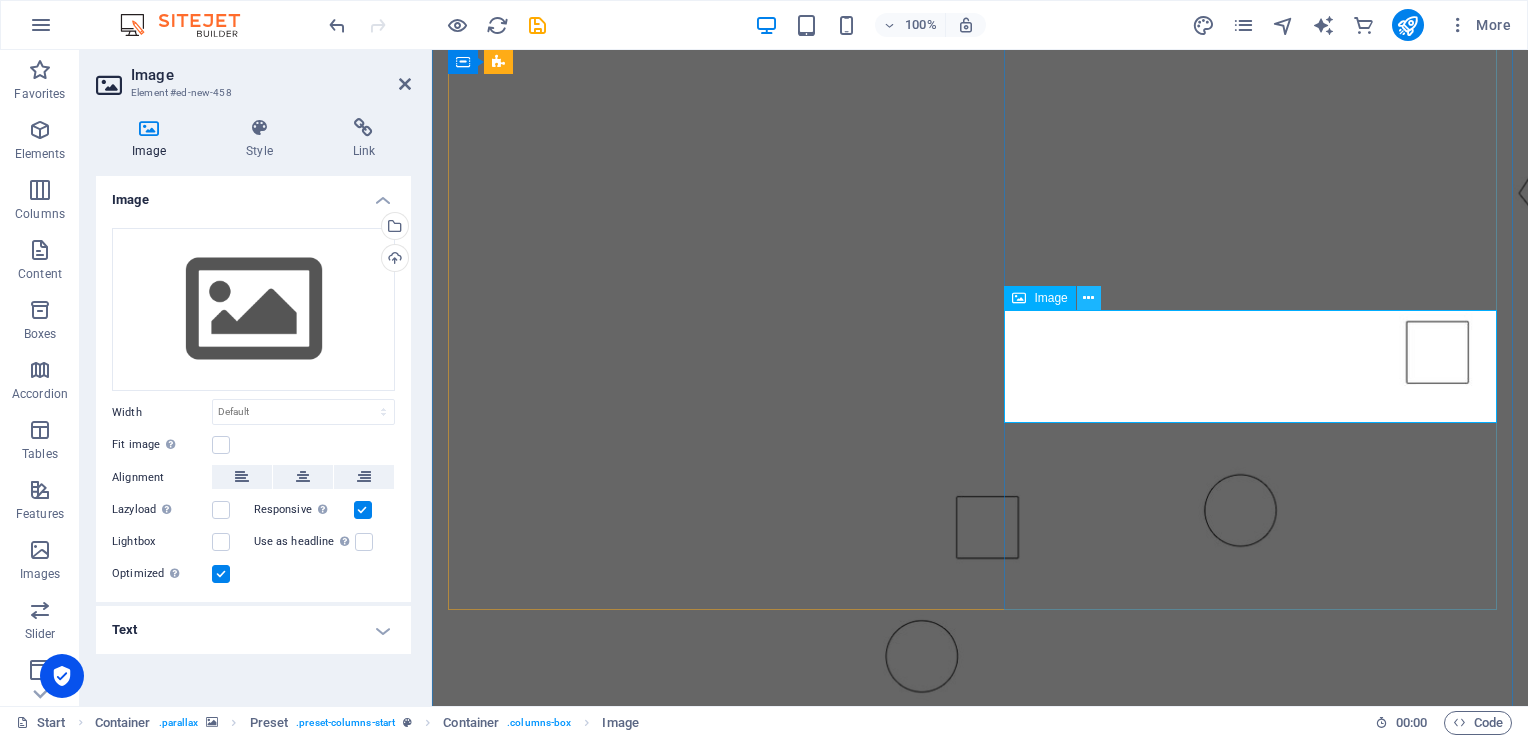 click at bounding box center (1088, 298) 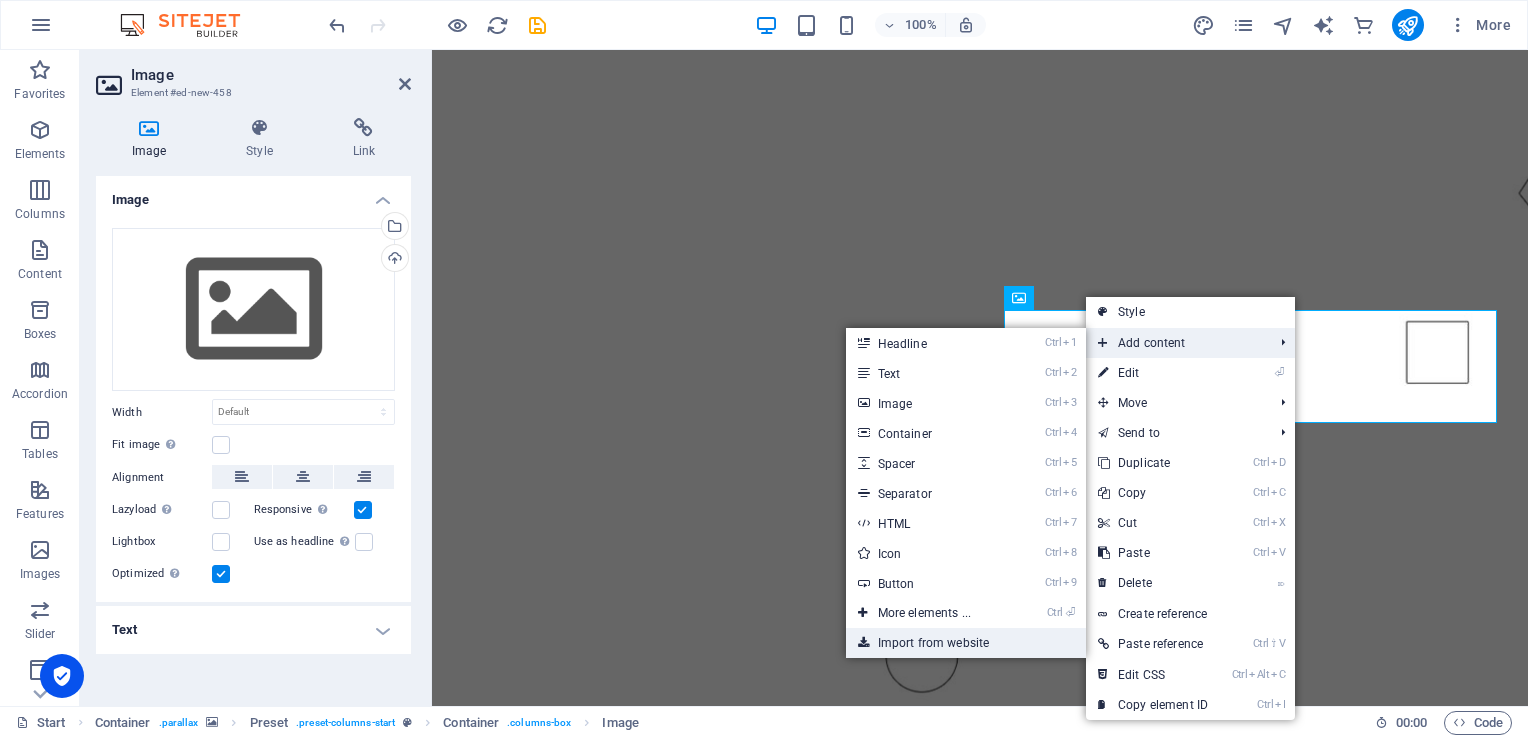 click on "Import from website" at bounding box center [966, 643] 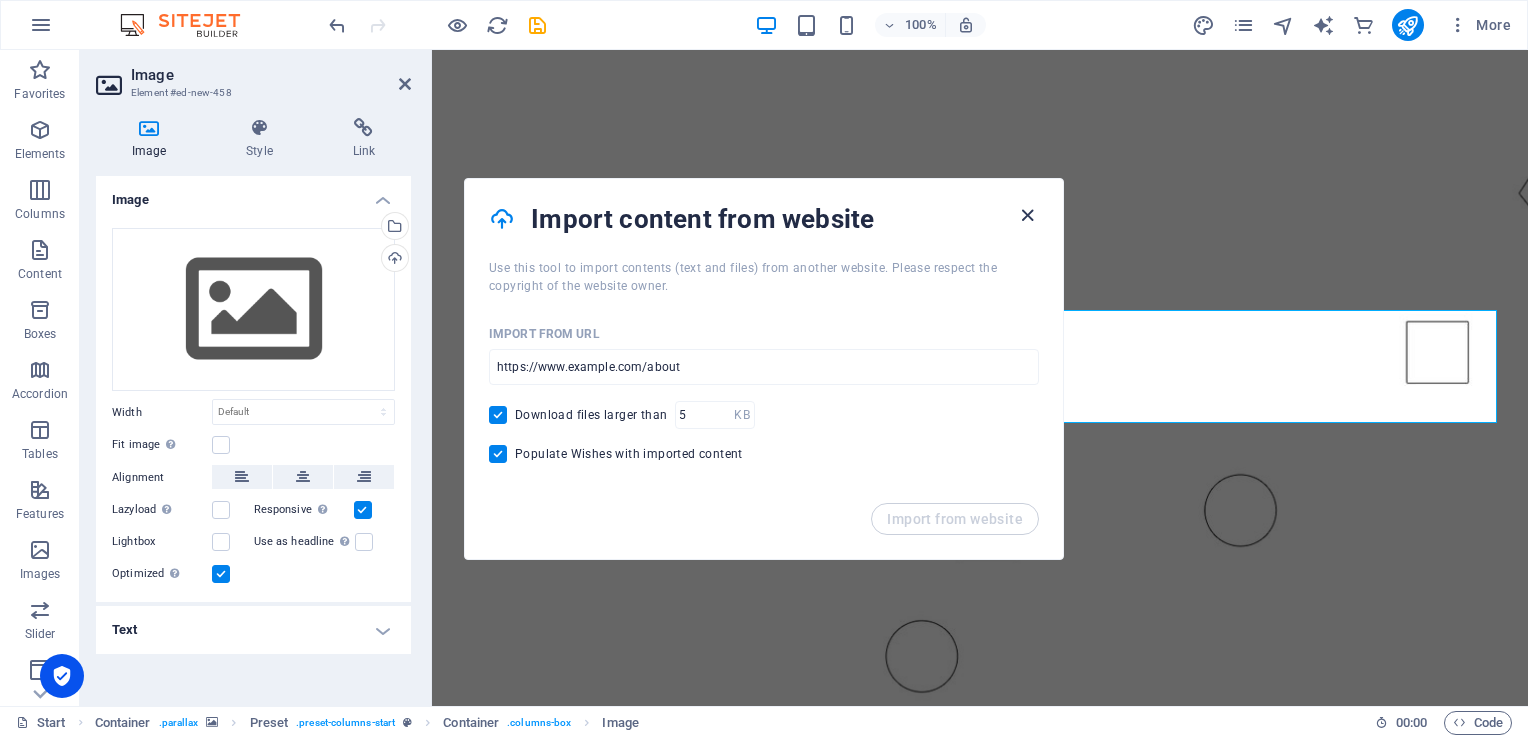 click at bounding box center [1027, 215] 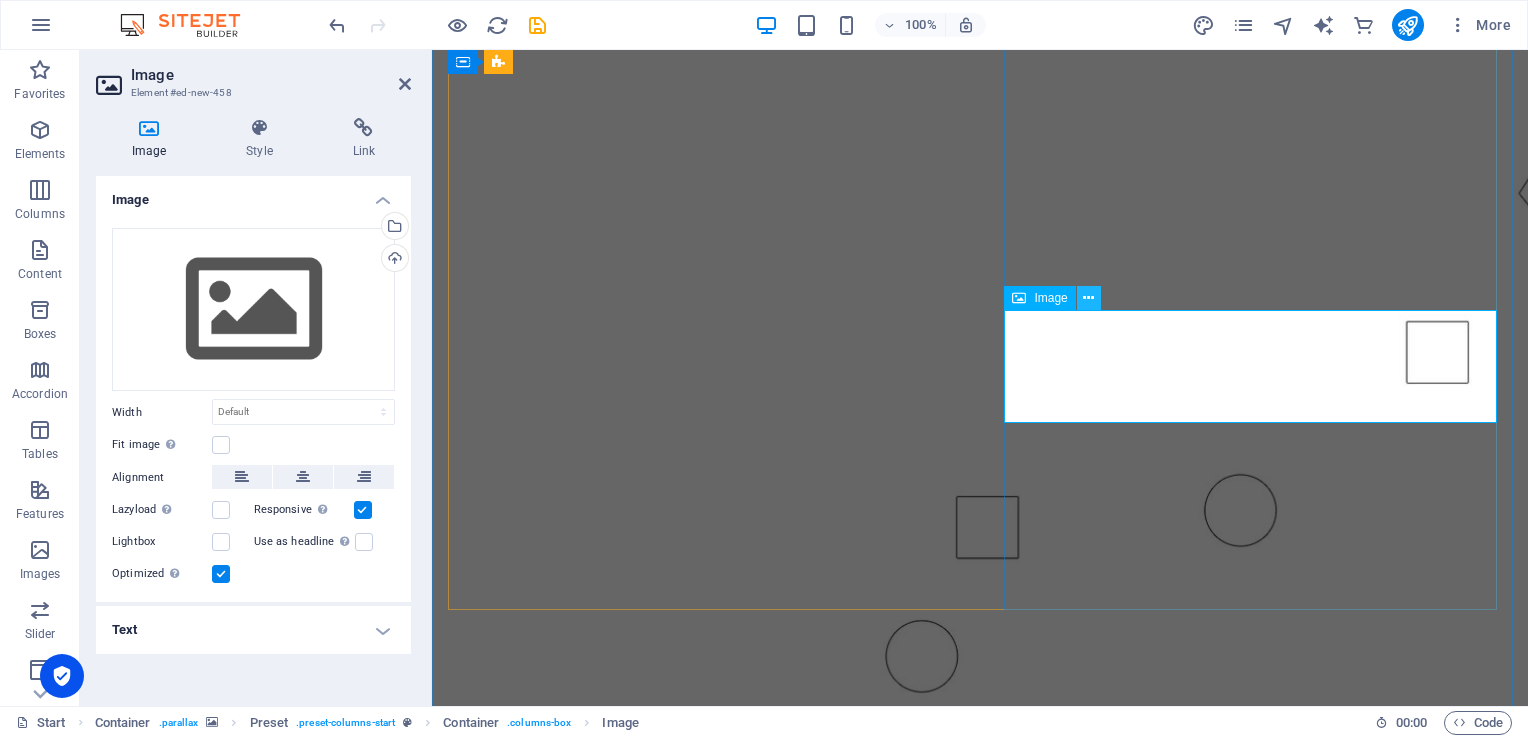 click at bounding box center [1088, 298] 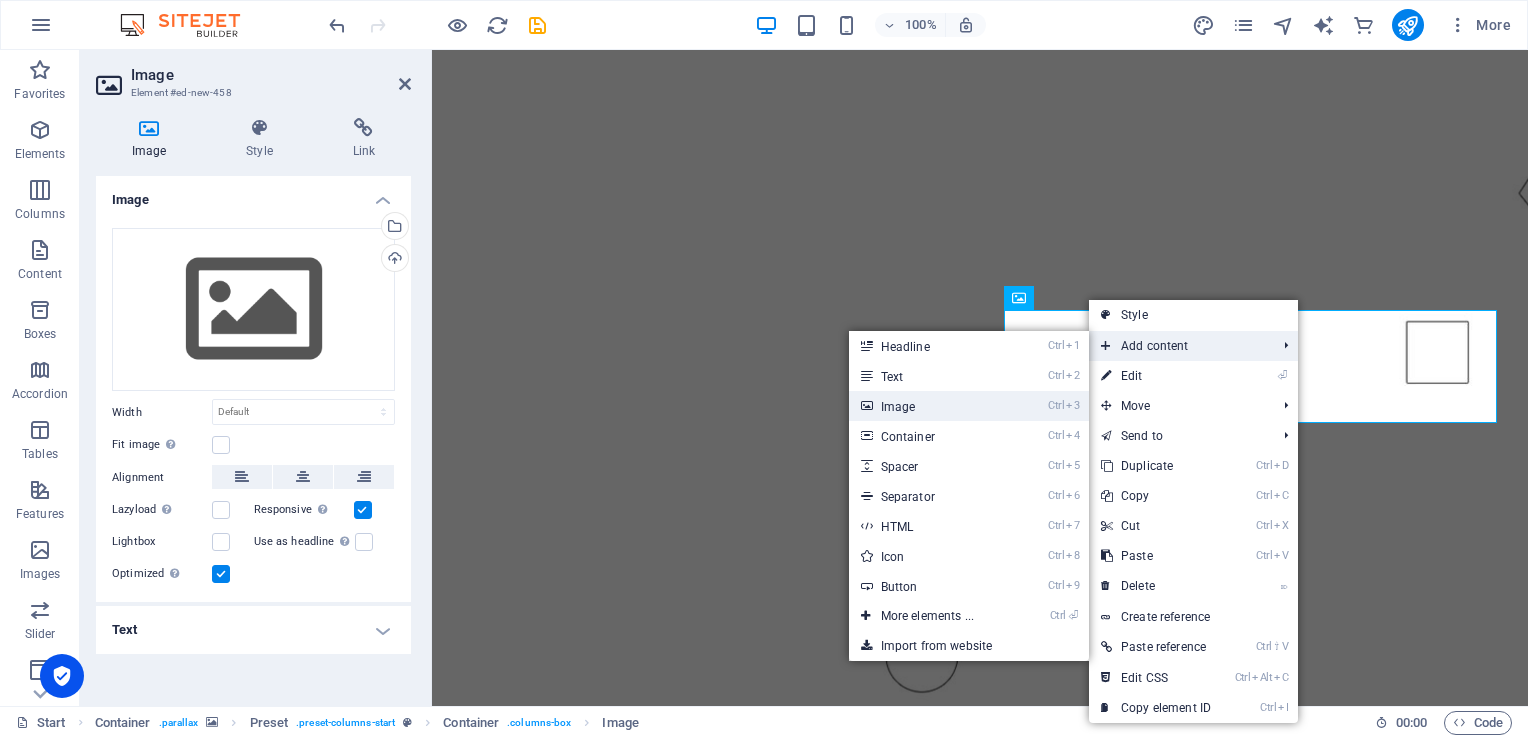 click on "Ctrl 3  Image" at bounding box center [931, 406] 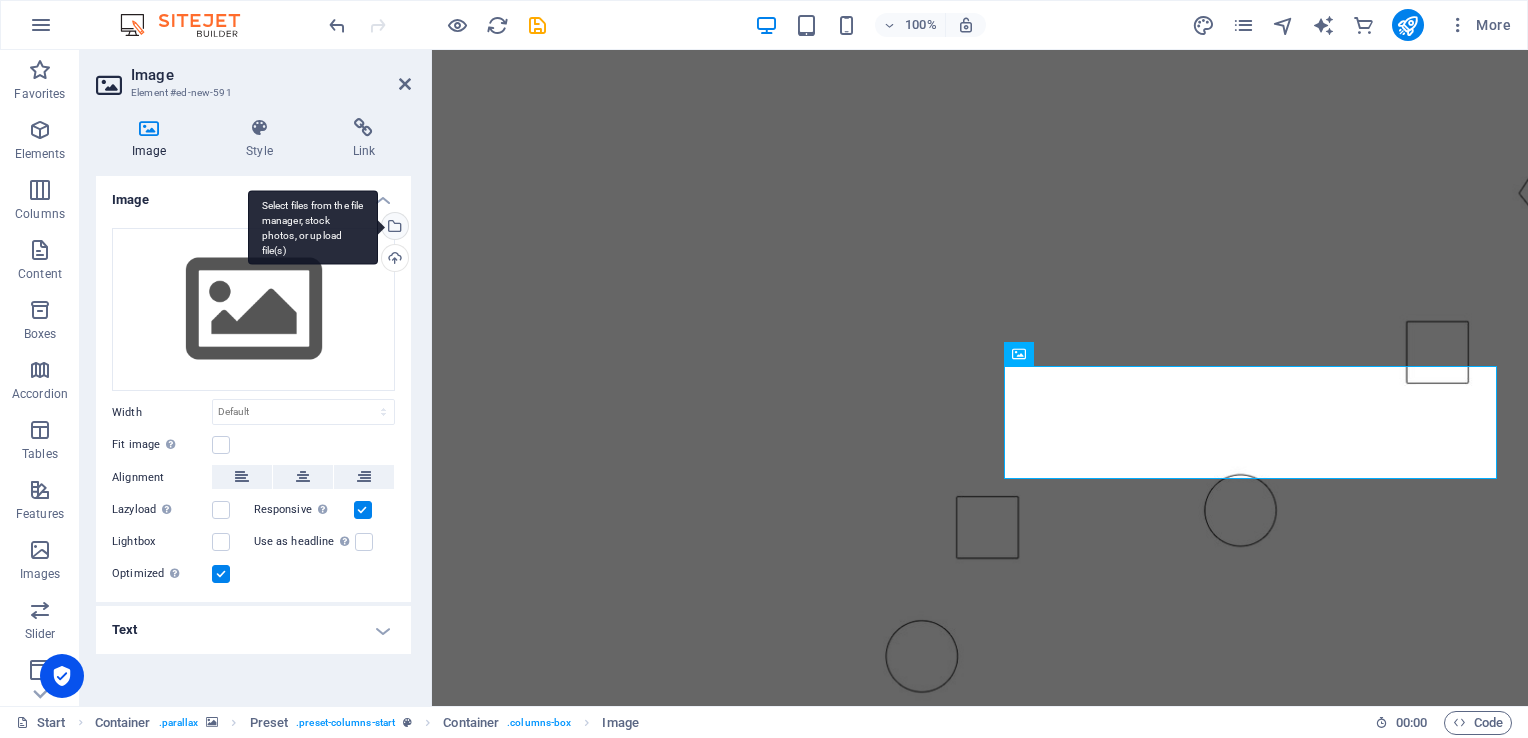 click on "Select files from the file manager, stock photos, or upload file(s)" at bounding box center [393, 228] 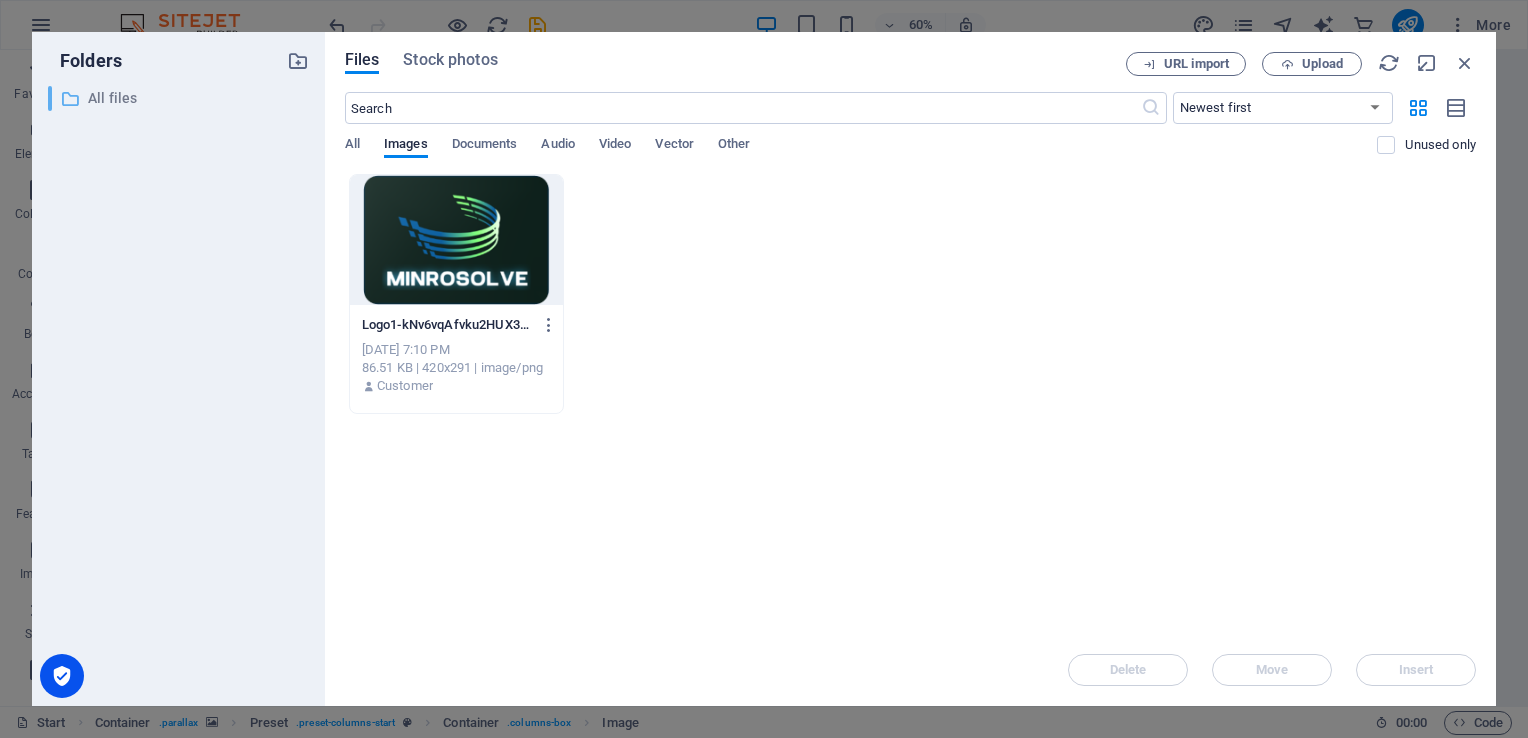 click on "All files" at bounding box center (180, 98) 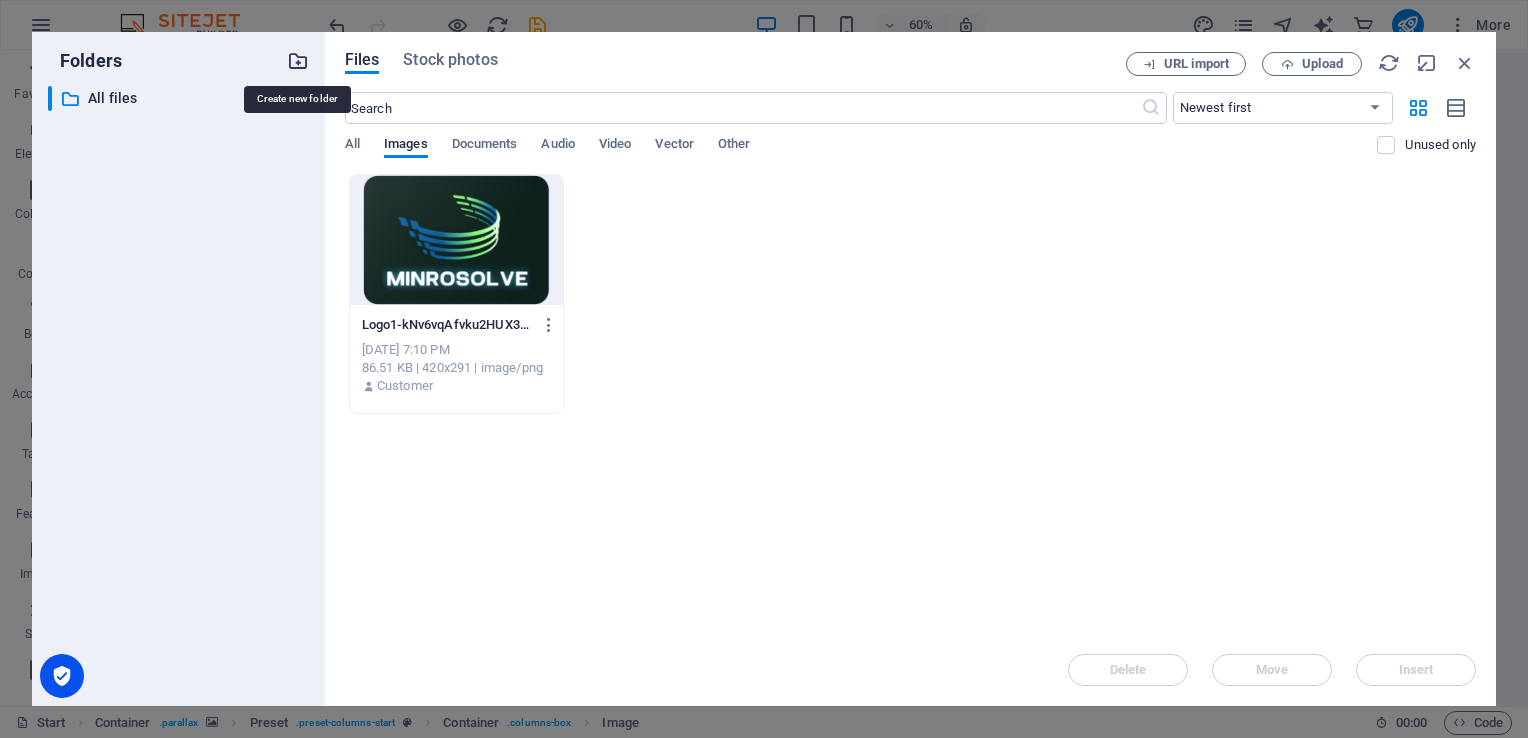 click at bounding box center (298, 61) 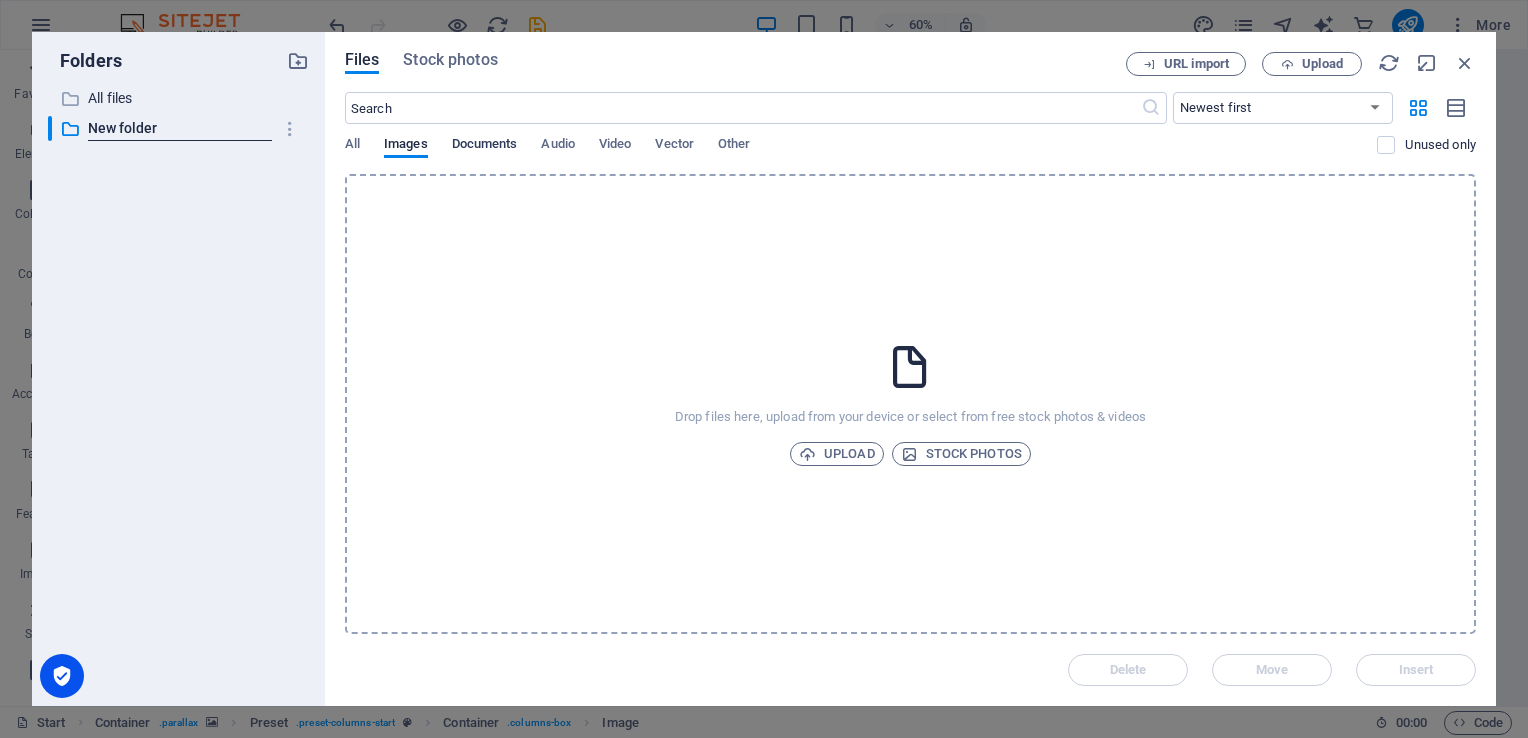 click on "Documents" at bounding box center (485, 146) 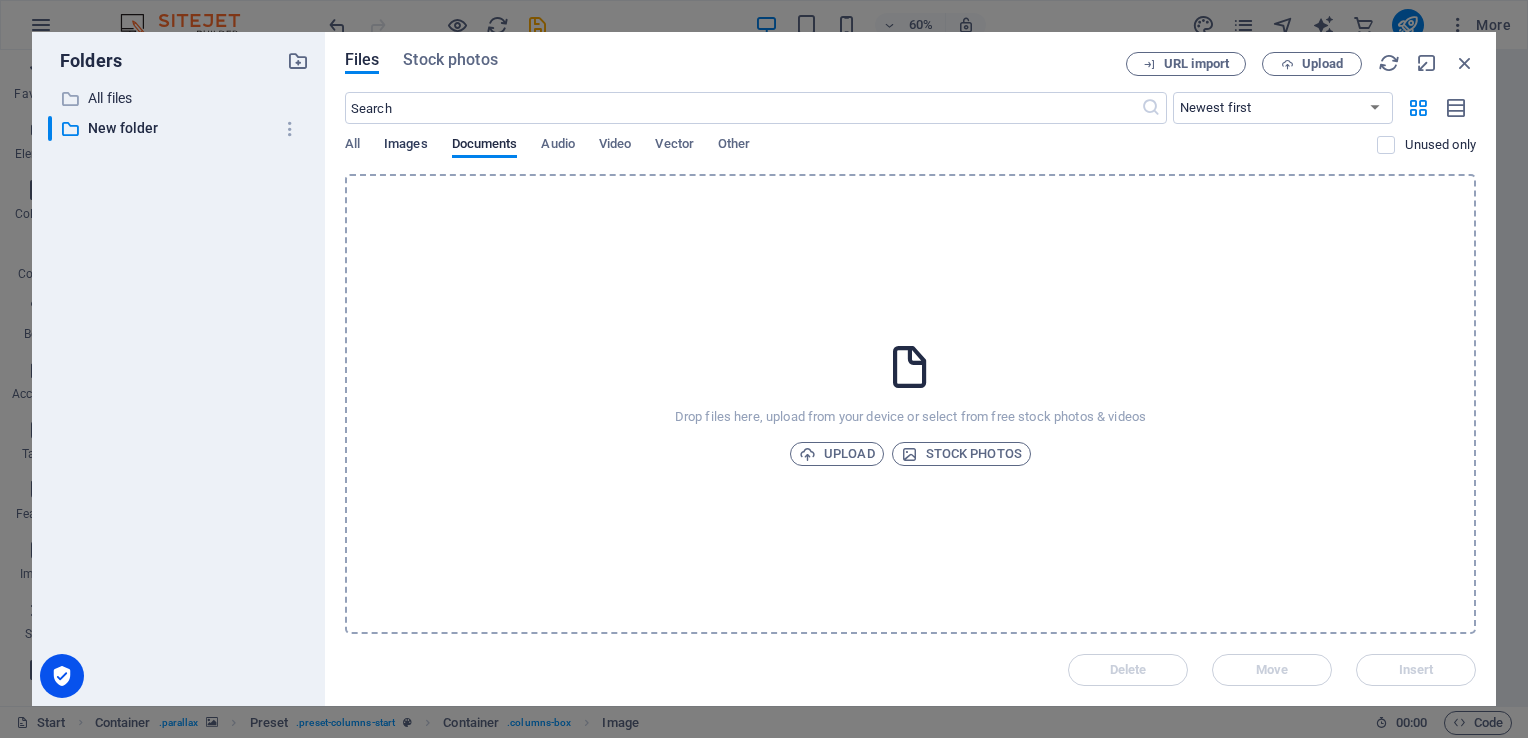 click on "Images" at bounding box center (406, 146) 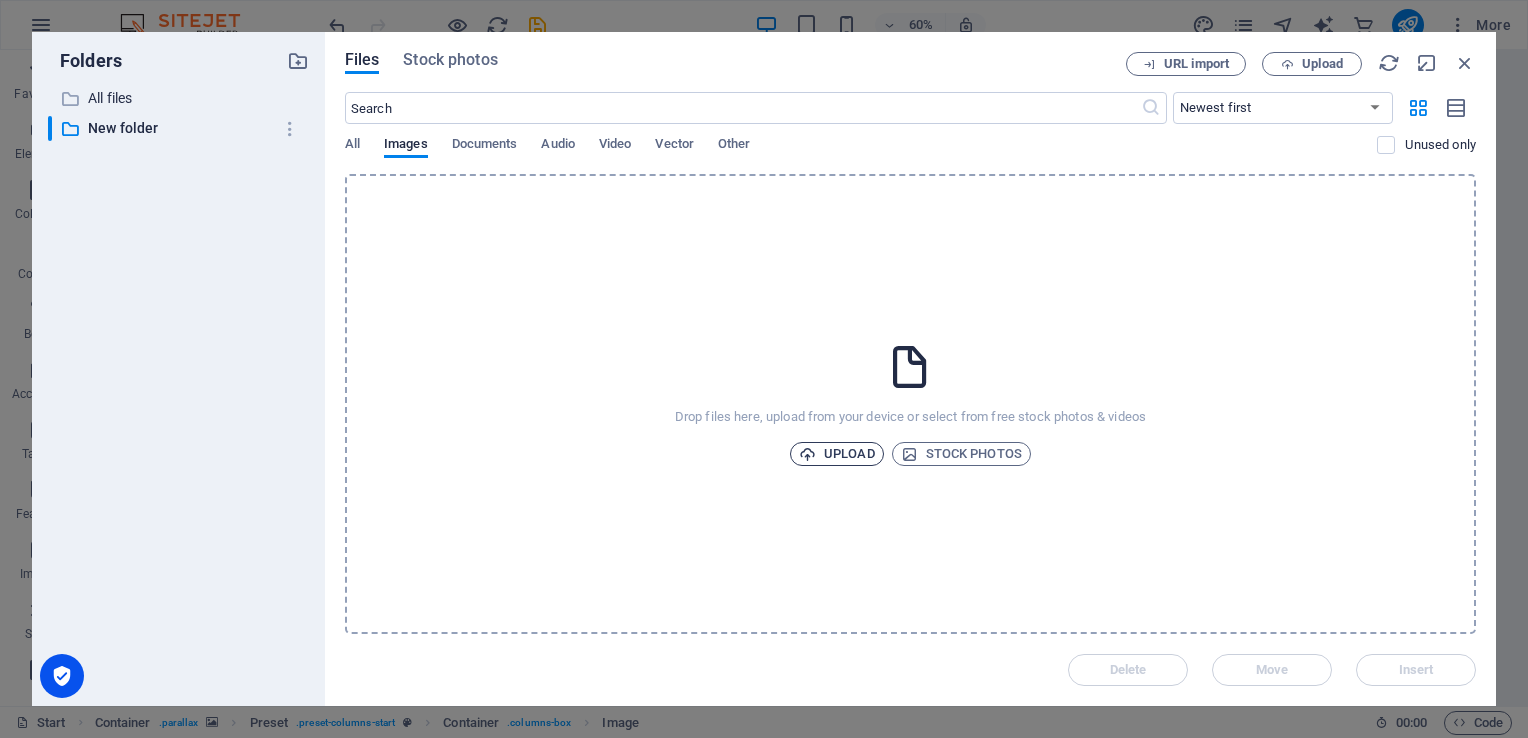 click on "Upload" at bounding box center [837, 454] 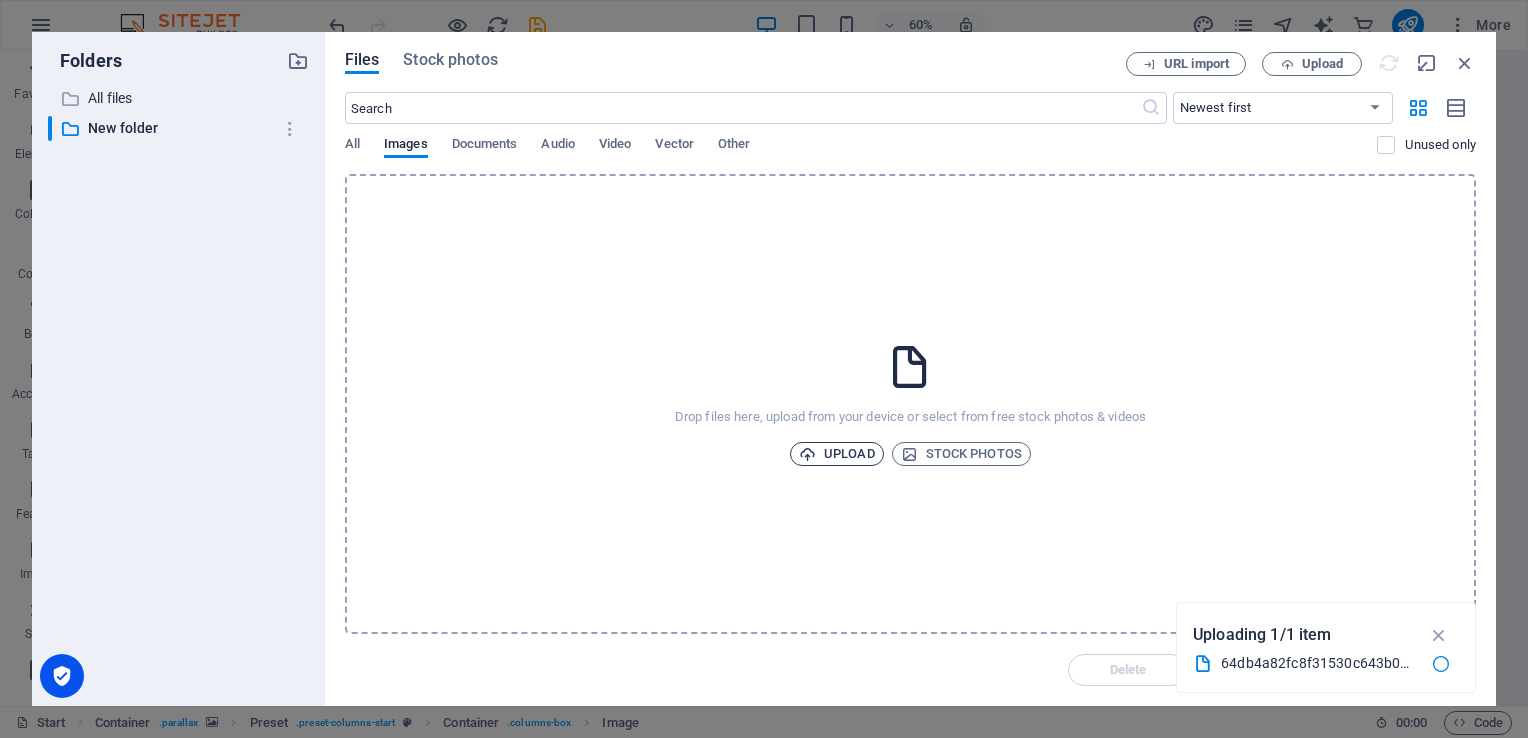 click on "Upload" at bounding box center [837, 454] 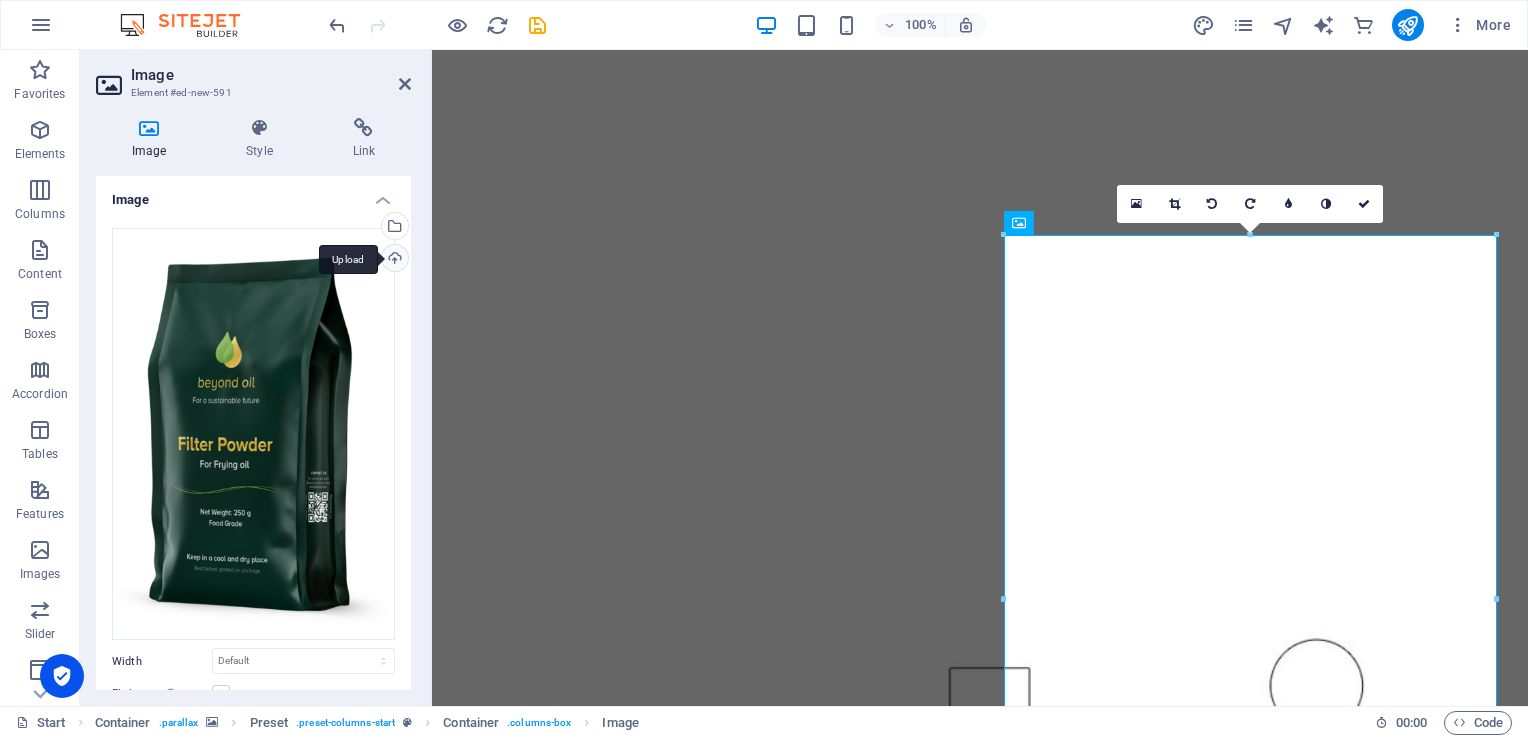 click on "Upload" at bounding box center [393, 260] 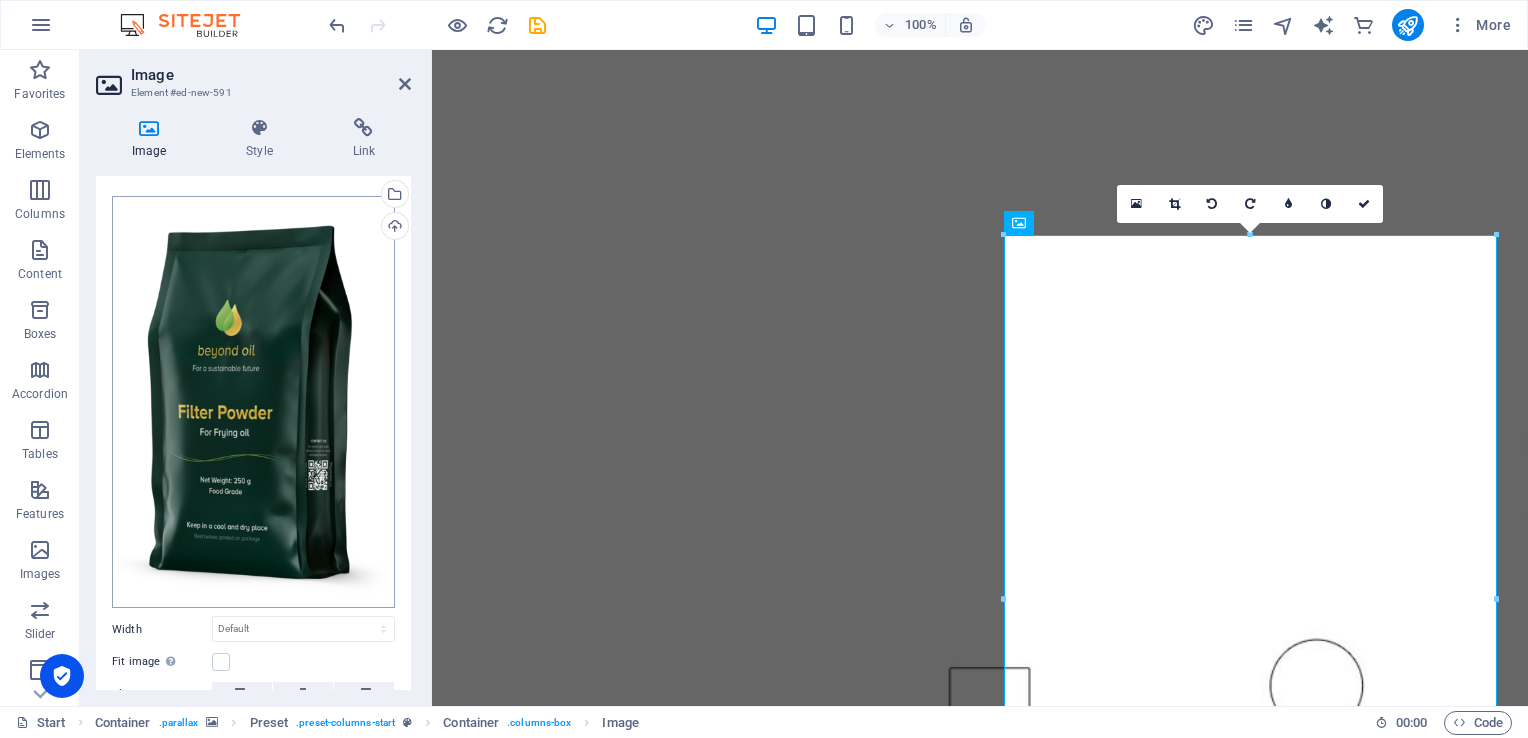 scroll, scrollTop: 0, scrollLeft: 0, axis: both 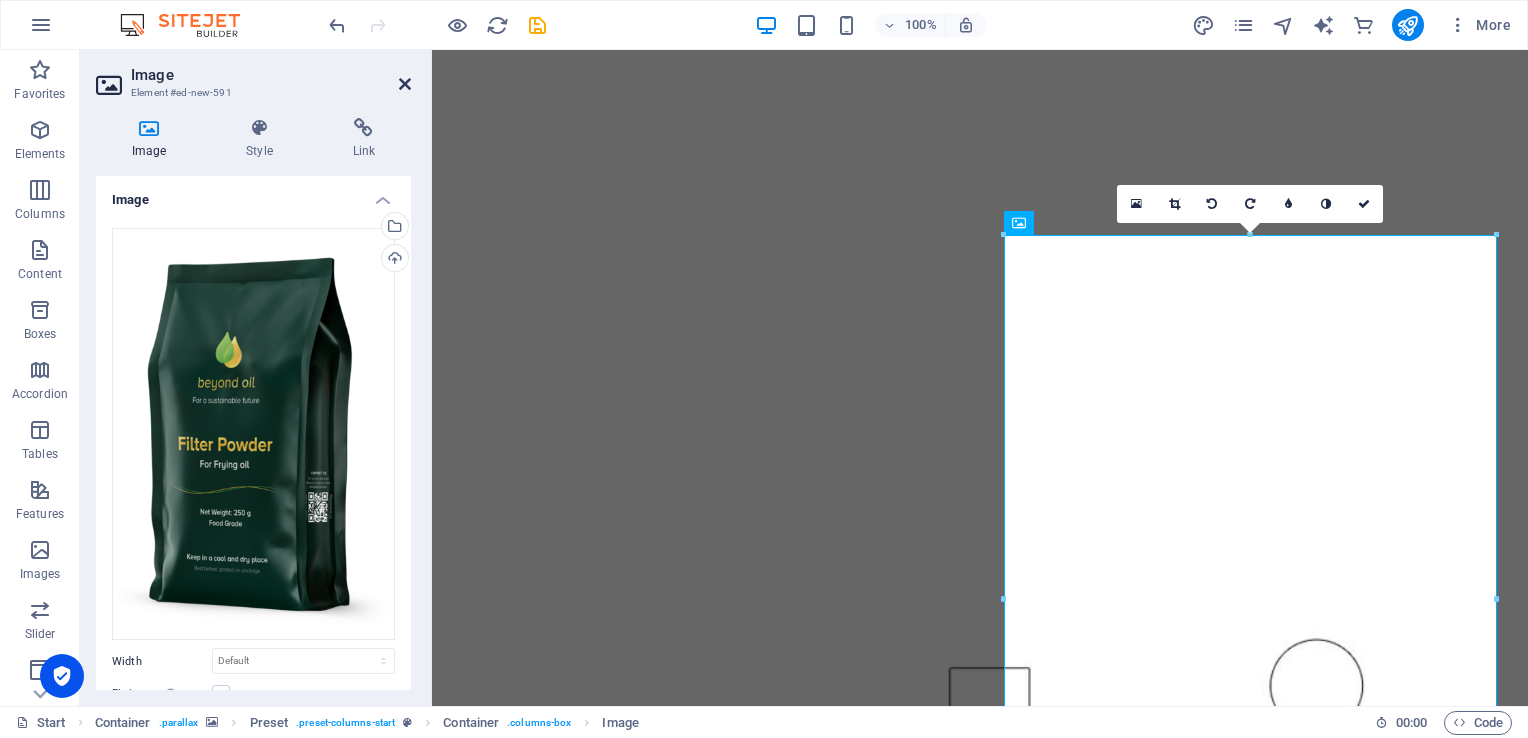 click at bounding box center (405, 84) 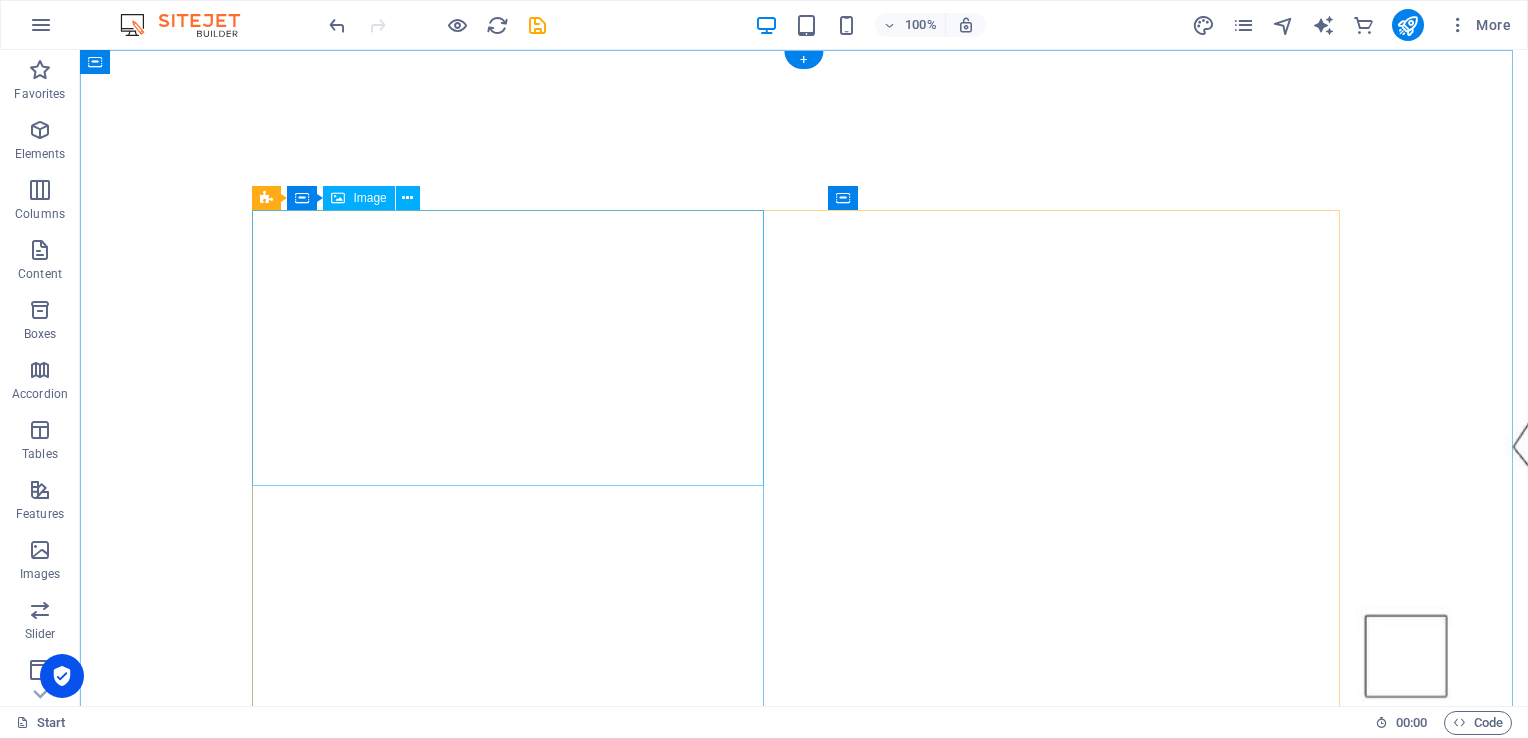 scroll, scrollTop: 0, scrollLeft: 0, axis: both 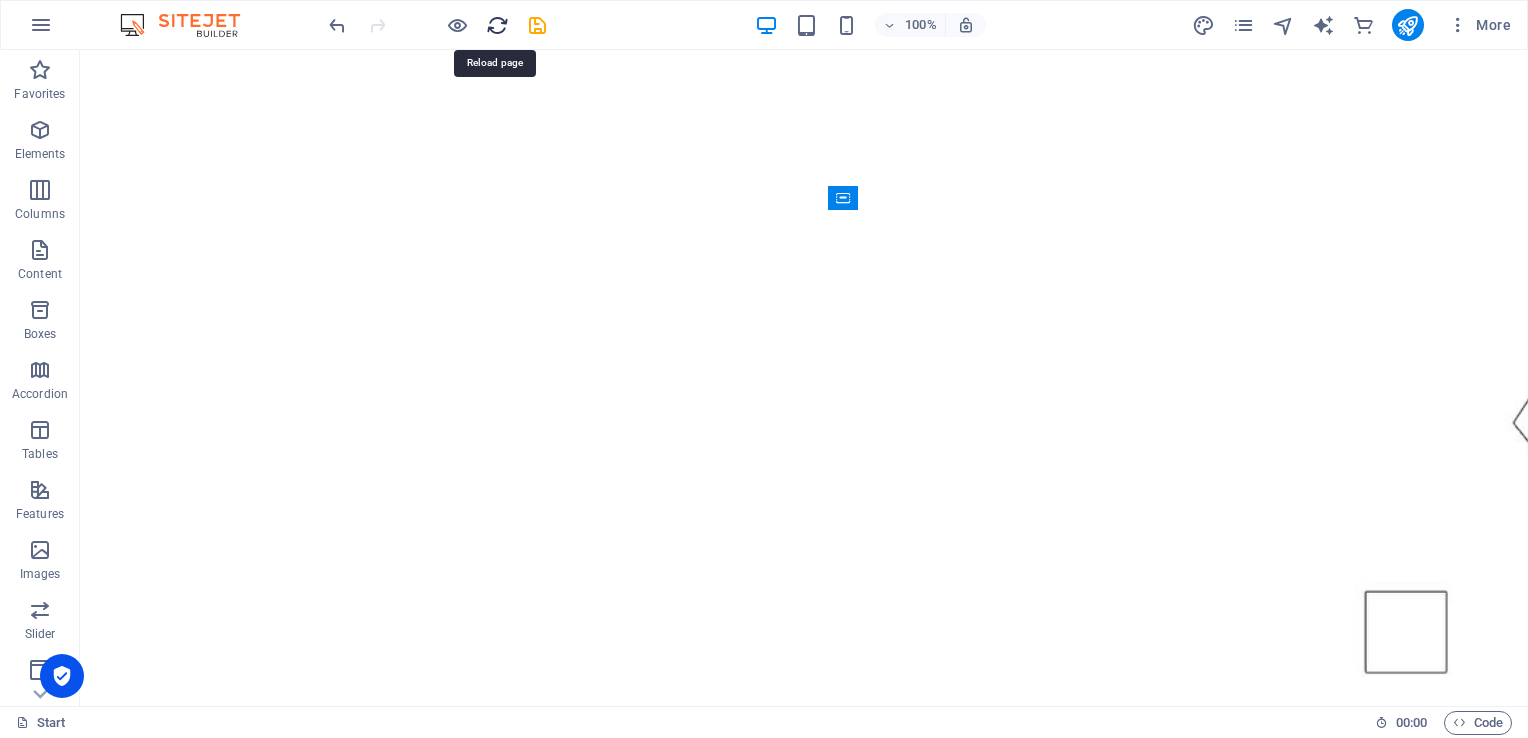 click at bounding box center [497, 25] 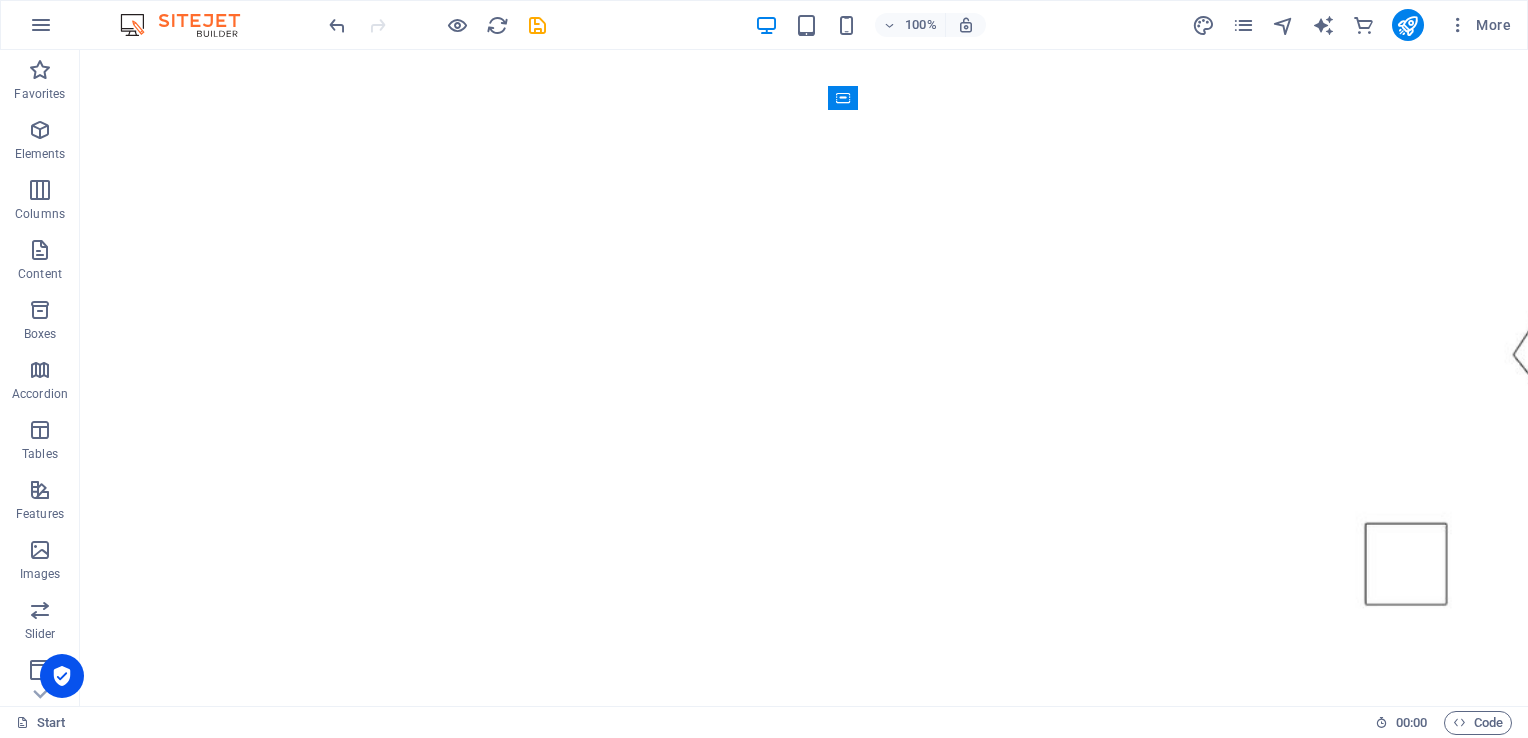 scroll, scrollTop: 200, scrollLeft: 0, axis: vertical 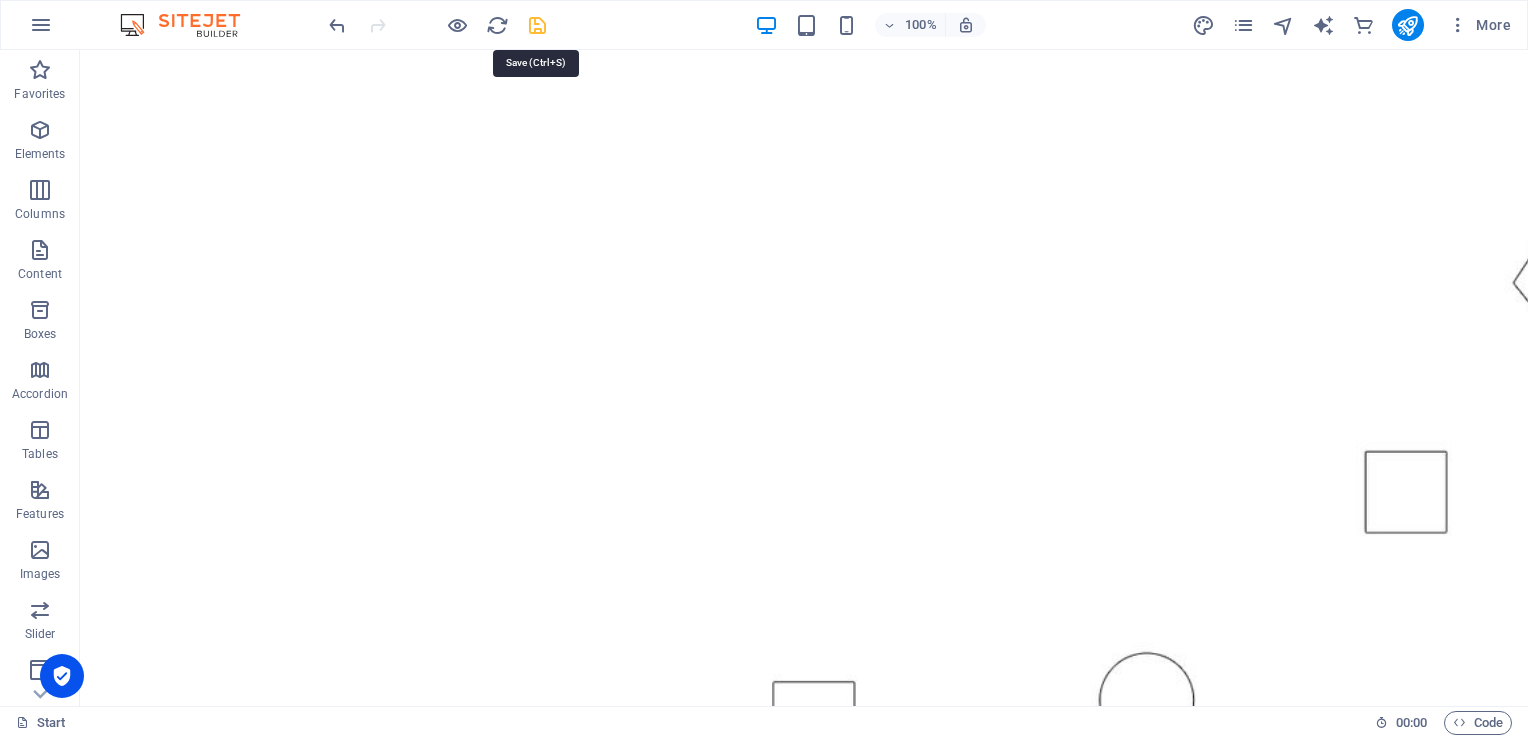click at bounding box center [537, 25] 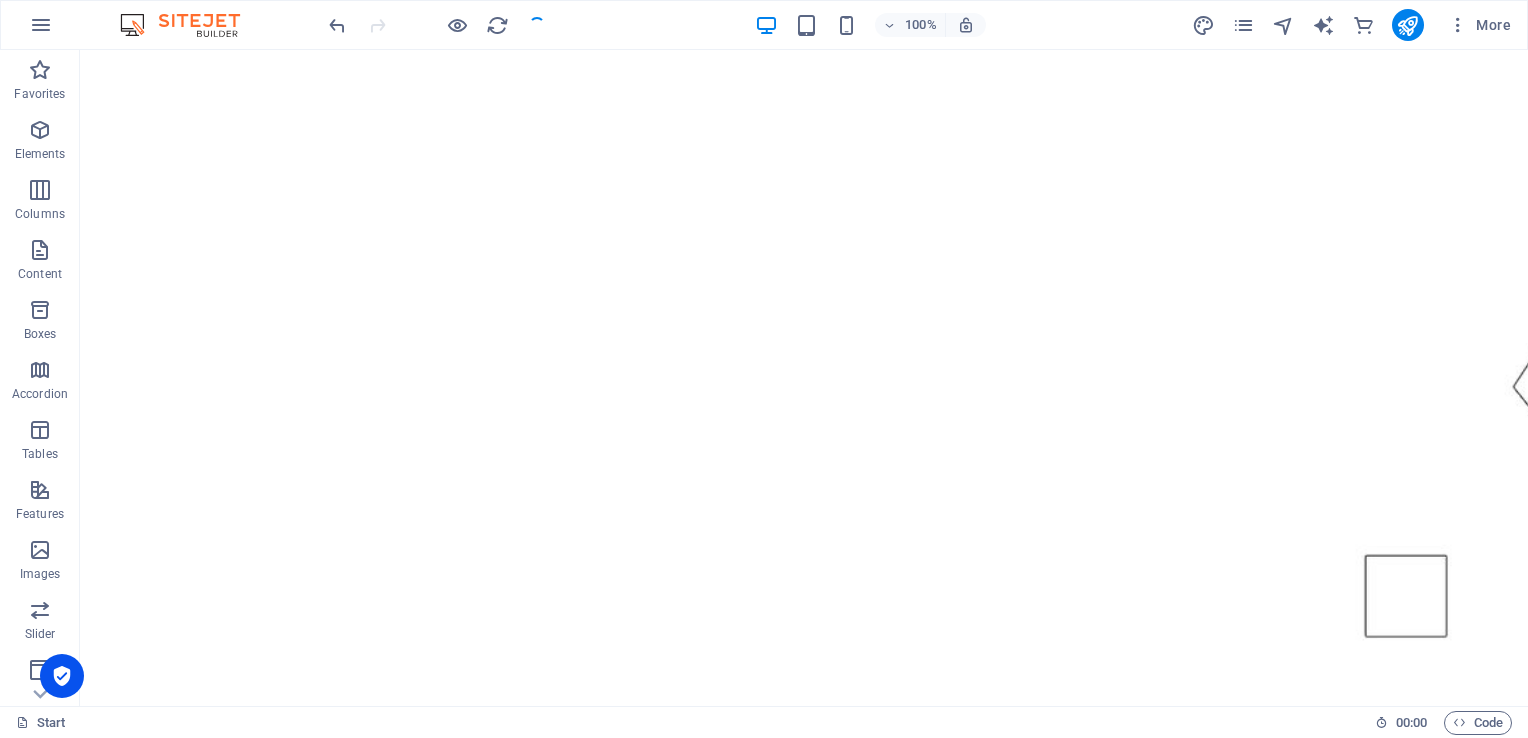 scroll, scrollTop: 0, scrollLeft: 0, axis: both 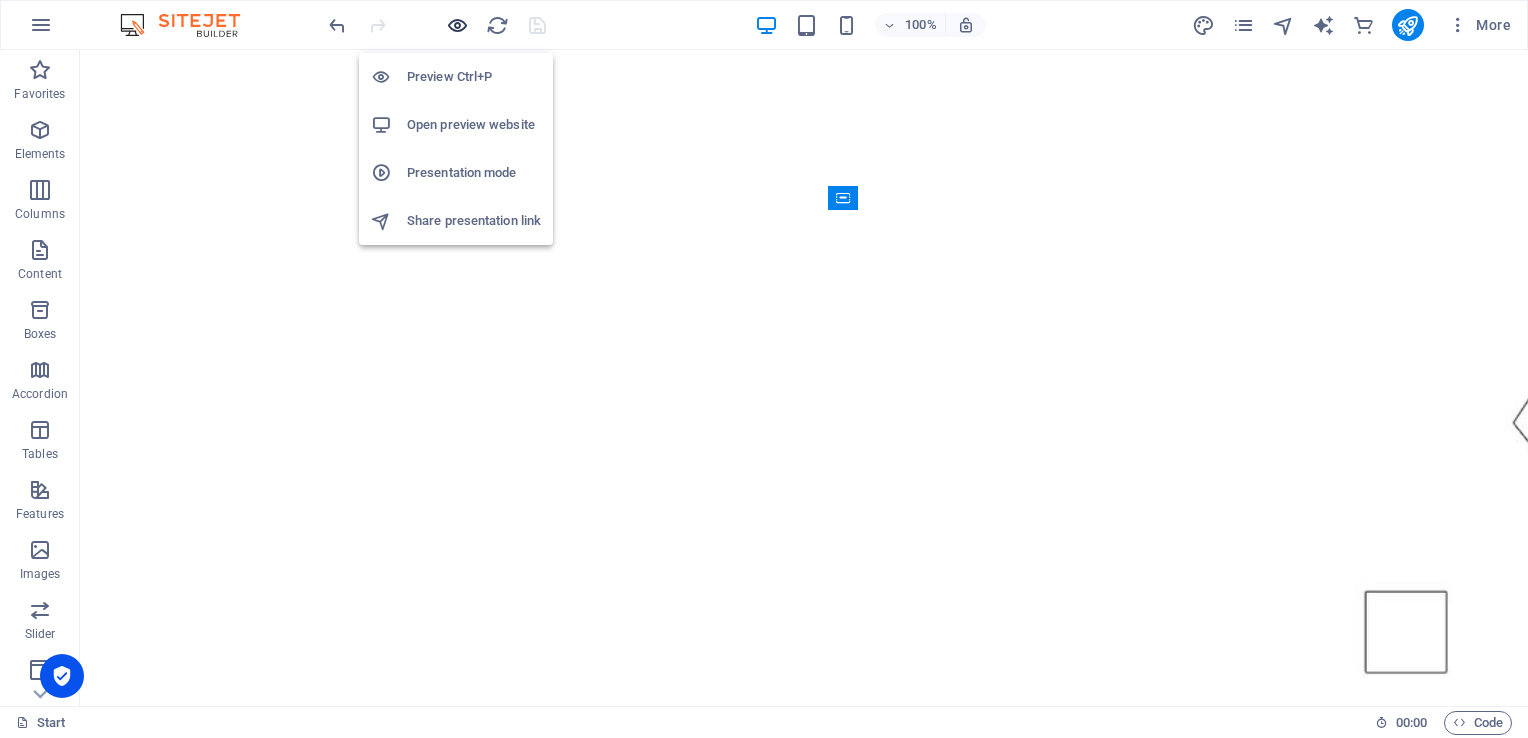 click at bounding box center [457, 25] 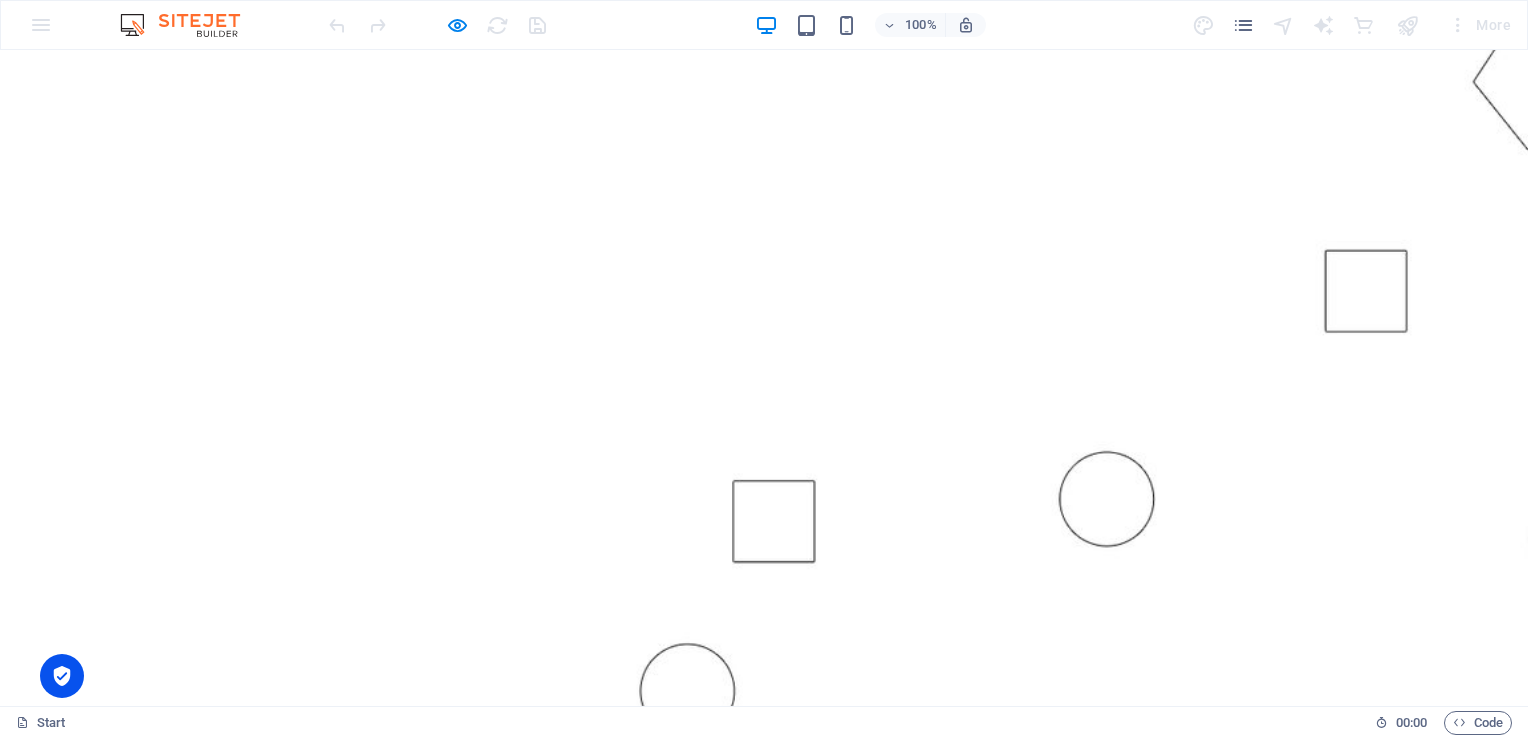 scroll, scrollTop: 500, scrollLeft: 0, axis: vertical 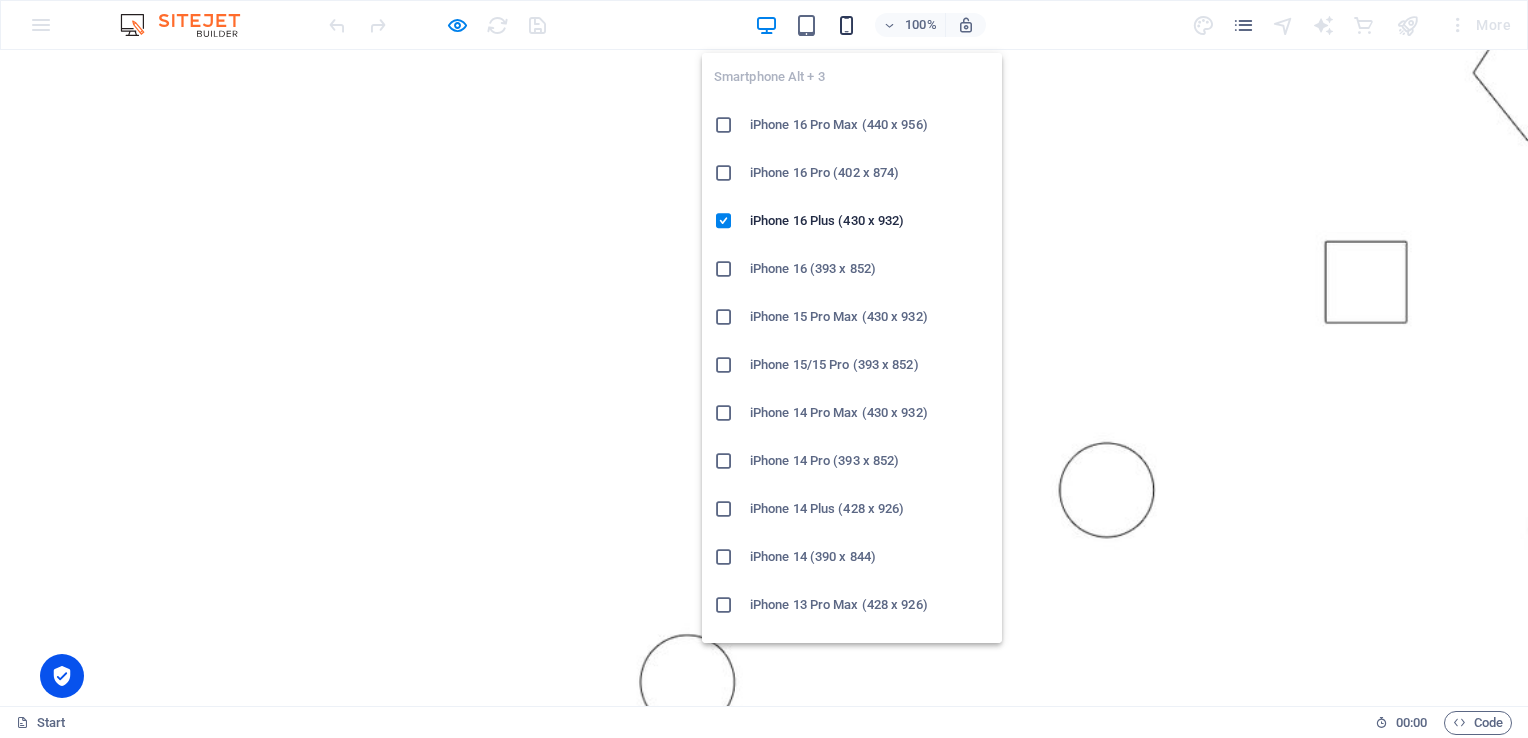 click at bounding box center [846, 25] 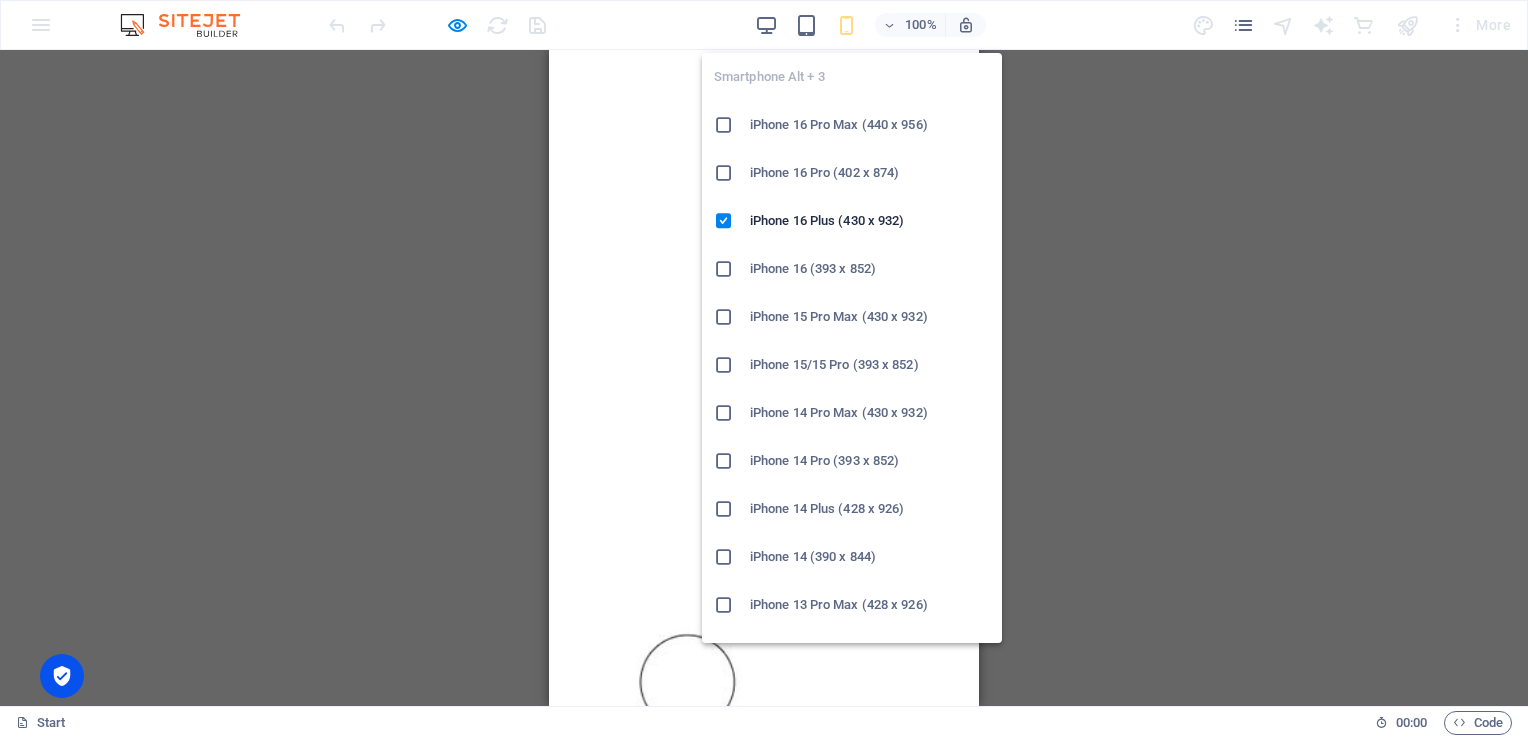 click on "iPhone 16 Pro (402 x 874)" at bounding box center [870, 173] 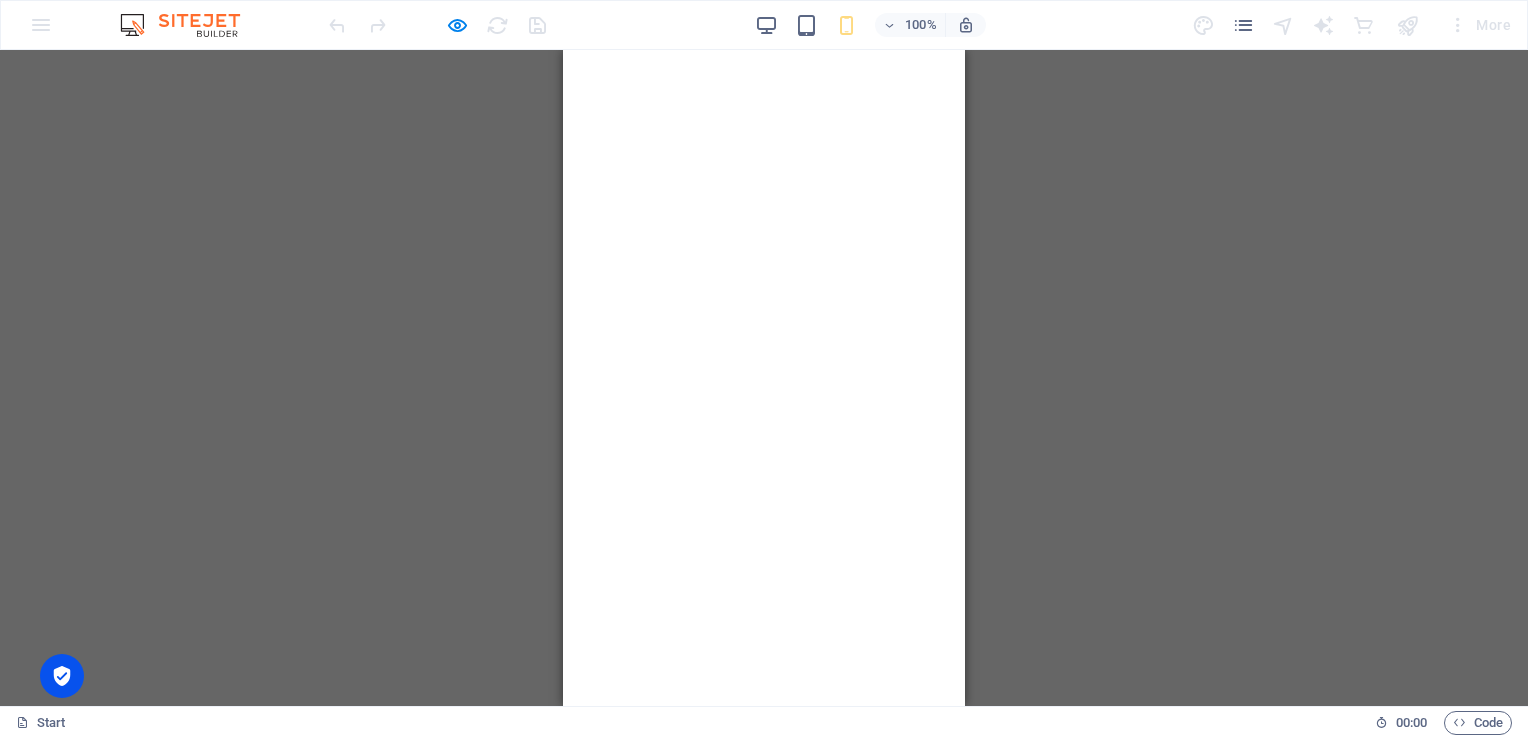 scroll, scrollTop: 0, scrollLeft: 0, axis: both 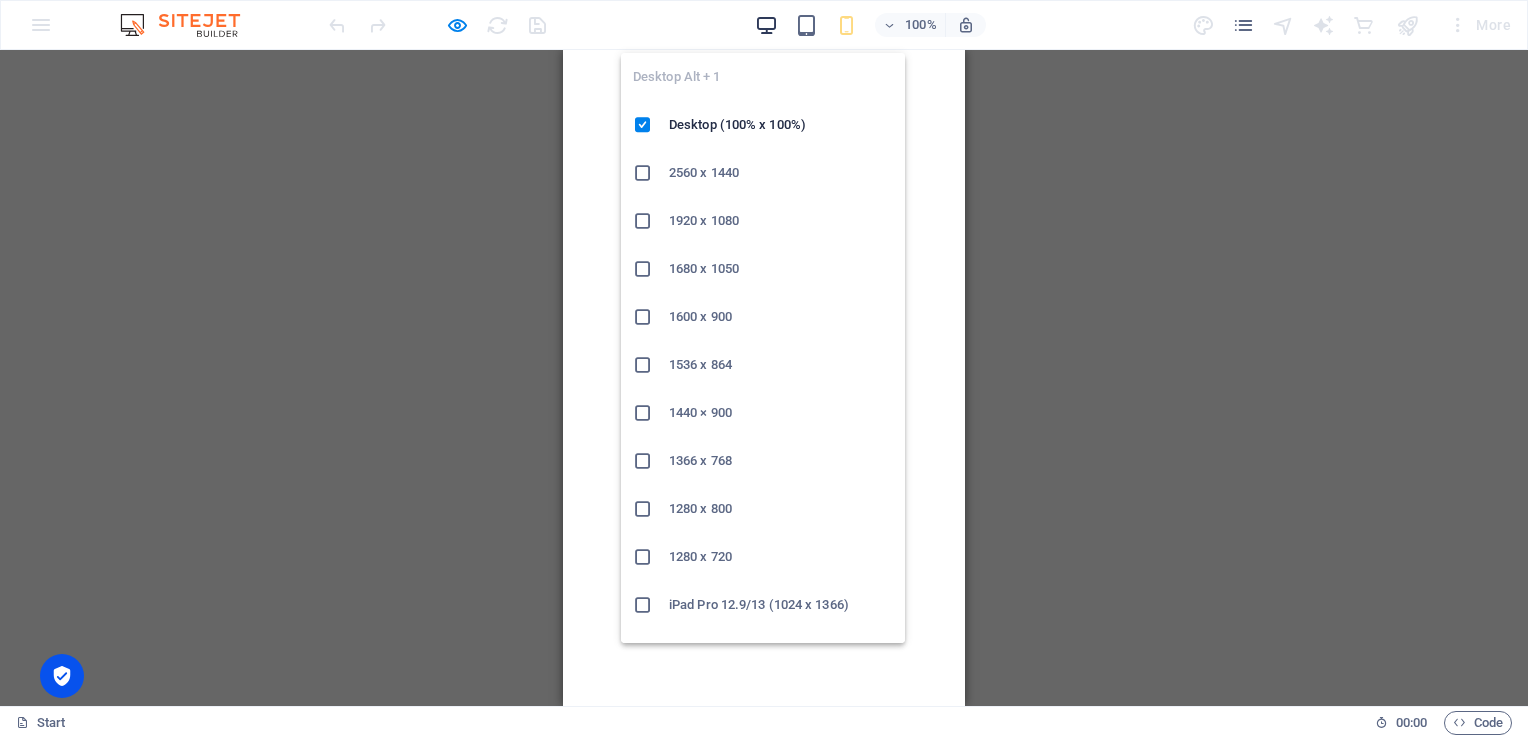 click at bounding box center [766, 25] 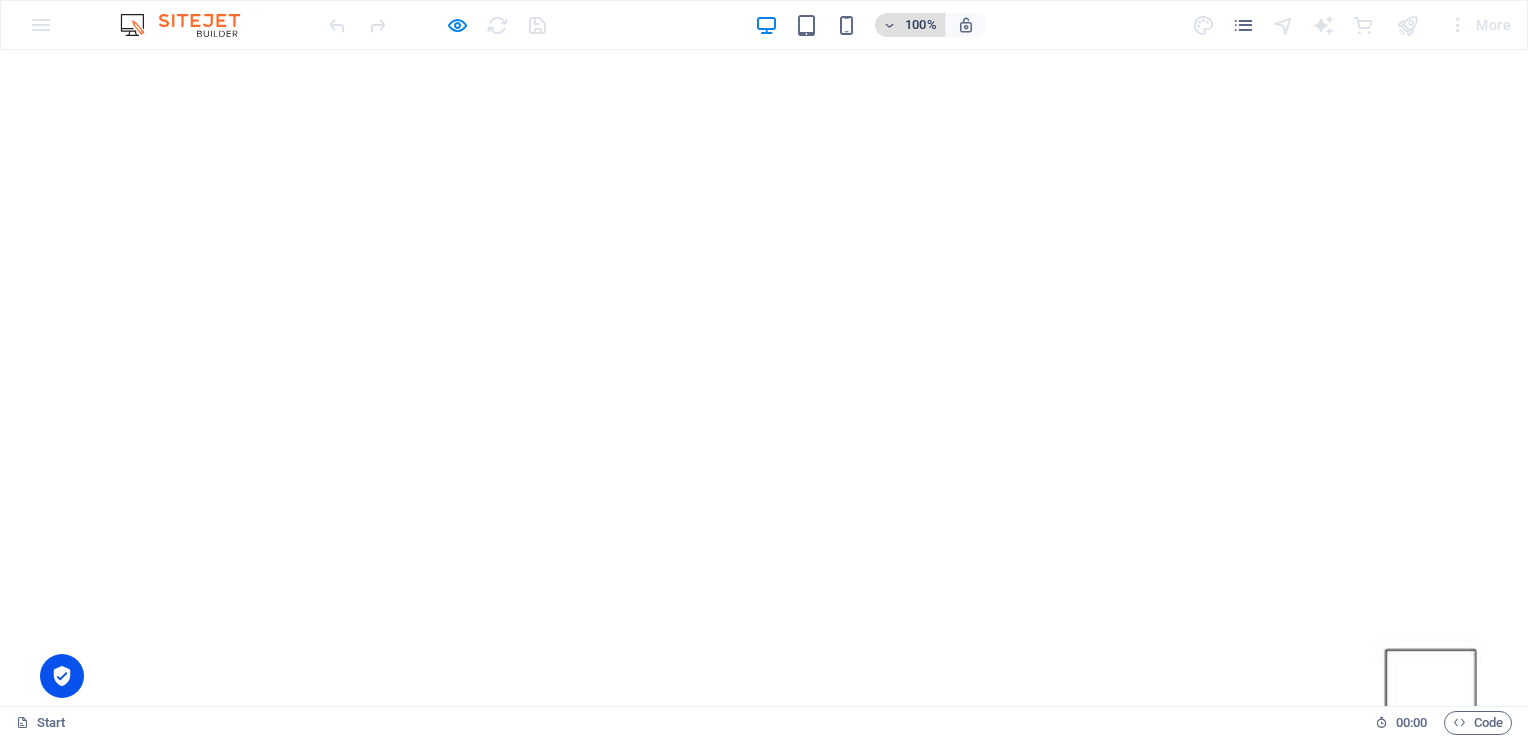 click at bounding box center [890, 25] 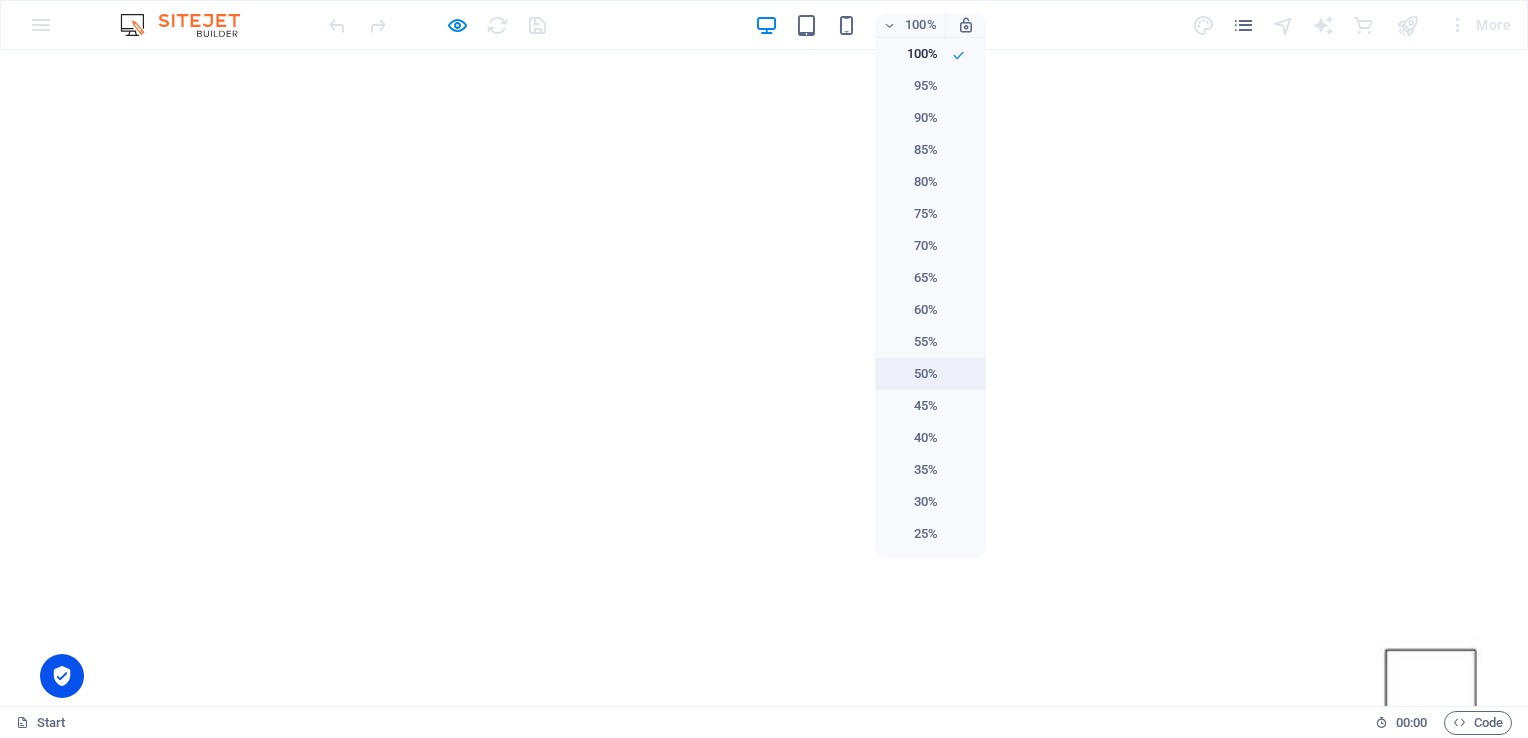 click on "50%" at bounding box center (912, 374) 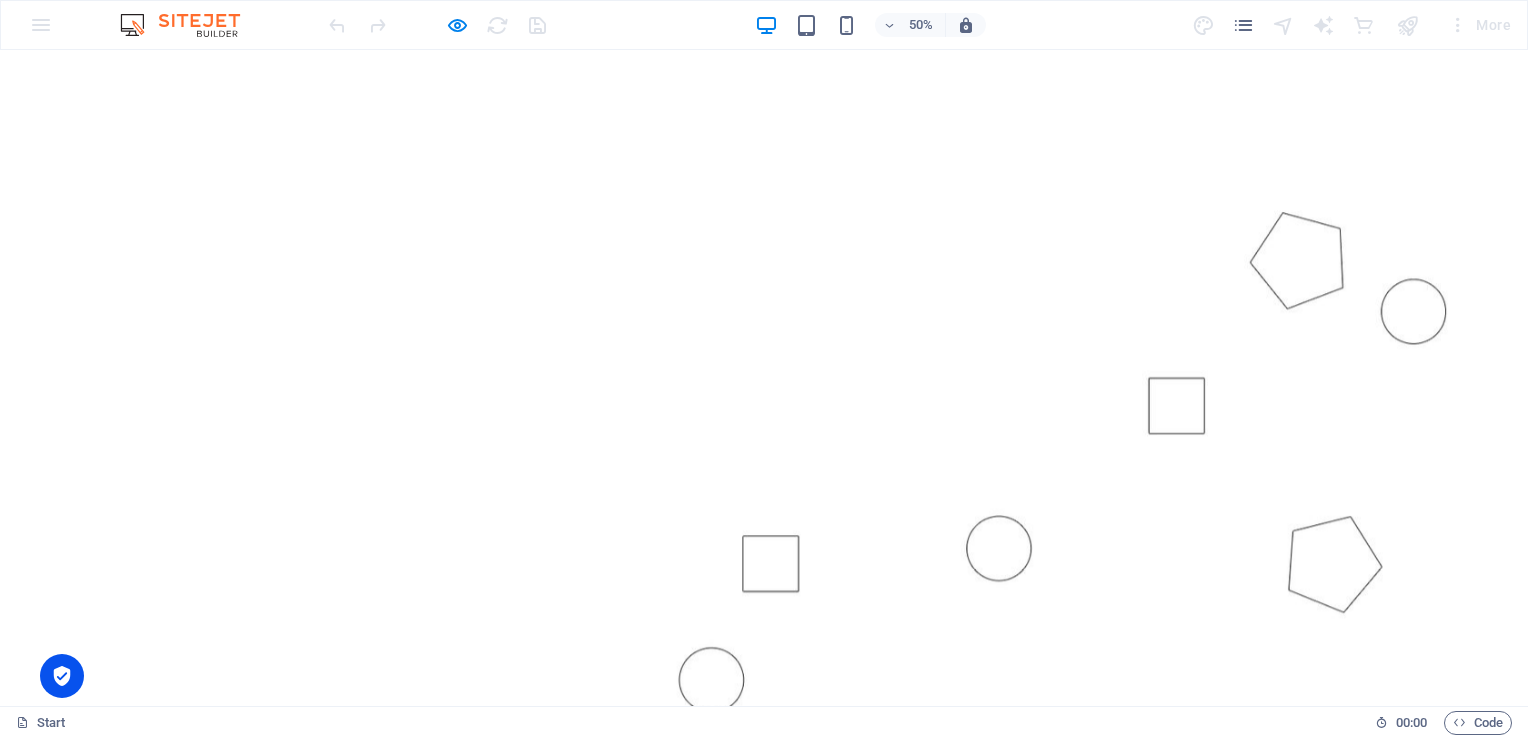 scroll, scrollTop: 0, scrollLeft: 0, axis: both 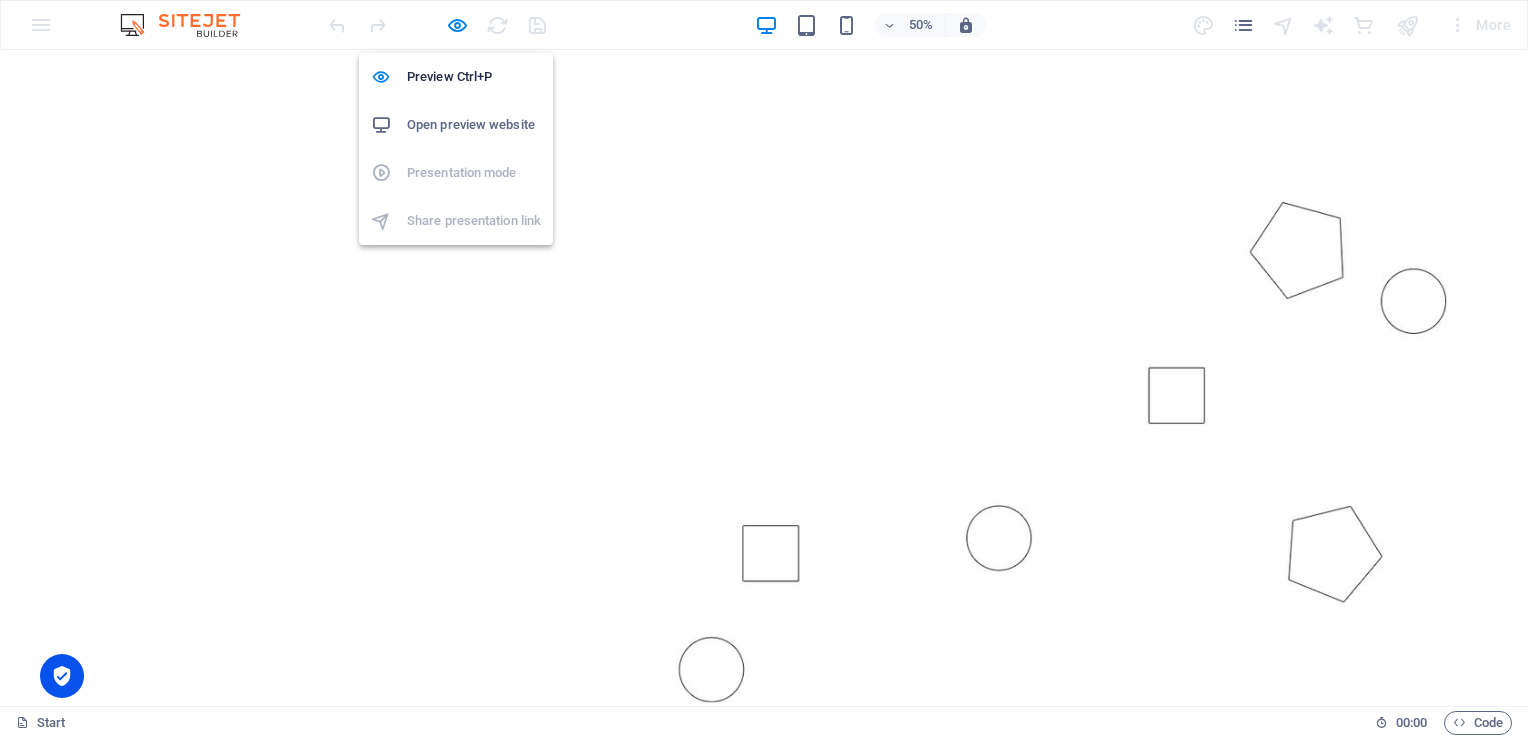 click on "Open preview website" at bounding box center [474, 125] 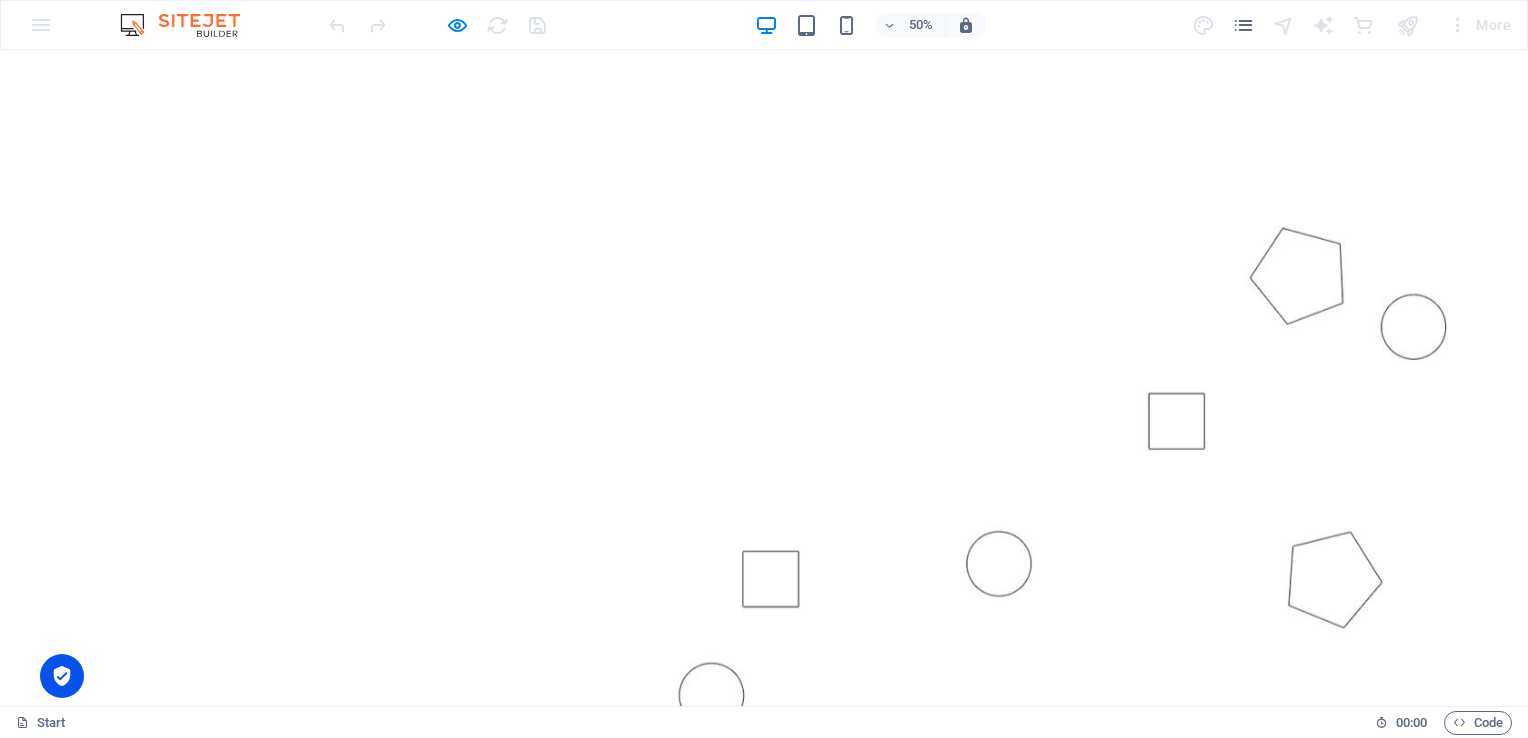 scroll, scrollTop: 0, scrollLeft: 0, axis: both 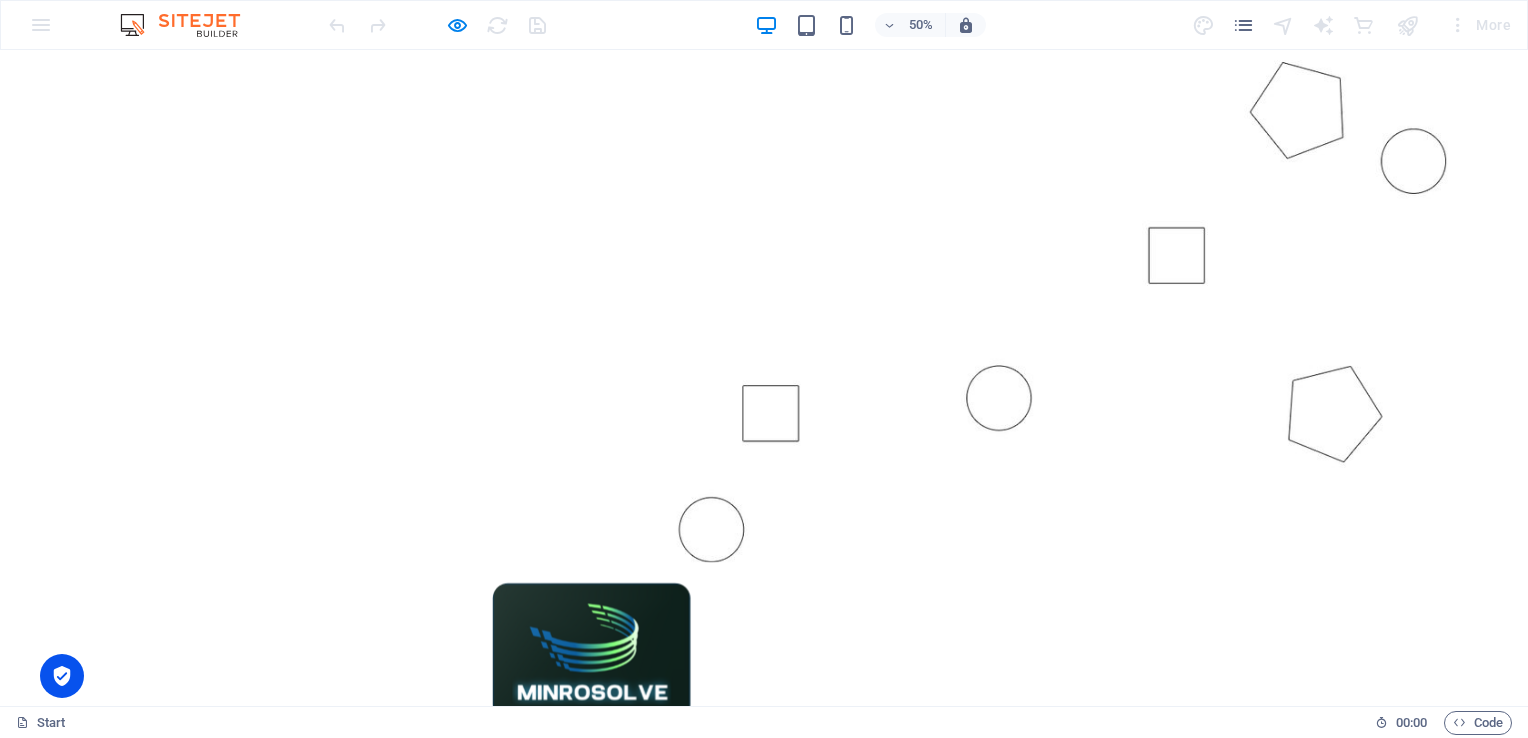click at bounding box center (1528, 422) 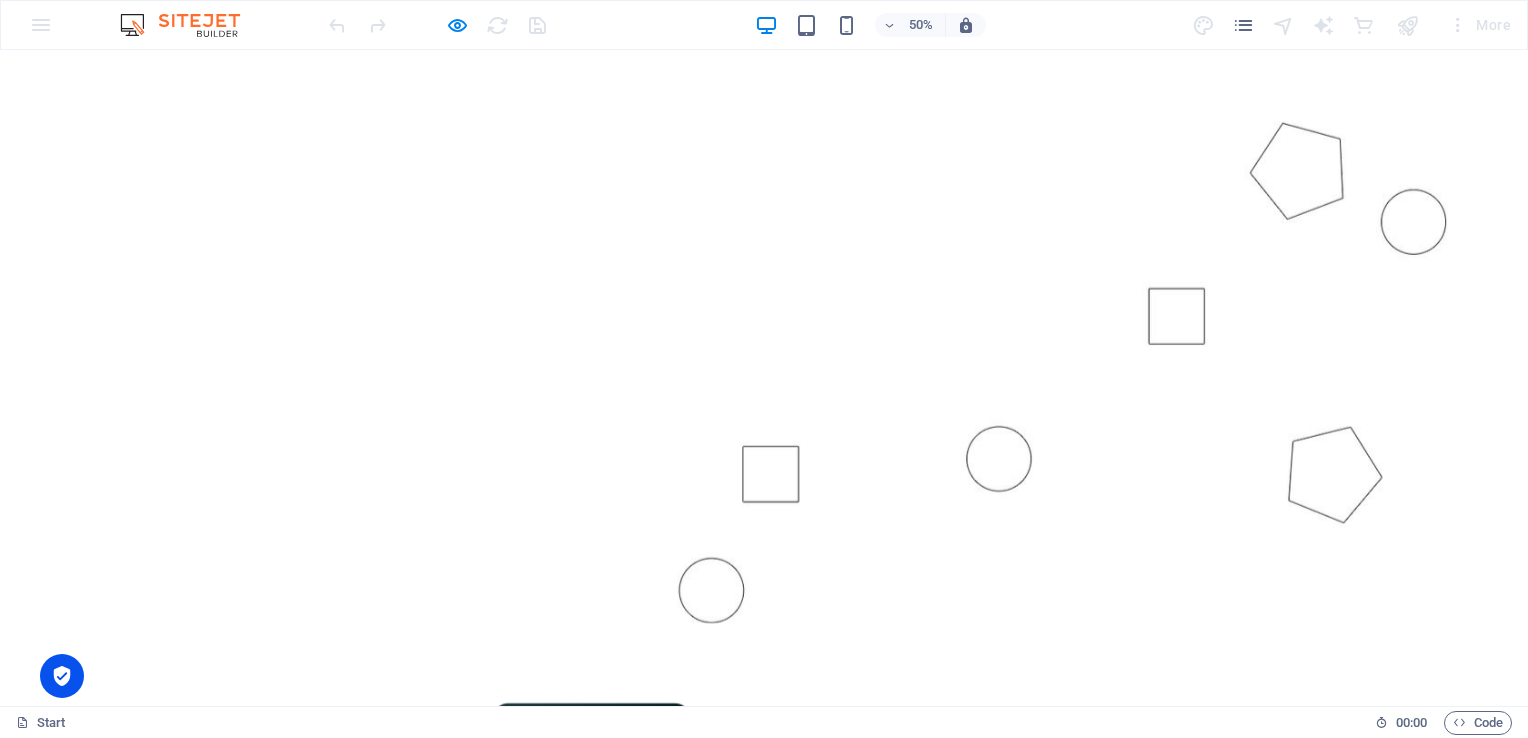 scroll, scrollTop: 0, scrollLeft: 0, axis: both 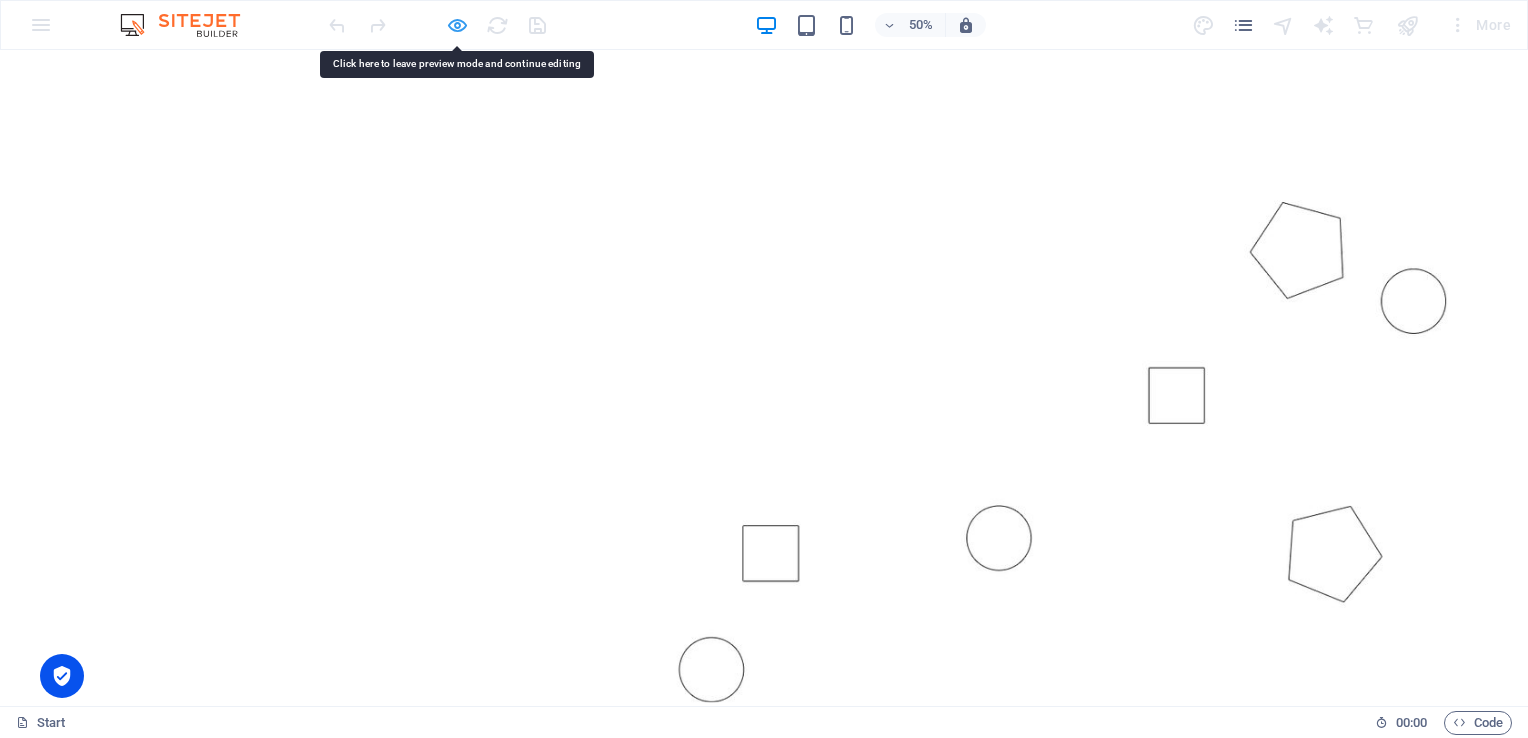 drag, startPoint x: 1249, startPoint y: 406, endPoint x: 458, endPoint y: 18, distance: 881.0363 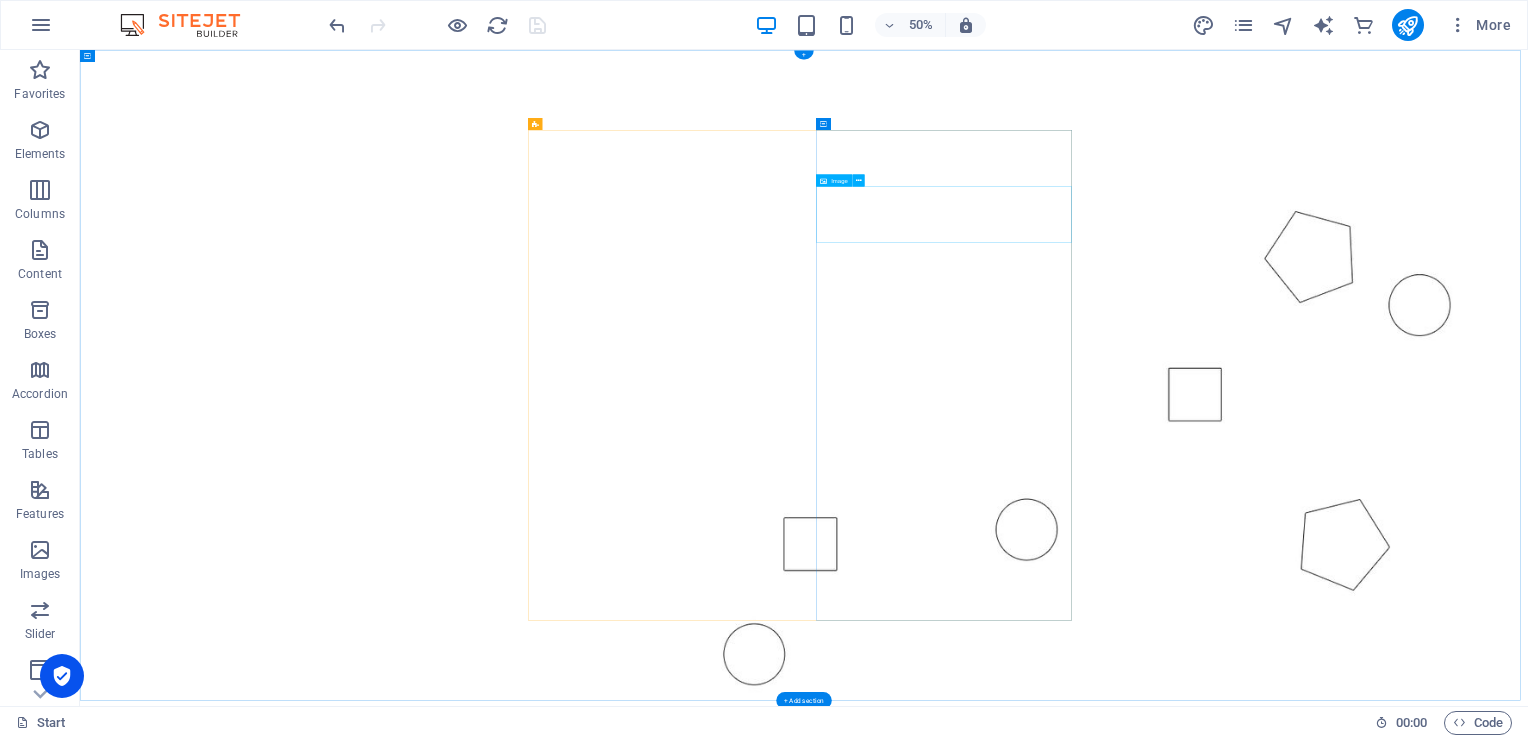 click at bounding box center [1528, 2376] 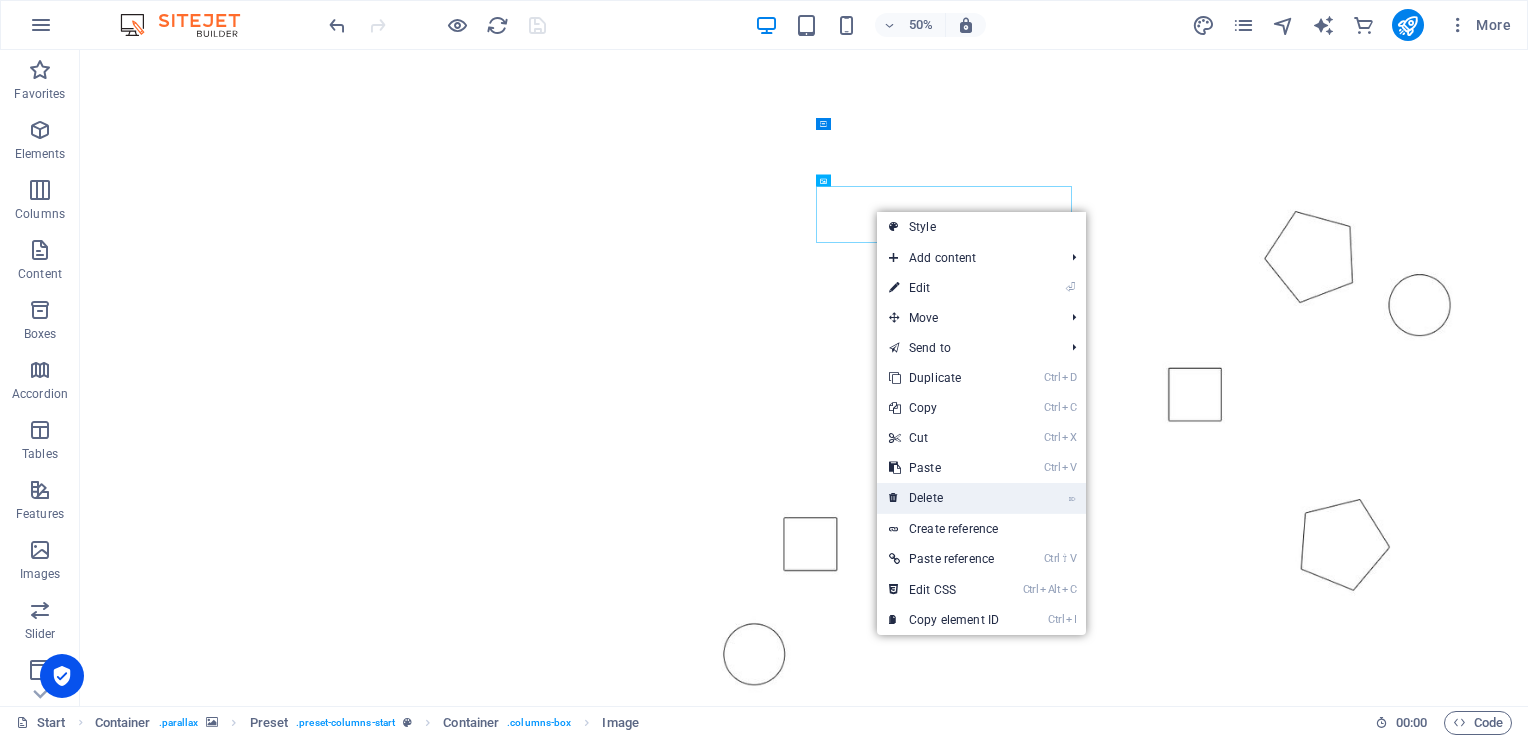 click on "⌦  Delete" at bounding box center [944, 498] 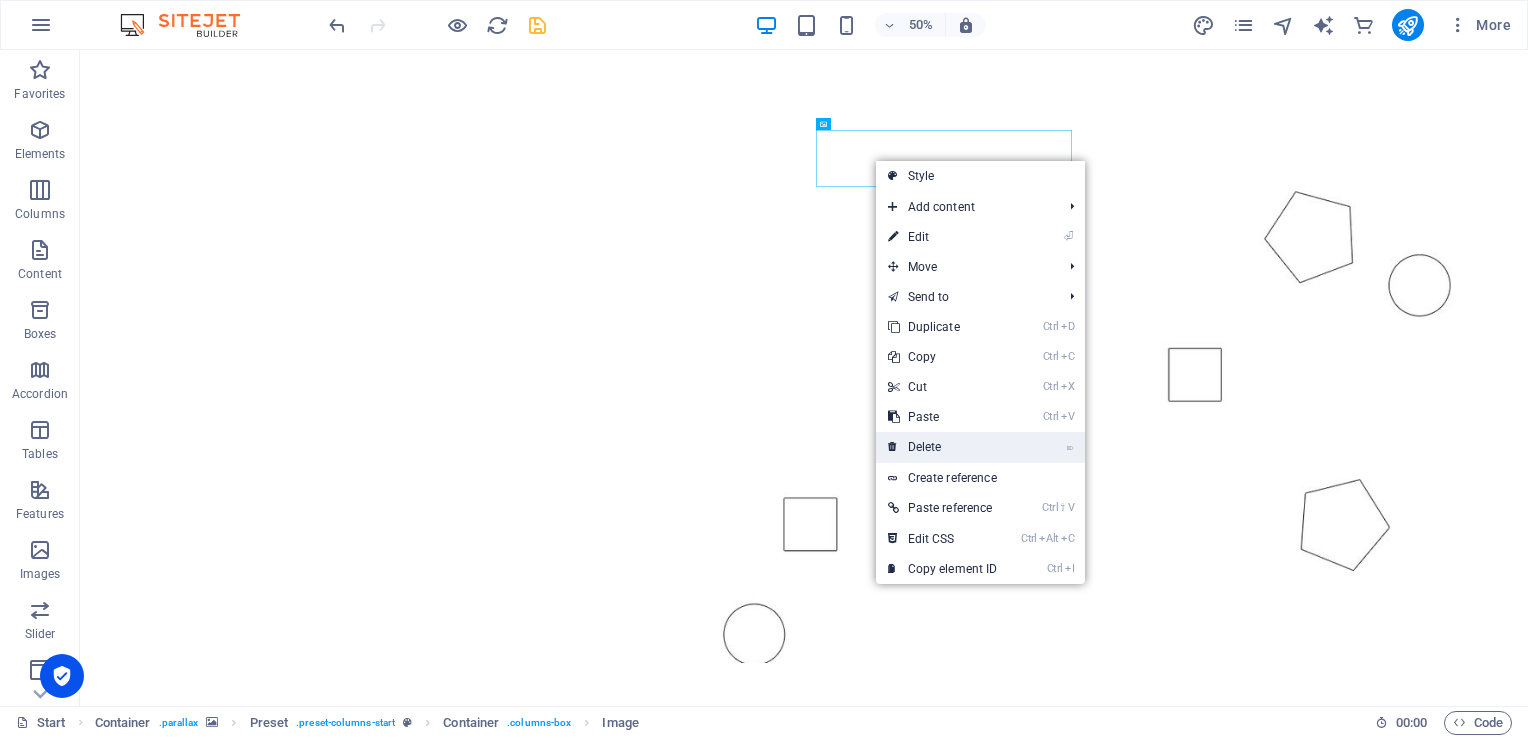 click on "⌦  Delete" at bounding box center (943, 447) 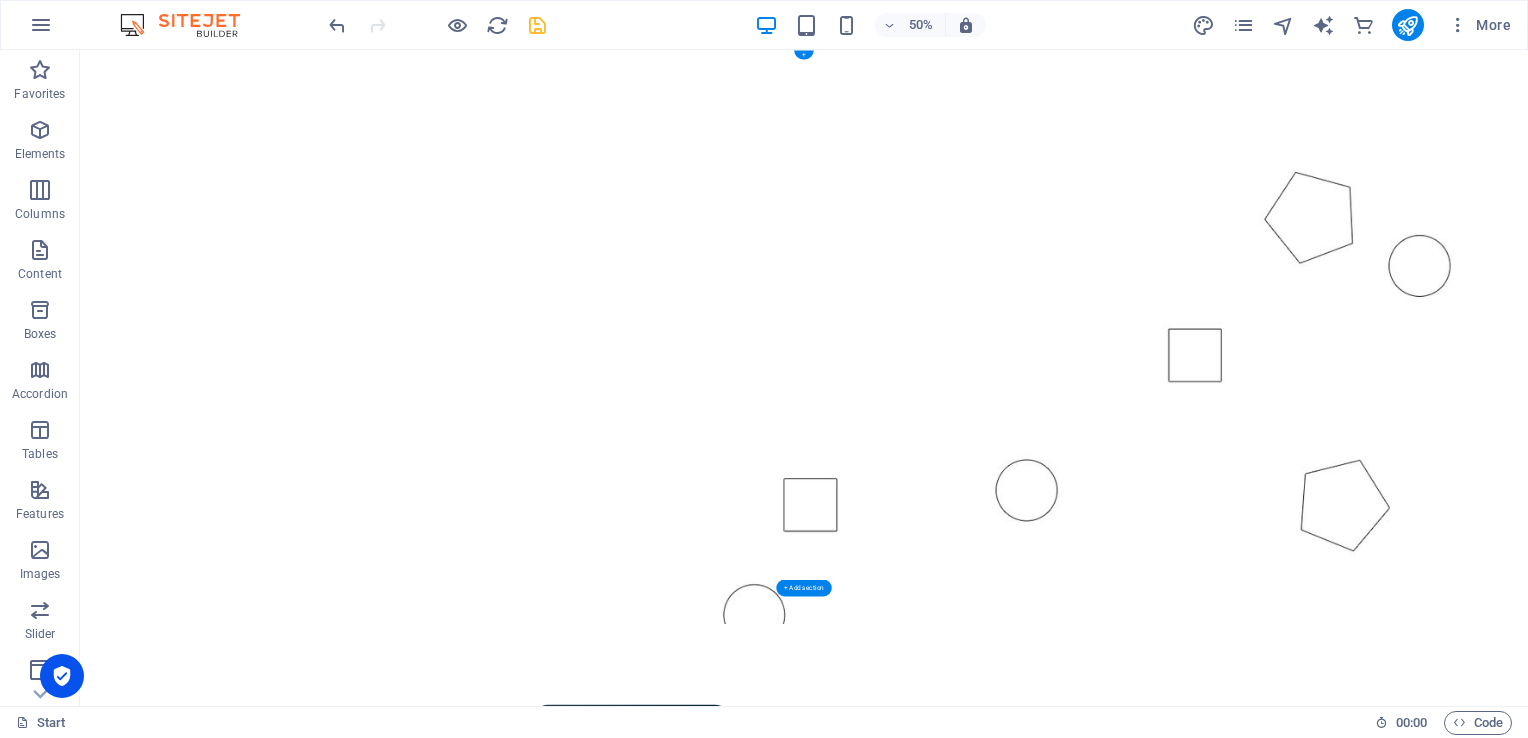 click at bounding box center (1528, 624) 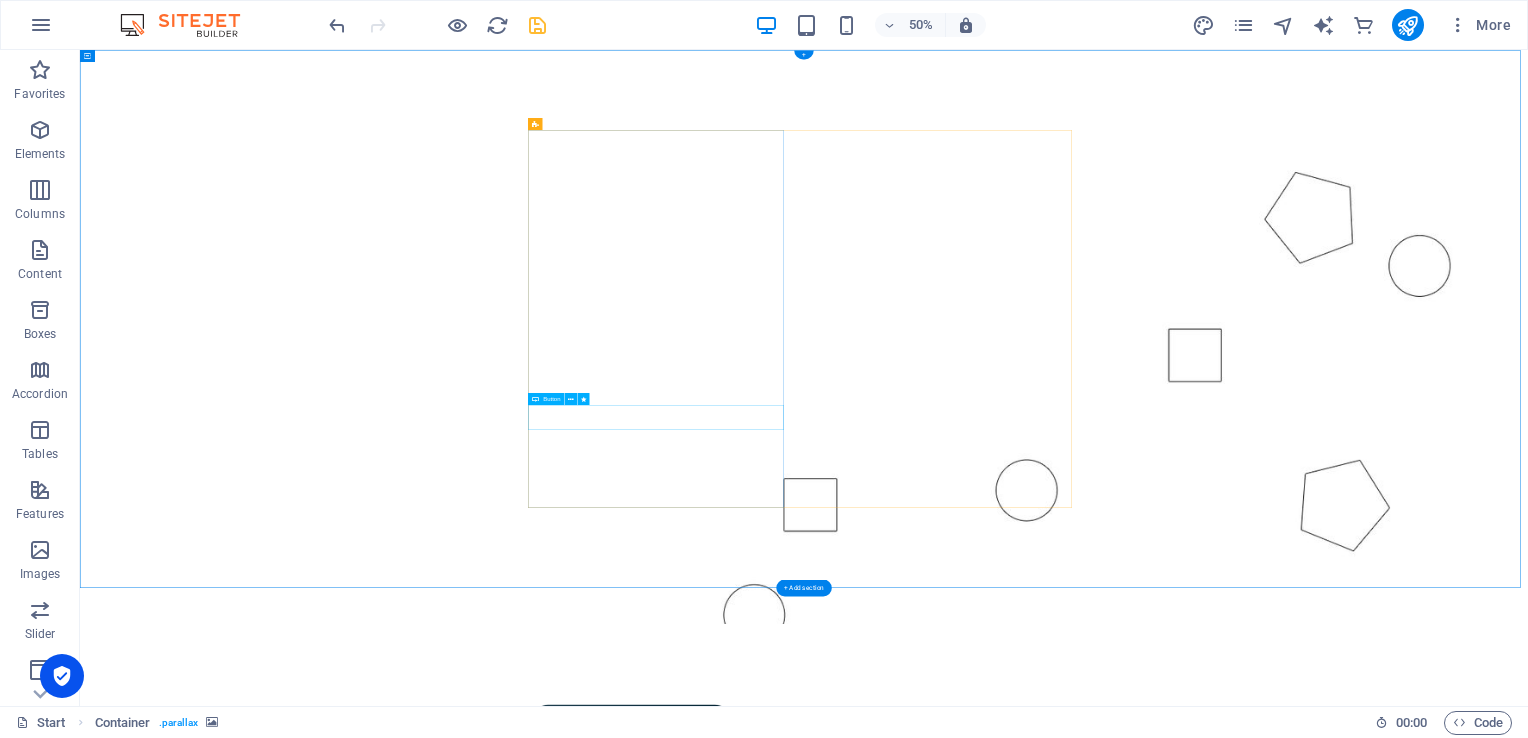 click on "Yes, show me how to grow my business!" at bounding box center (1528, 1881) 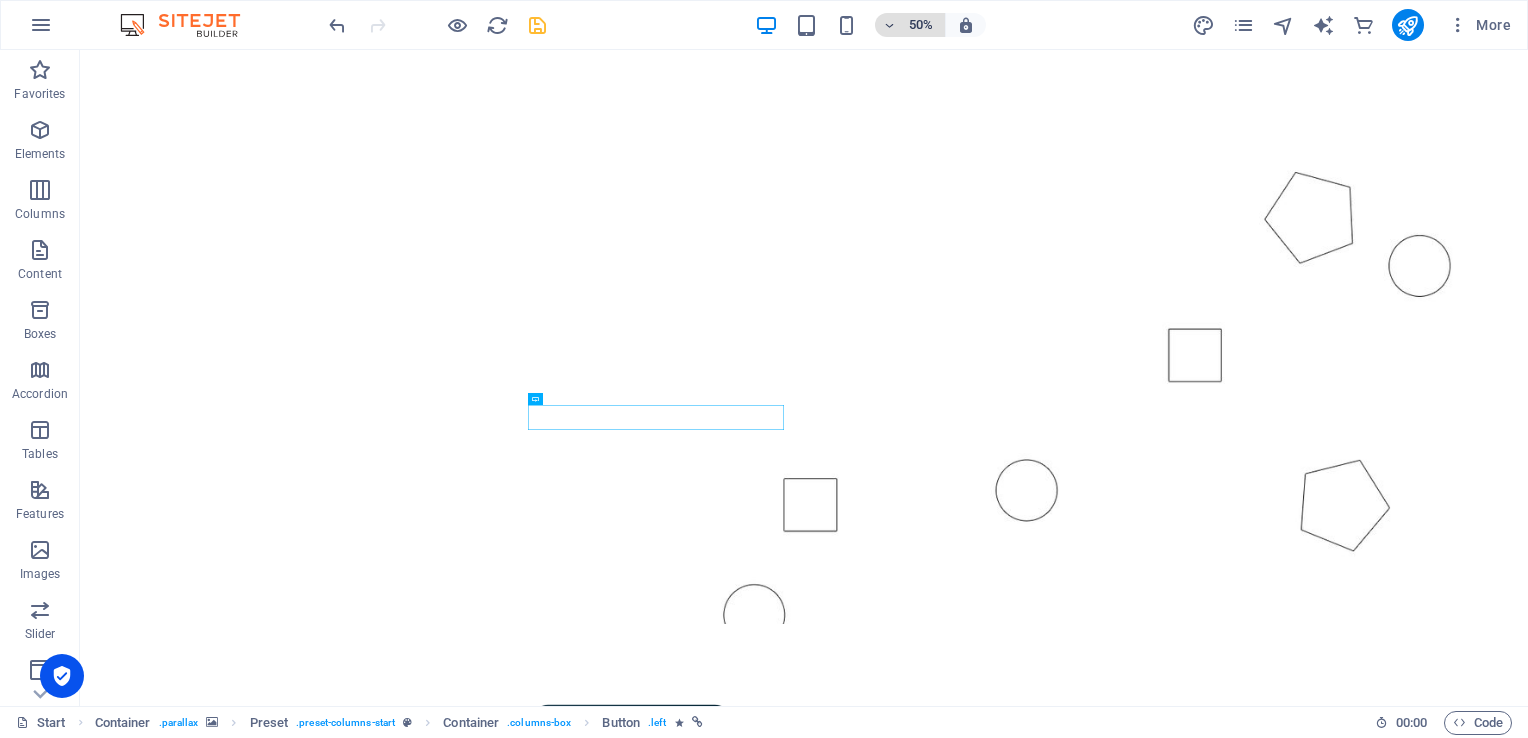 click at bounding box center (890, 25) 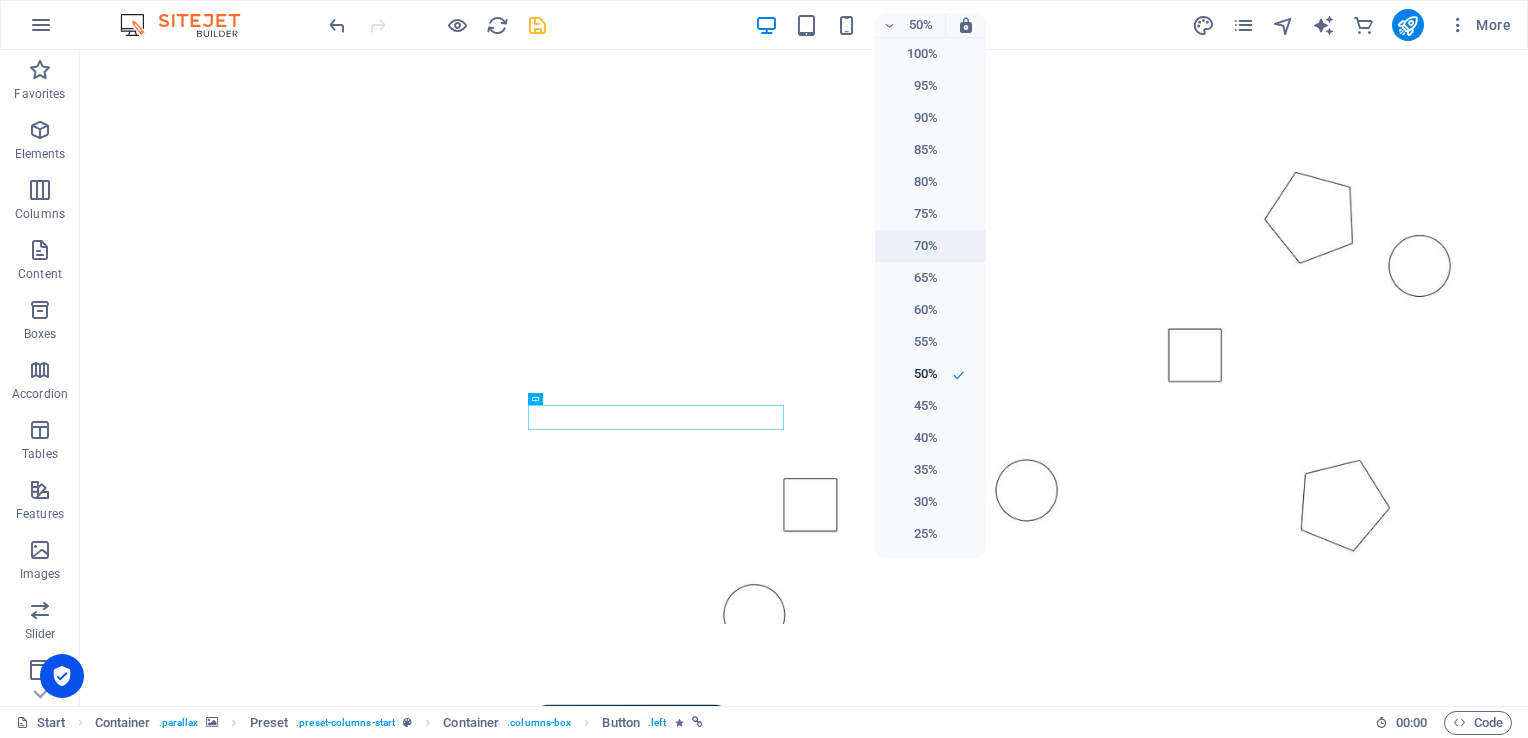 click on "70%" at bounding box center [912, 246] 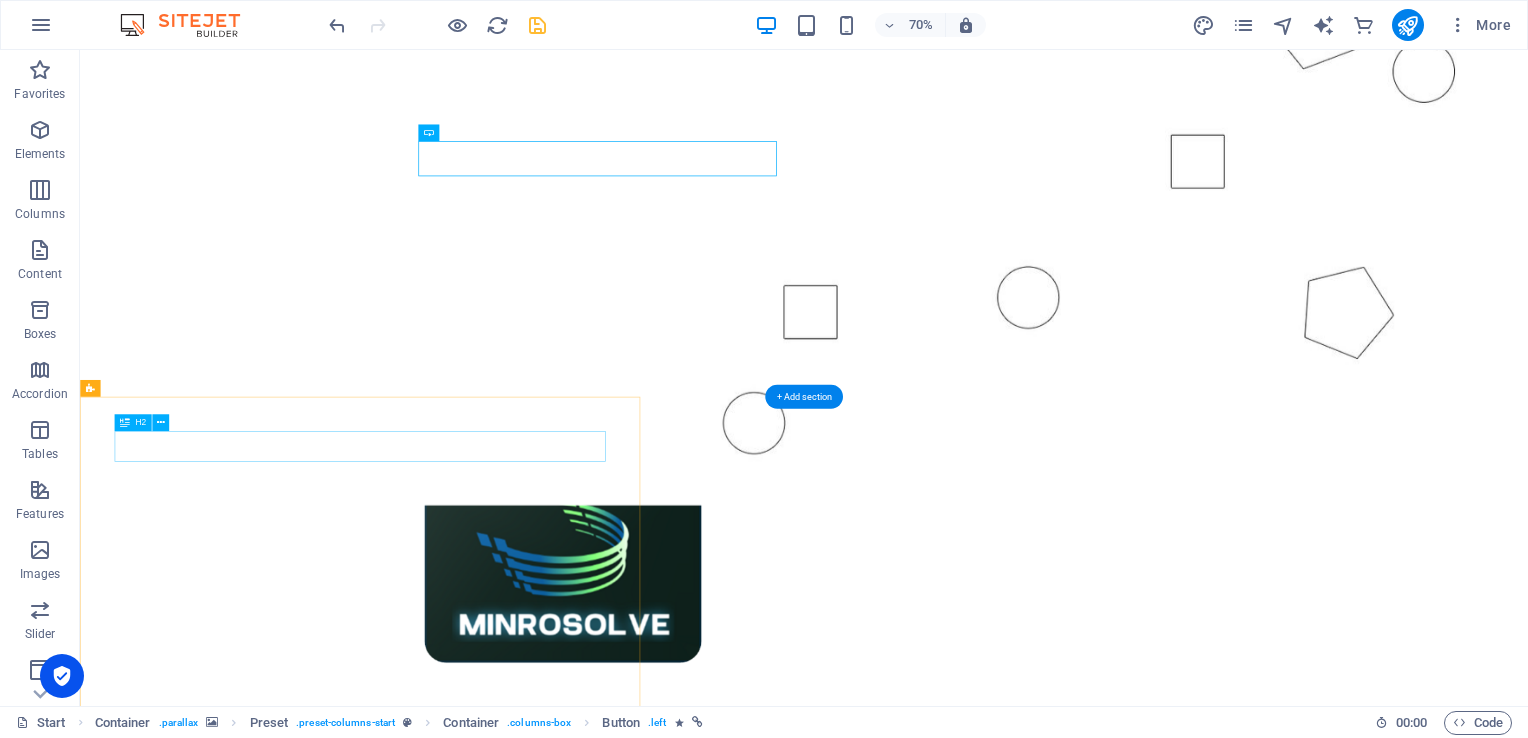 scroll, scrollTop: 700, scrollLeft: 0, axis: vertical 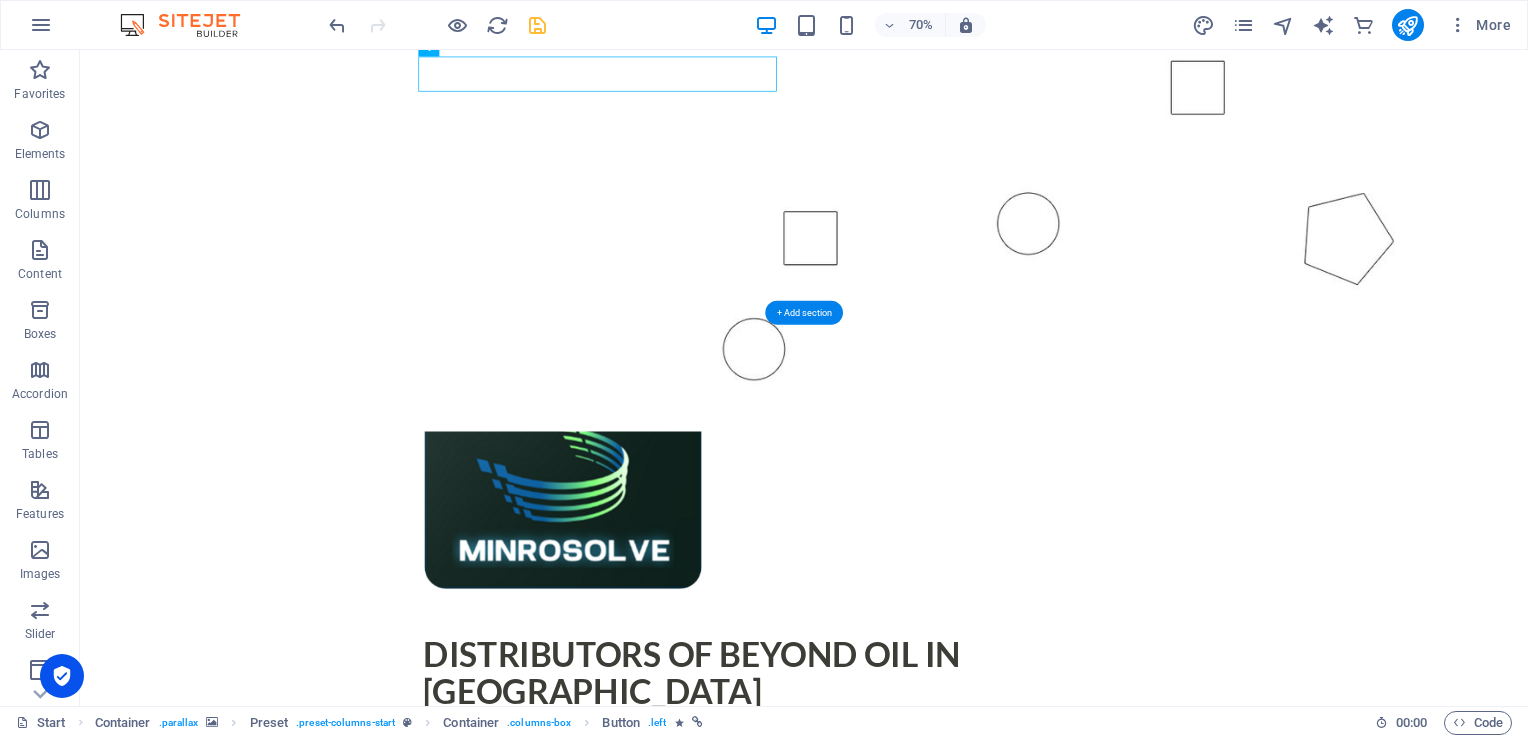 click at bounding box center [1114, 77] 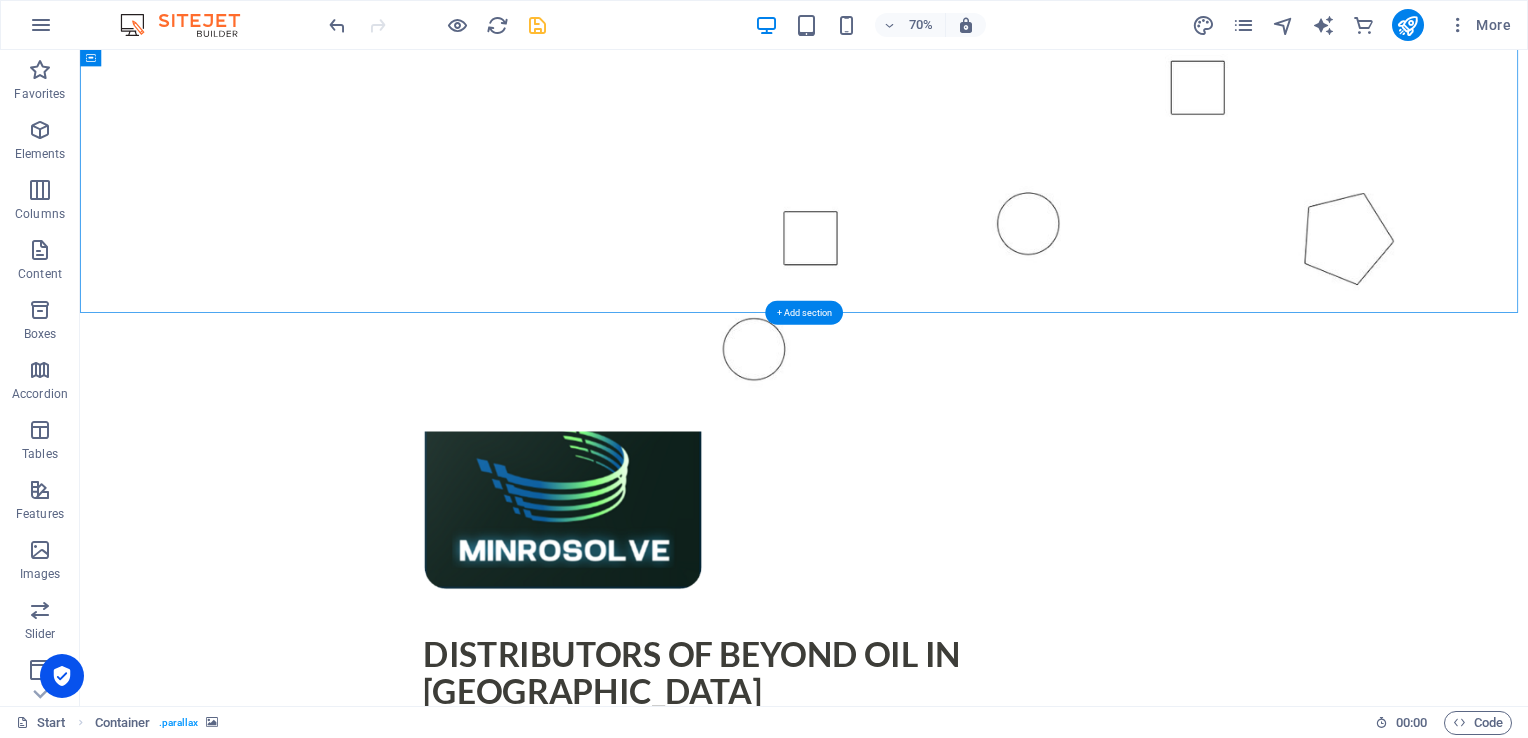 click at bounding box center (1114, 77) 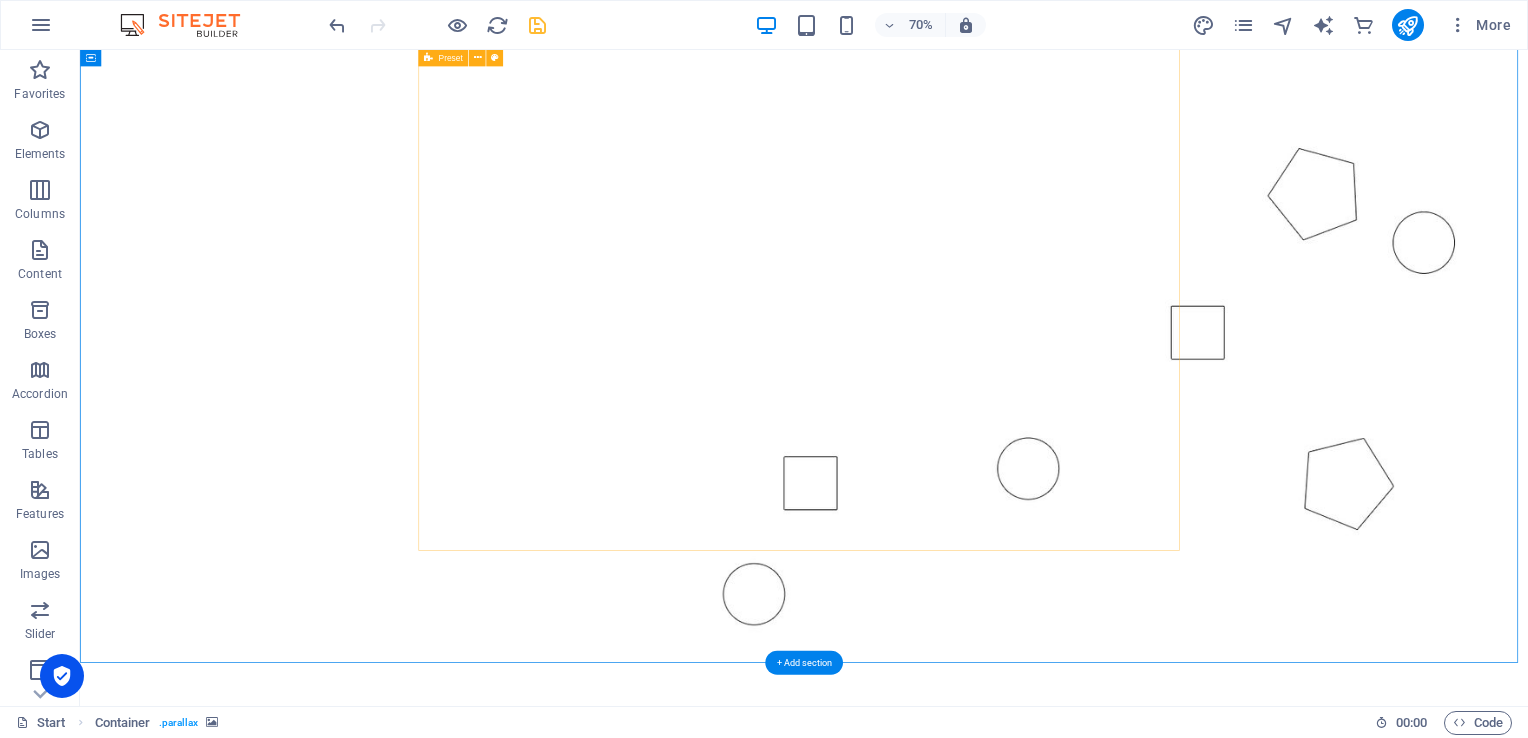 scroll, scrollTop: 0, scrollLeft: 0, axis: both 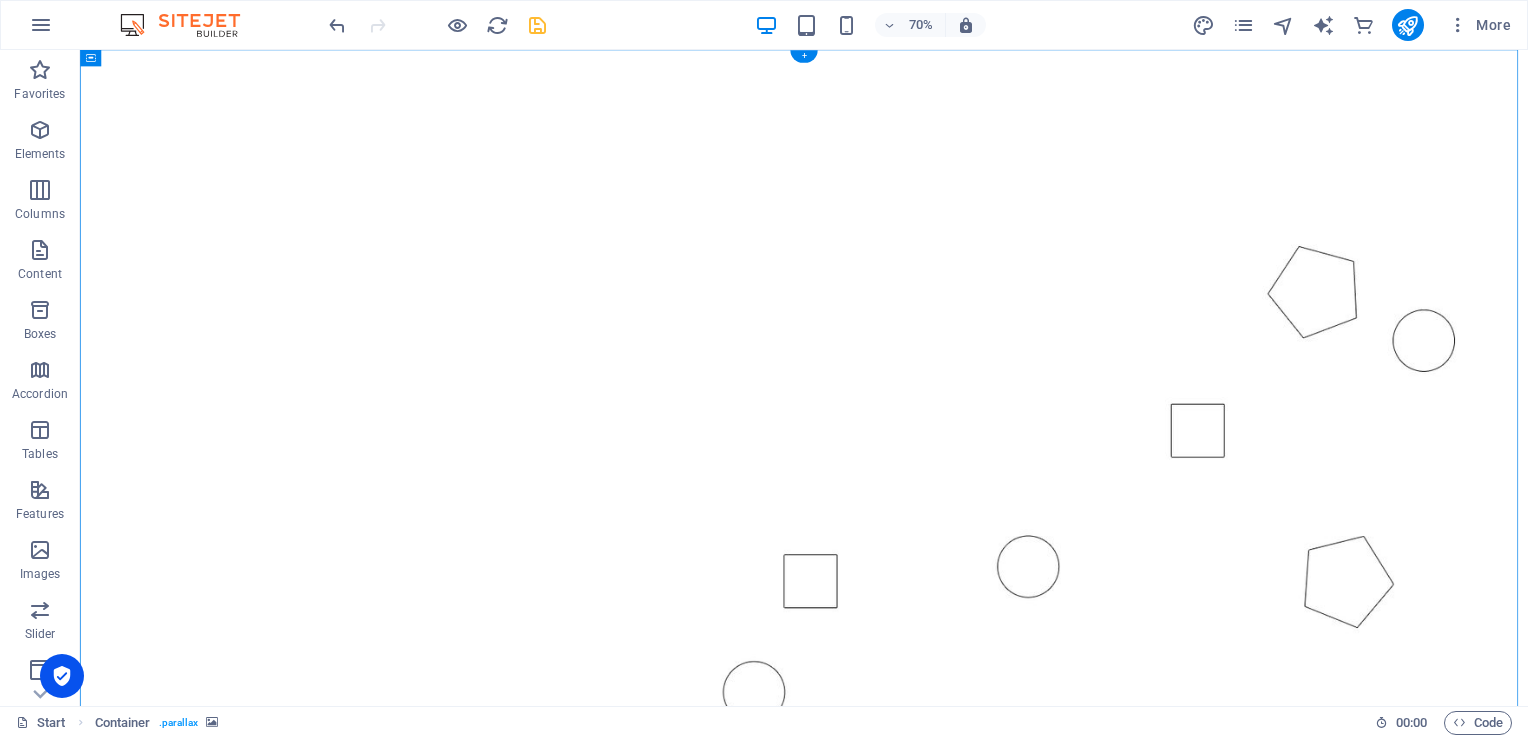 click at bounding box center [1114, 567] 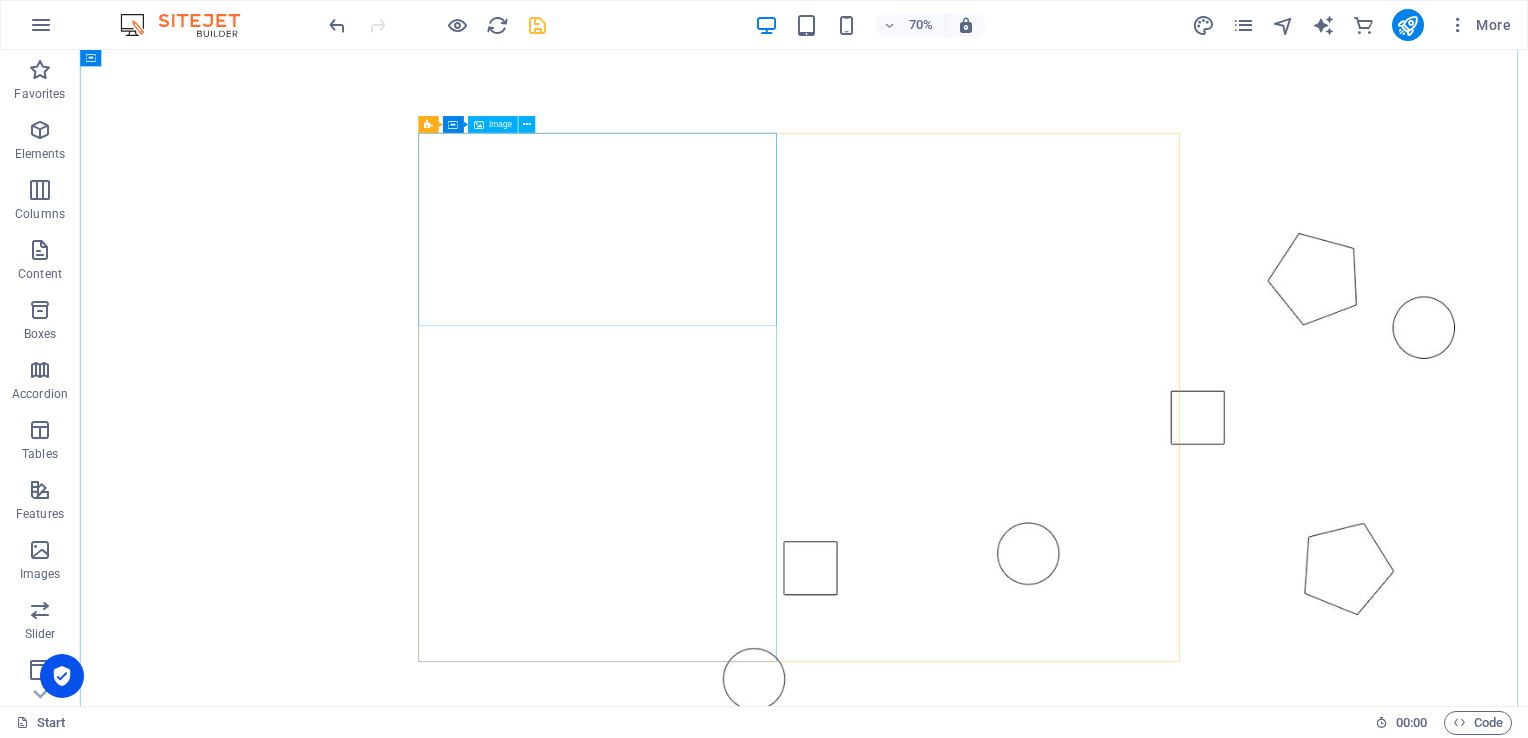scroll, scrollTop: 0, scrollLeft: 0, axis: both 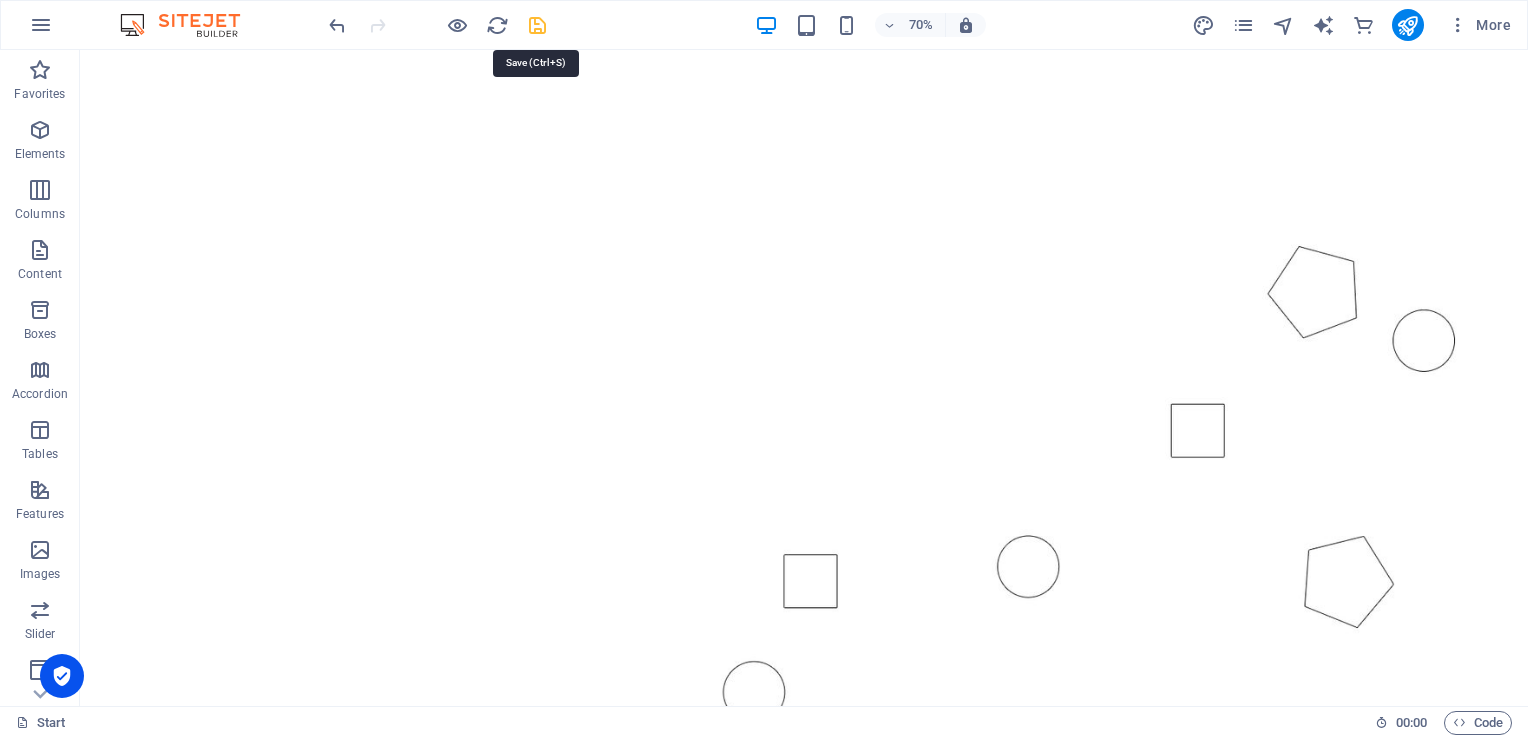 click at bounding box center [537, 25] 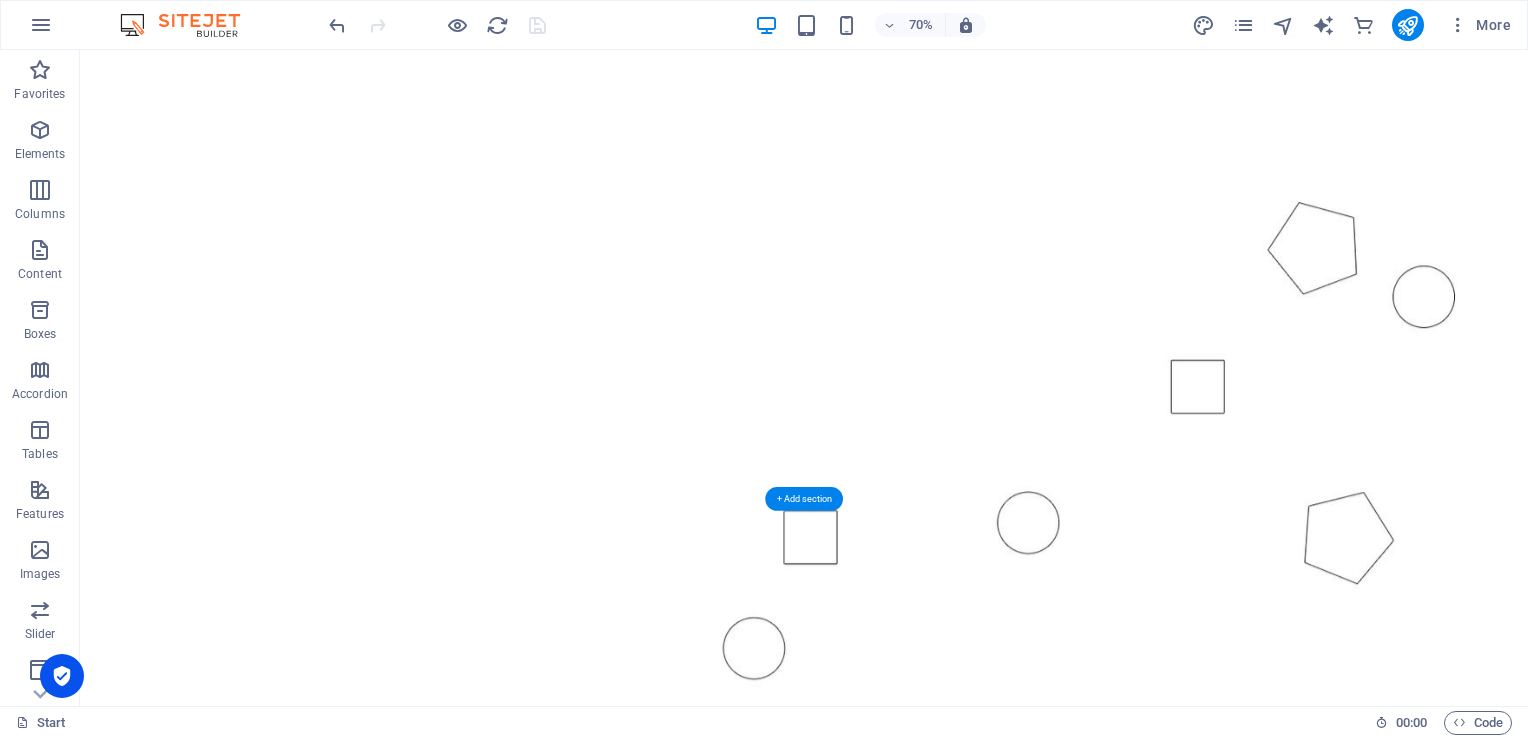 scroll, scrollTop: 0, scrollLeft: 0, axis: both 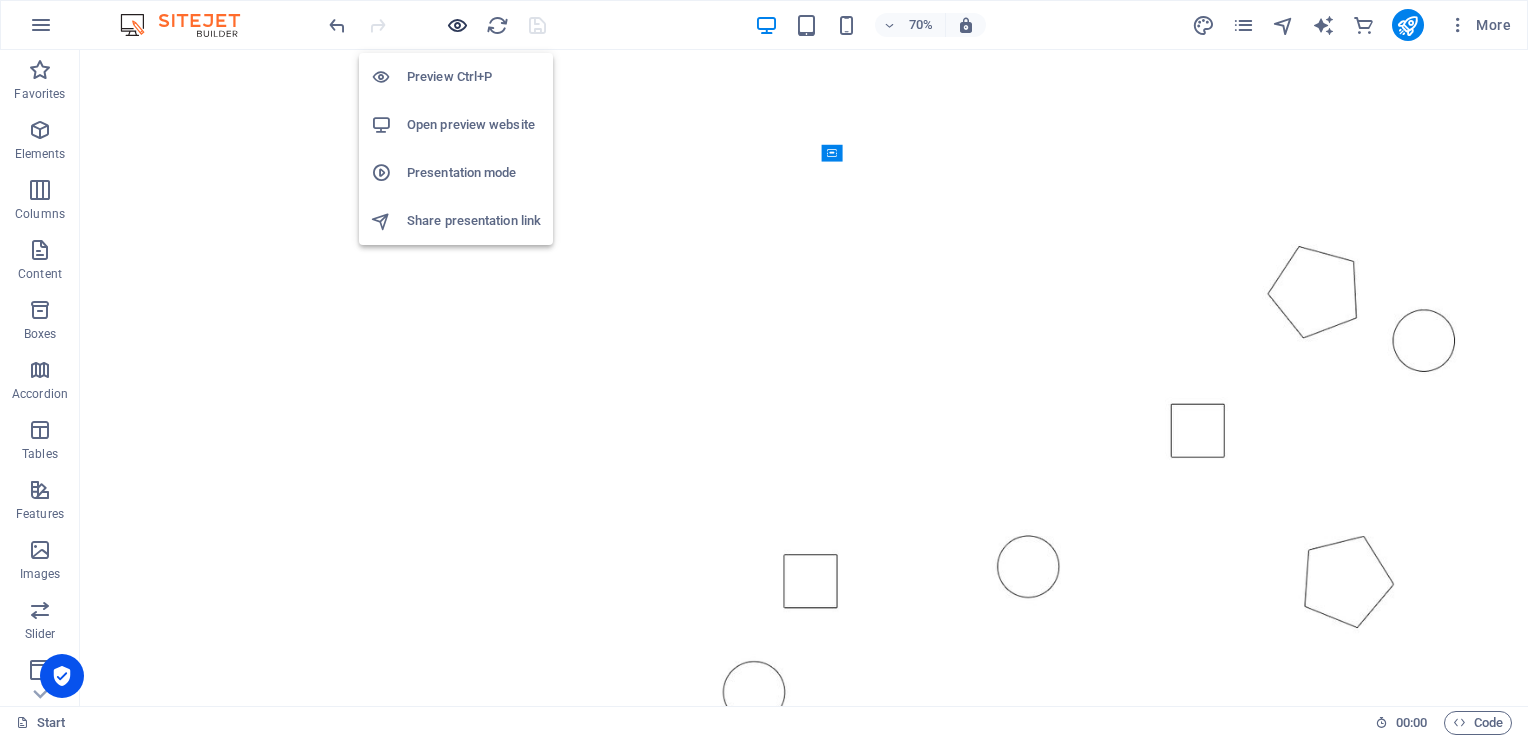 click at bounding box center (457, 25) 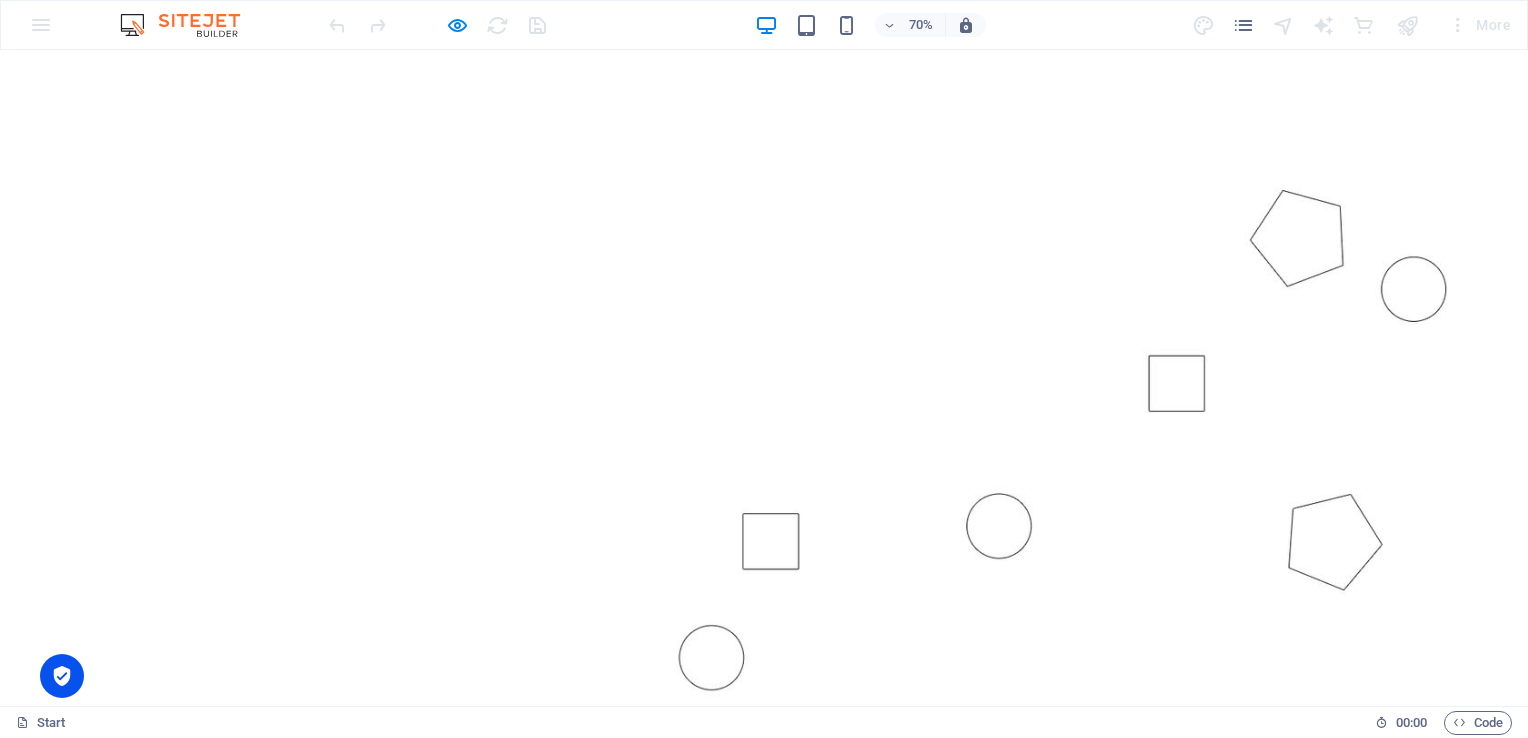 scroll, scrollTop: 0, scrollLeft: 0, axis: both 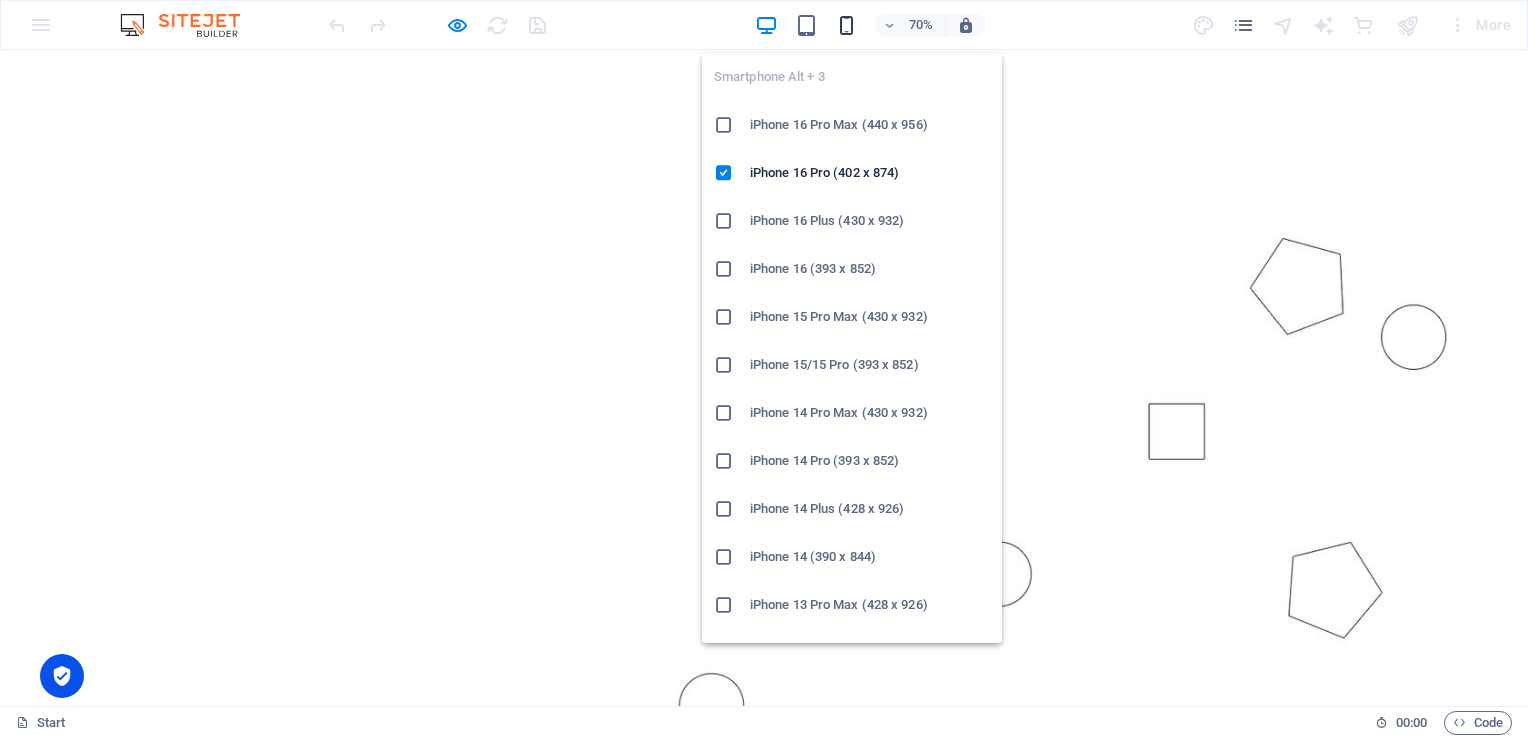 click at bounding box center (846, 25) 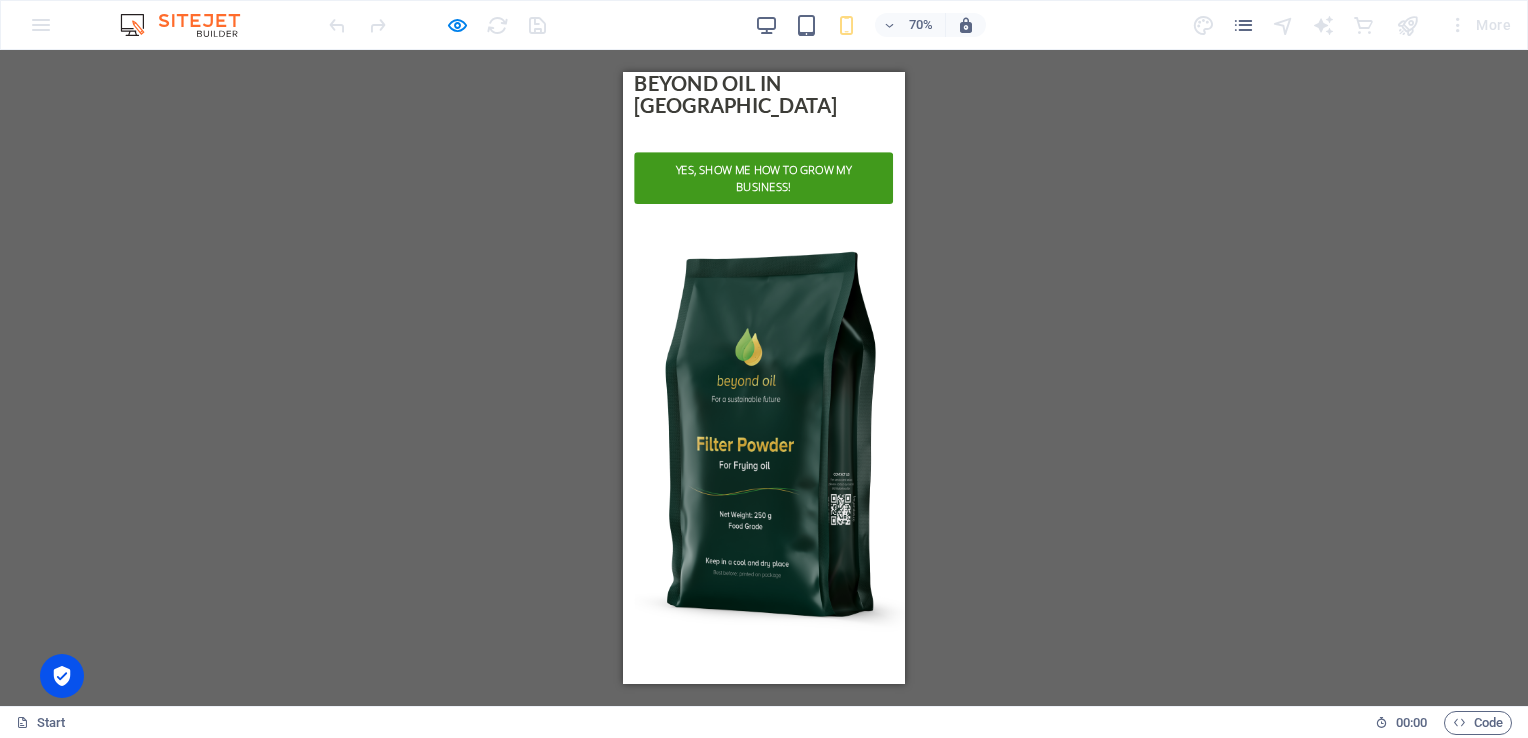 scroll, scrollTop: 1100, scrollLeft: 0, axis: vertical 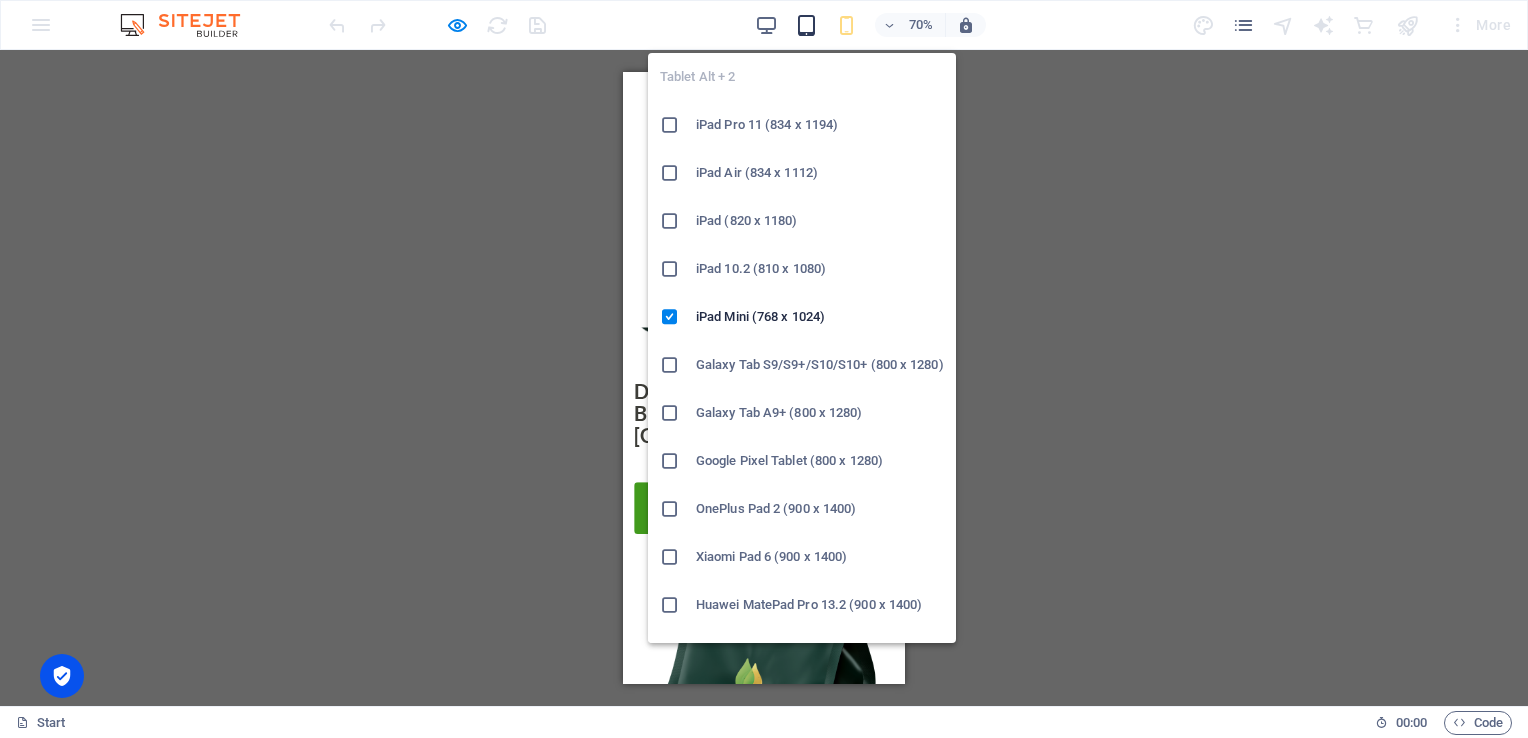 click at bounding box center [806, 25] 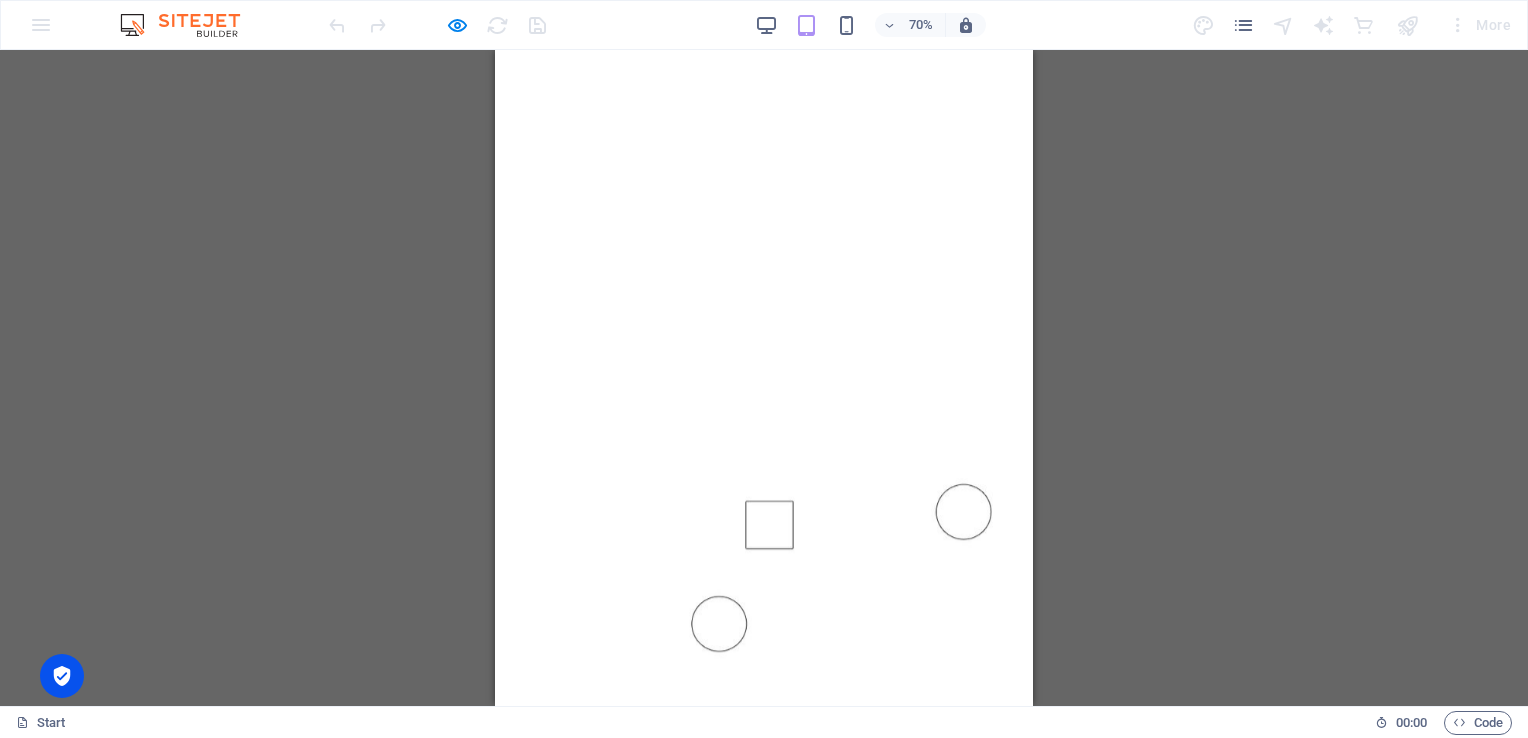 scroll, scrollTop: 0, scrollLeft: 0, axis: both 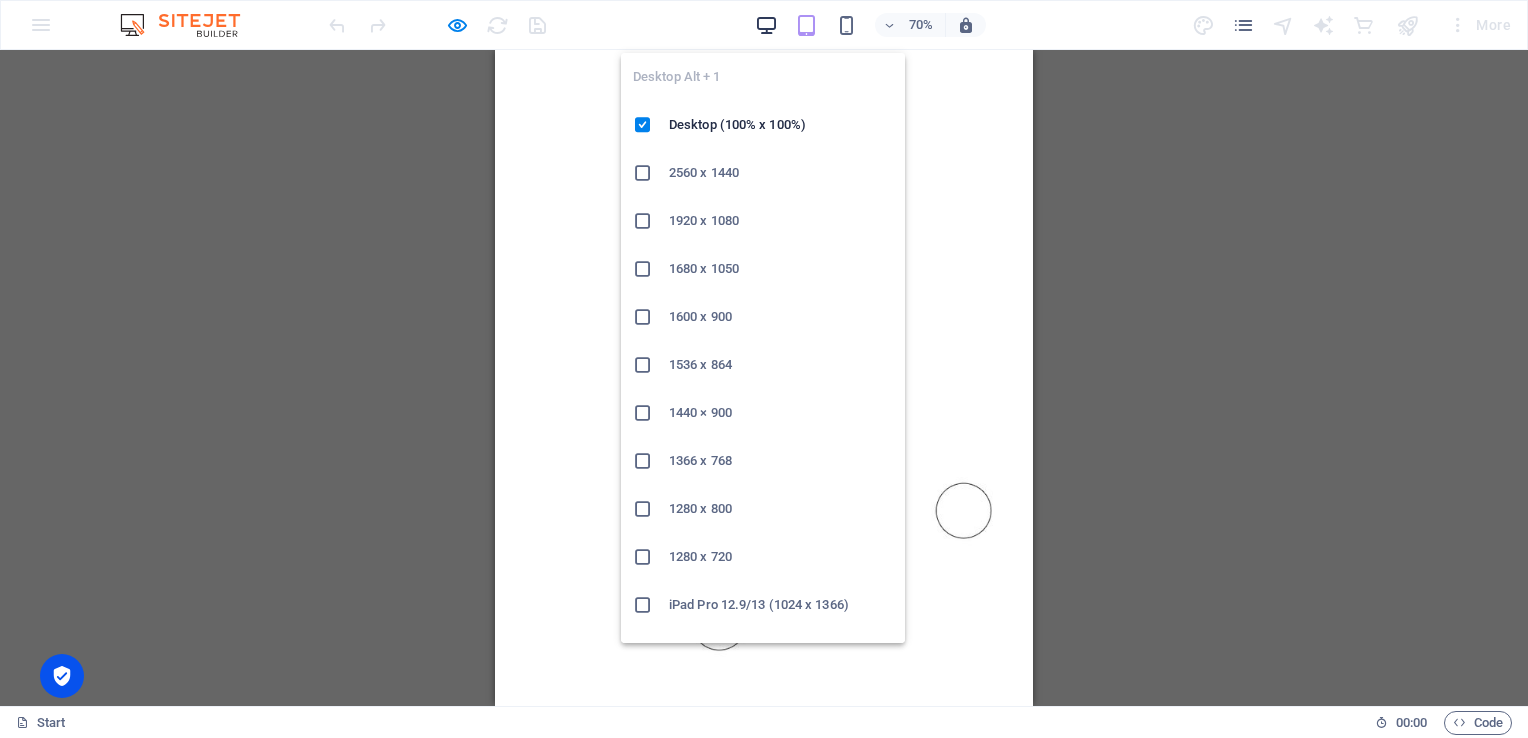 click at bounding box center (766, 25) 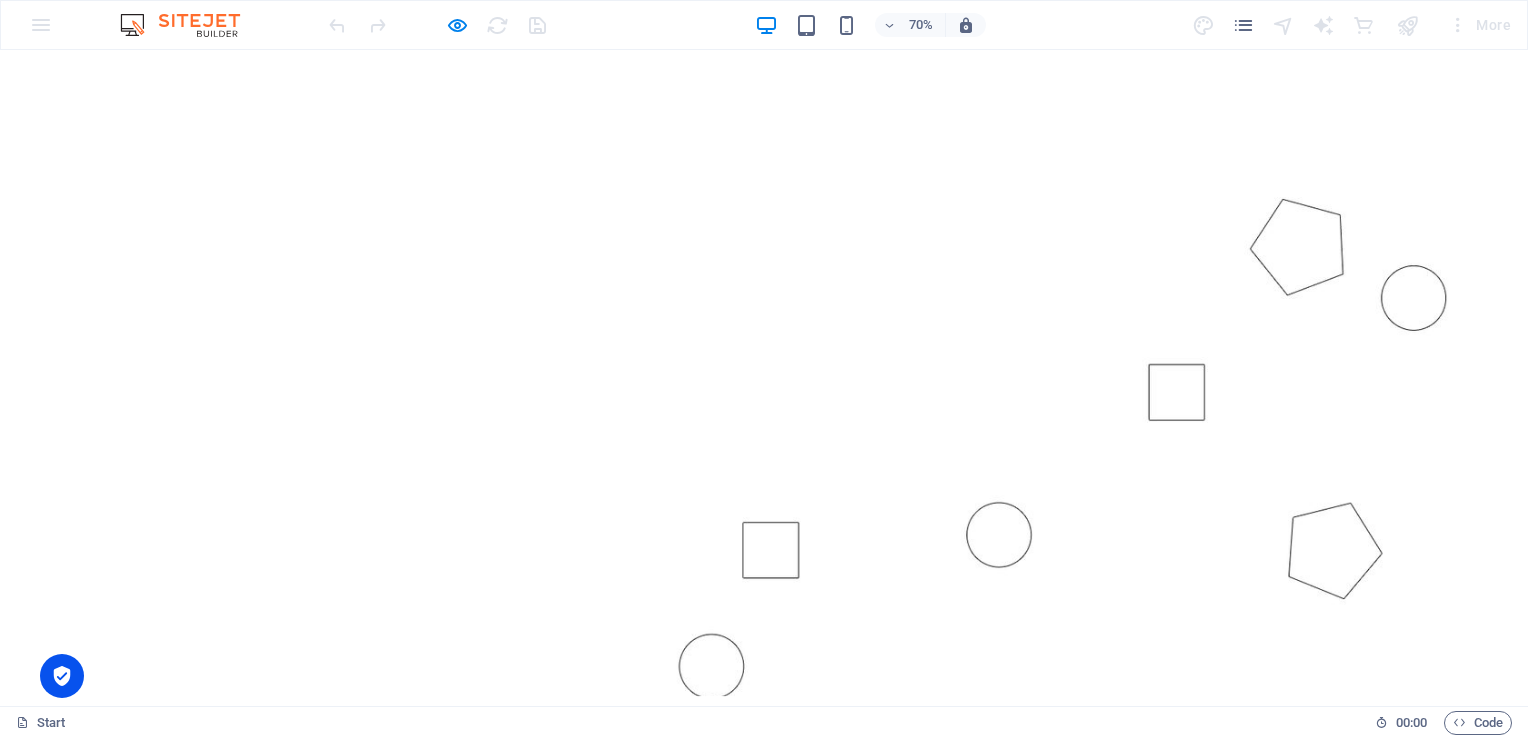 click at bounding box center [1091, 511] 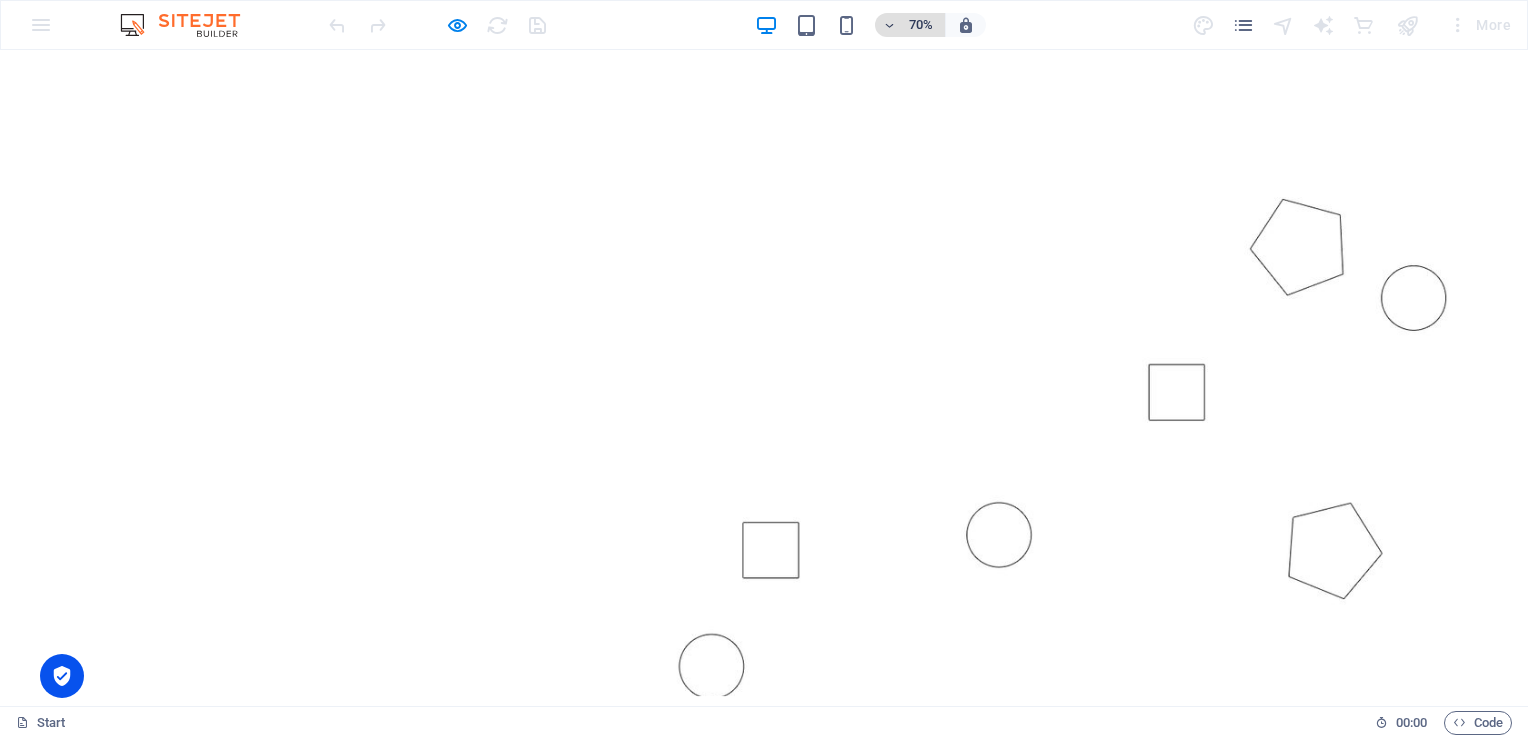 click at bounding box center [890, 25] 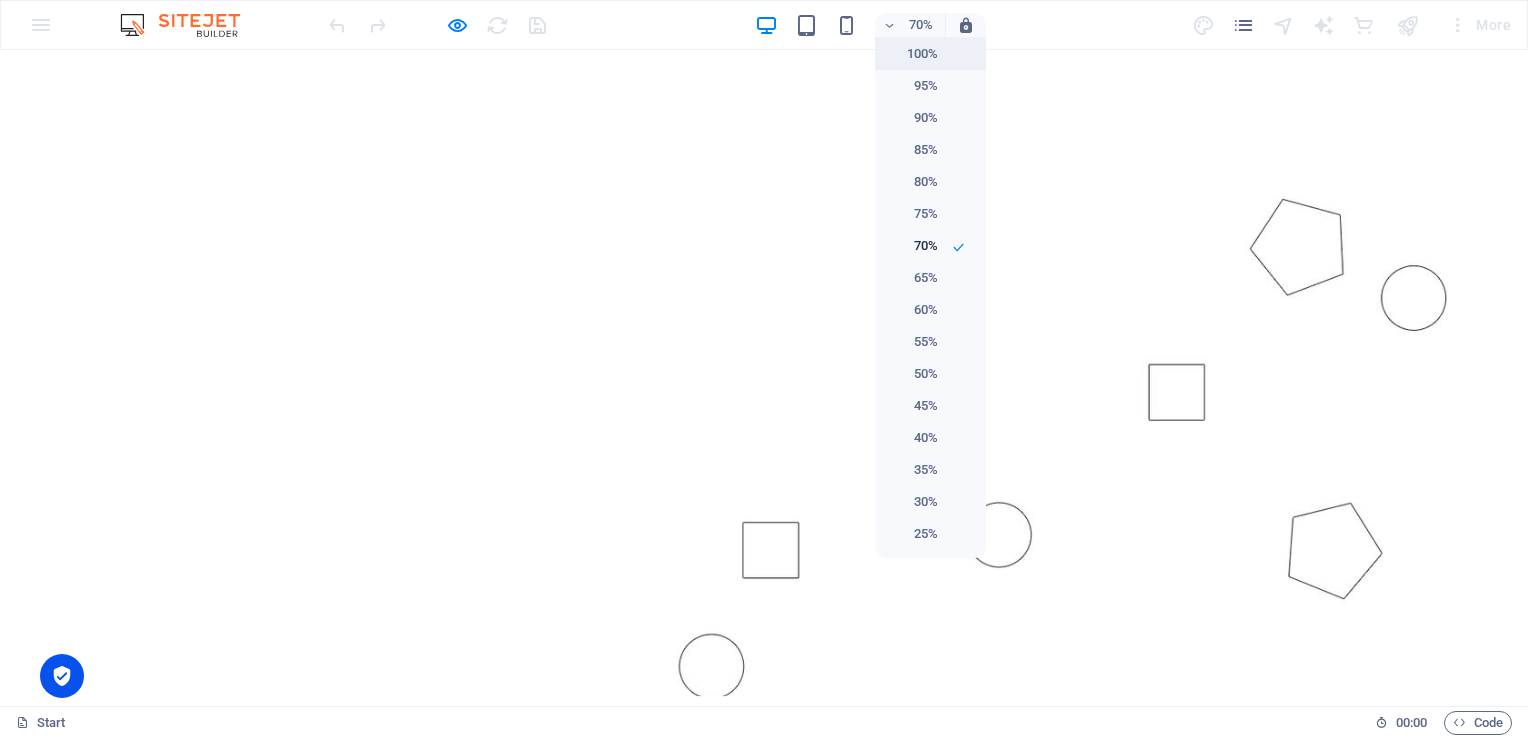 click on "100%" at bounding box center [912, 54] 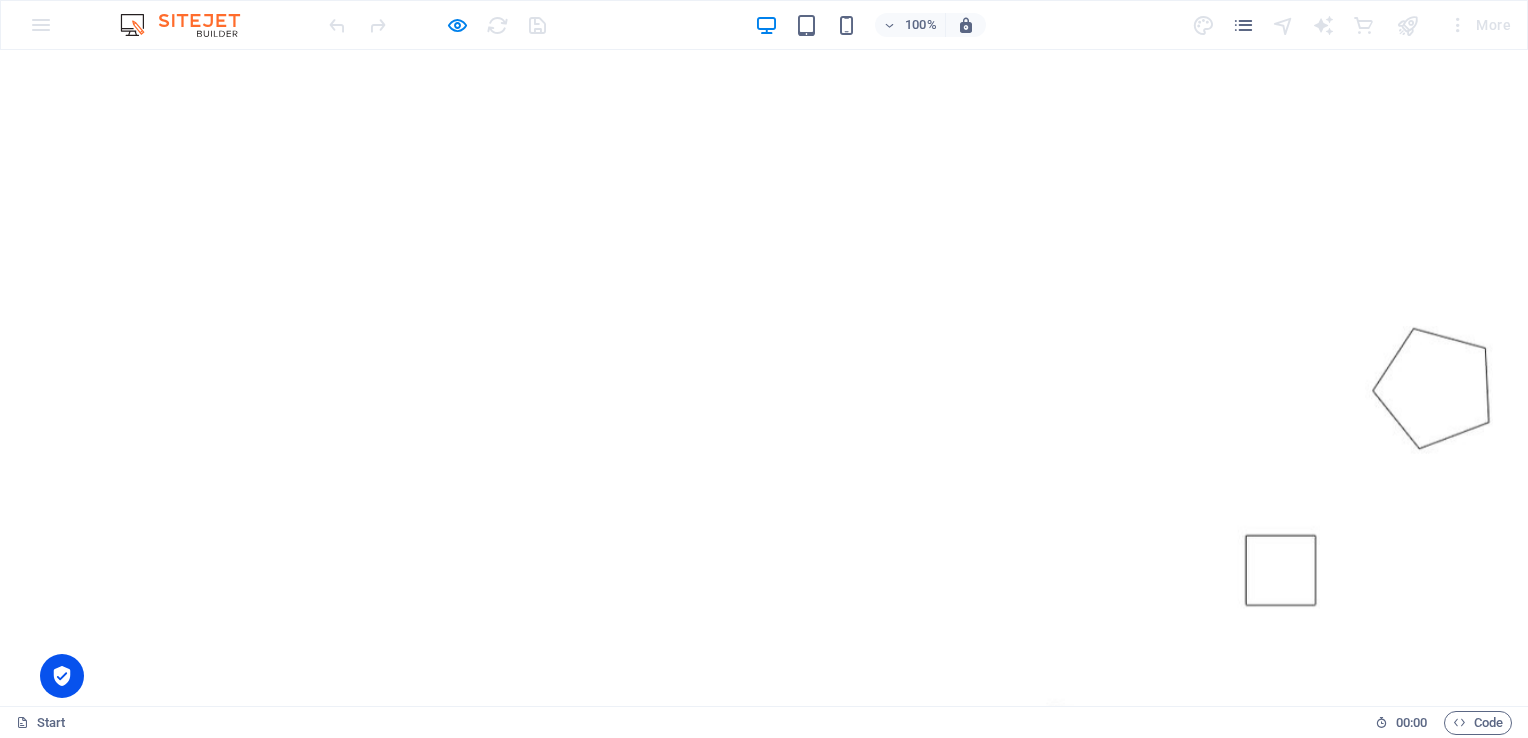 scroll, scrollTop: 0, scrollLeft: 0, axis: both 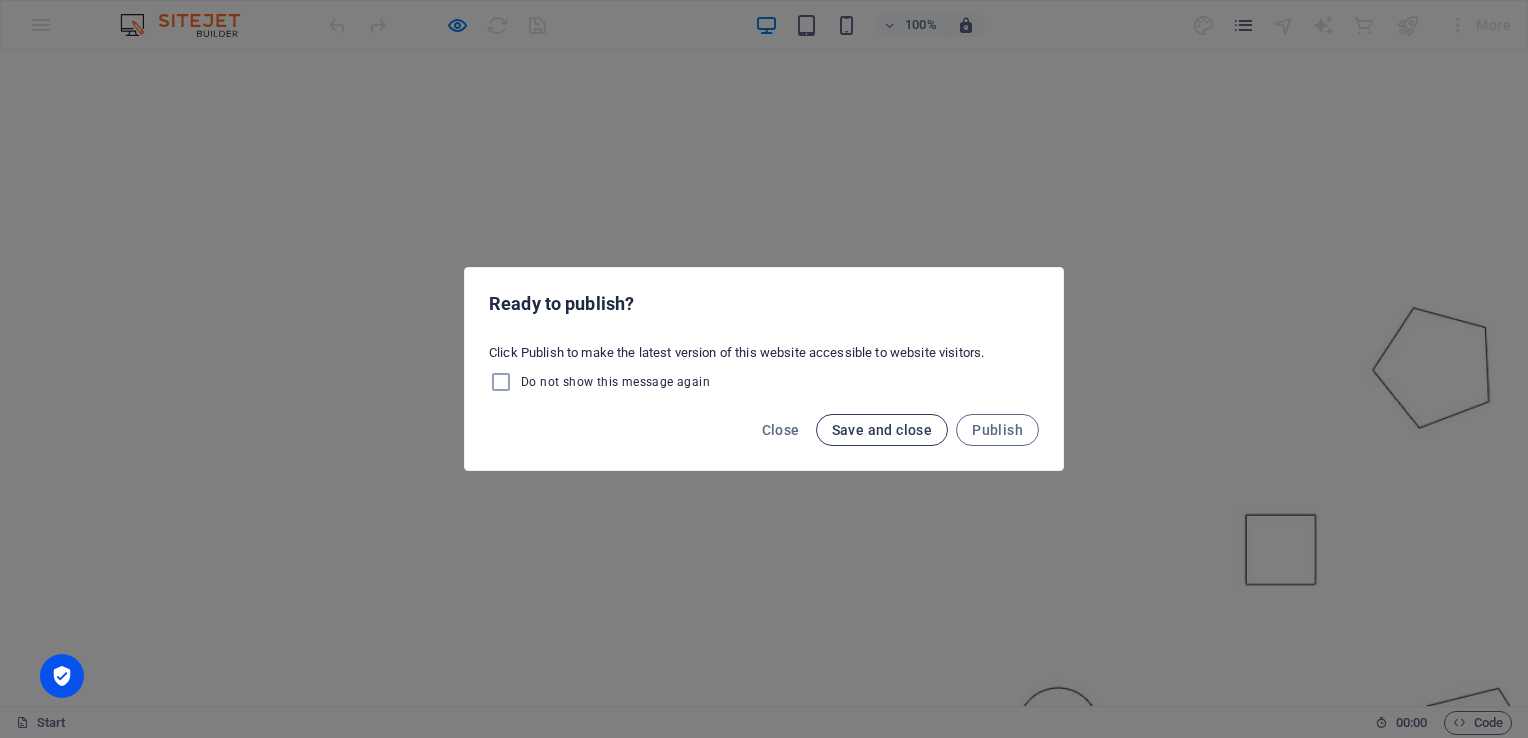 click on "Save and close" at bounding box center (882, 430) 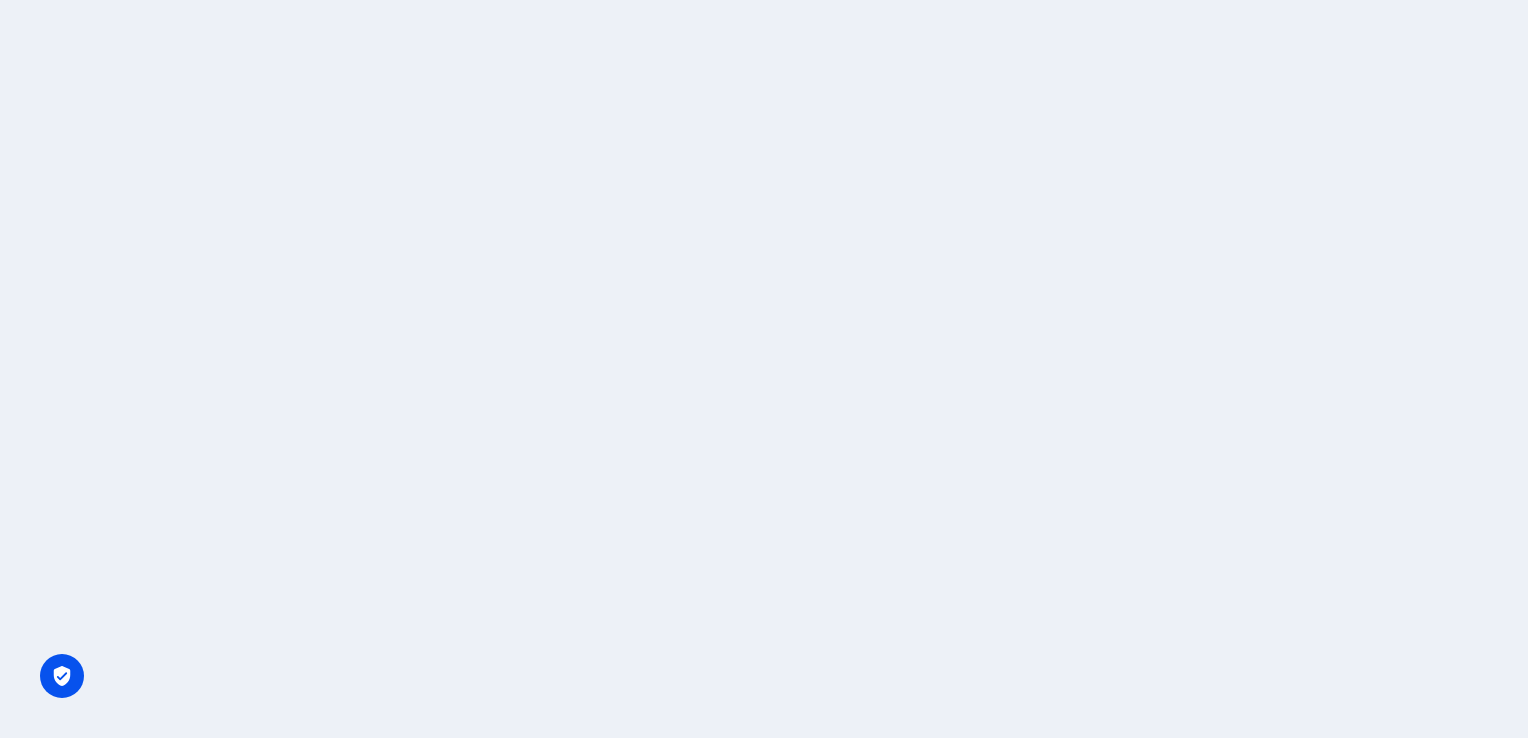 scroll, scrollTop: 0, scrollLeft: 0, axis: both 